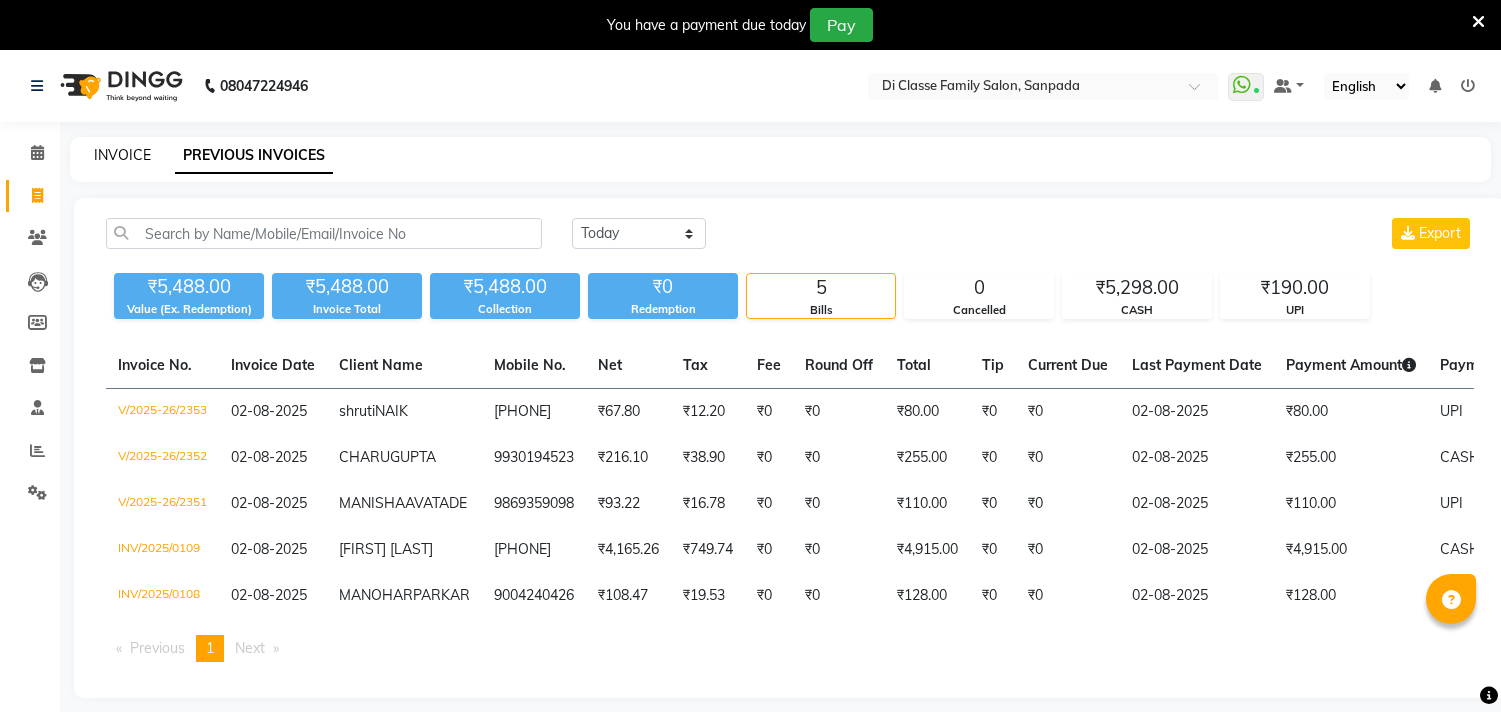 scroll, scrollTop: 0, scrollLeft: 0, axis: both 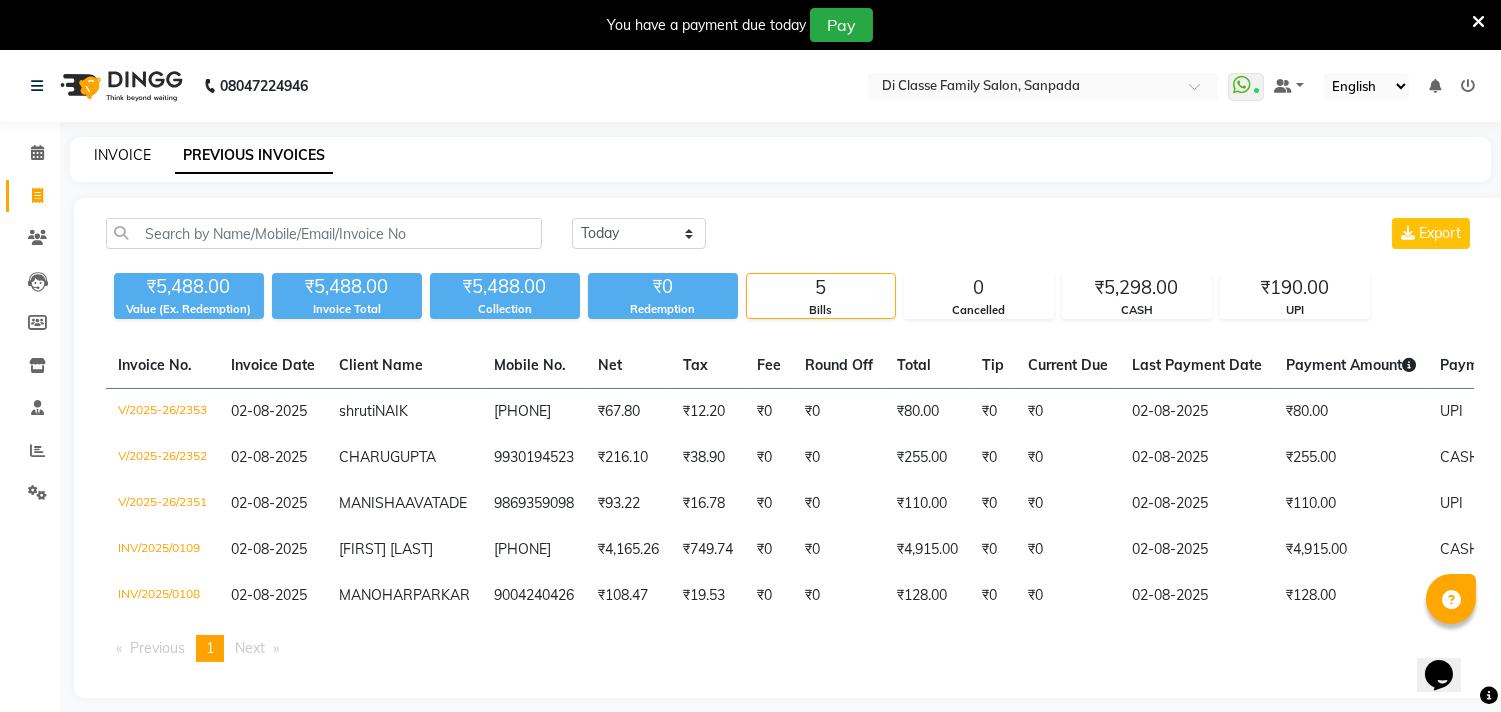 click on "INVOICE" 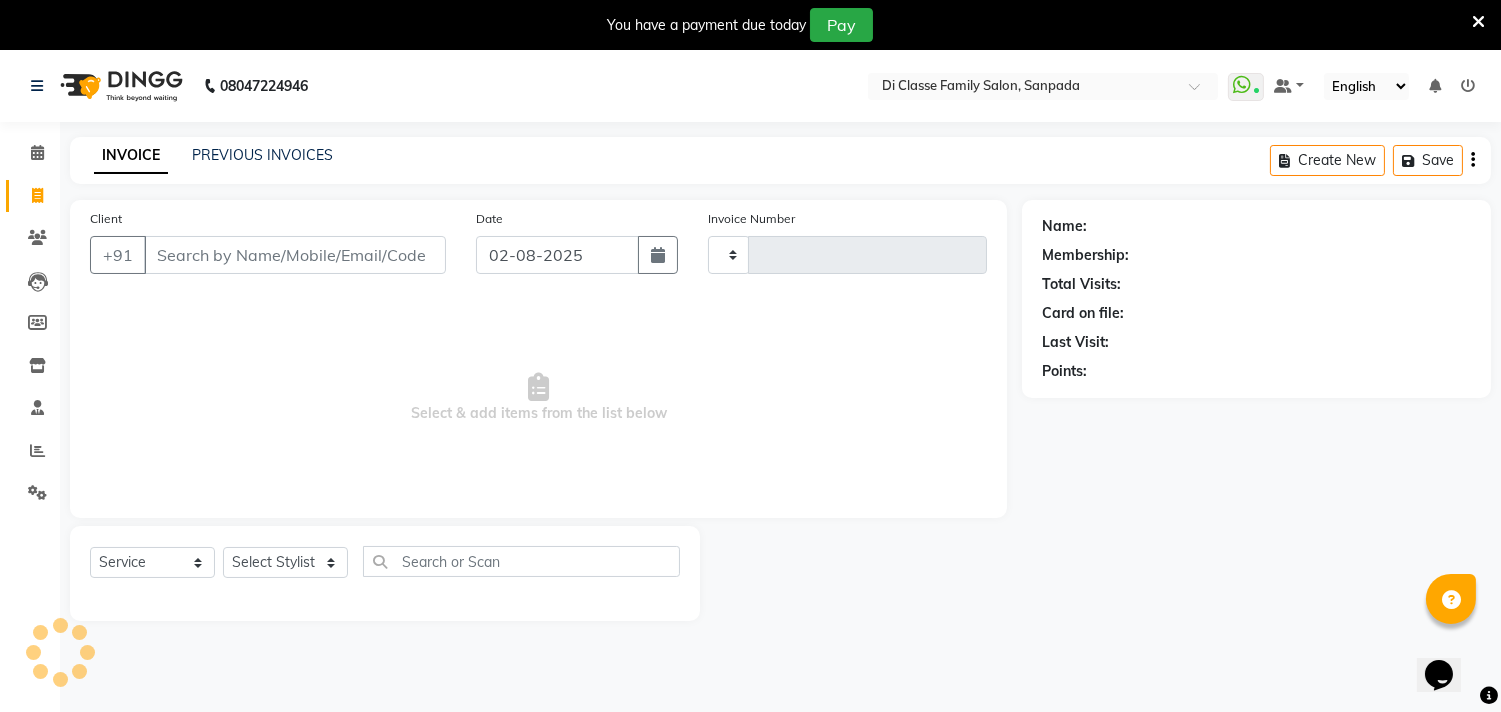 scroll, scrollTop: 50, scrollLeft: 0, axis: vertical 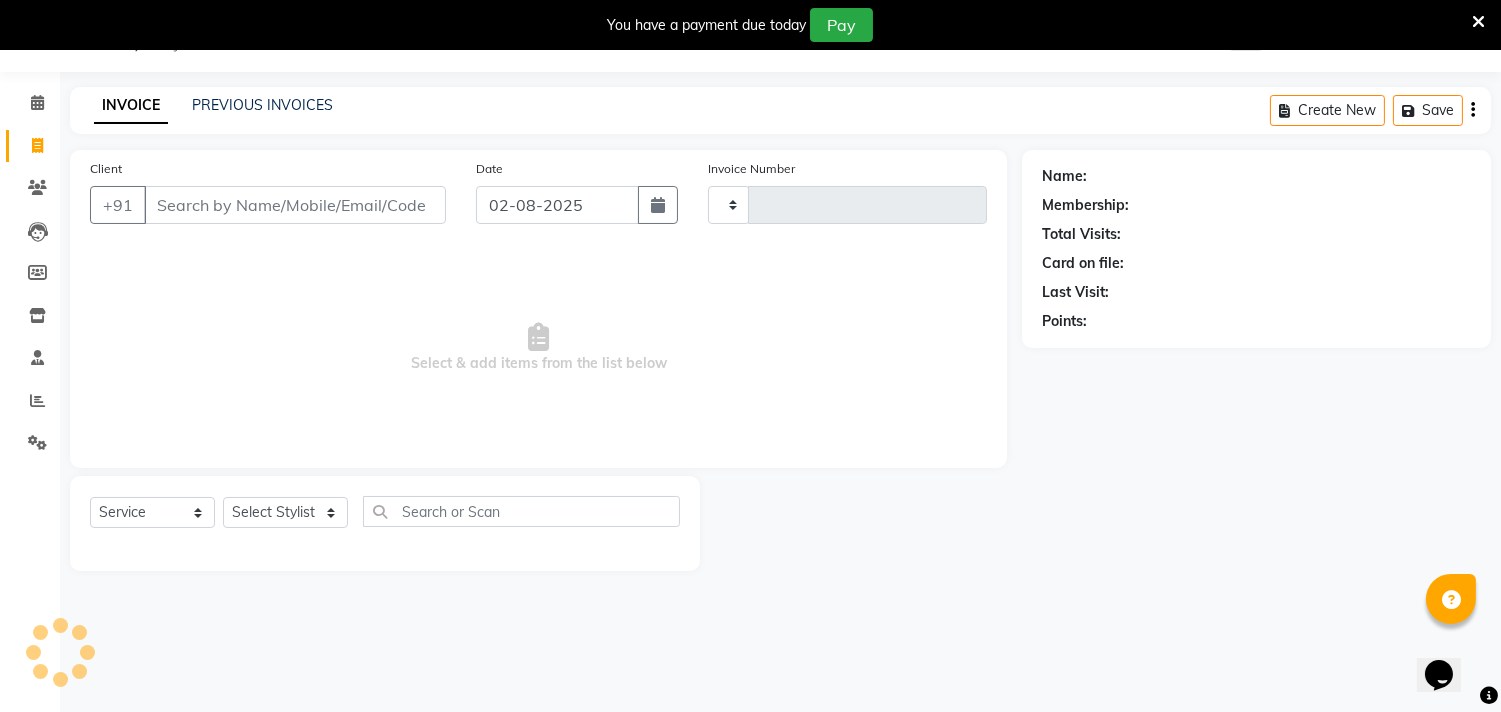 type on "2354" 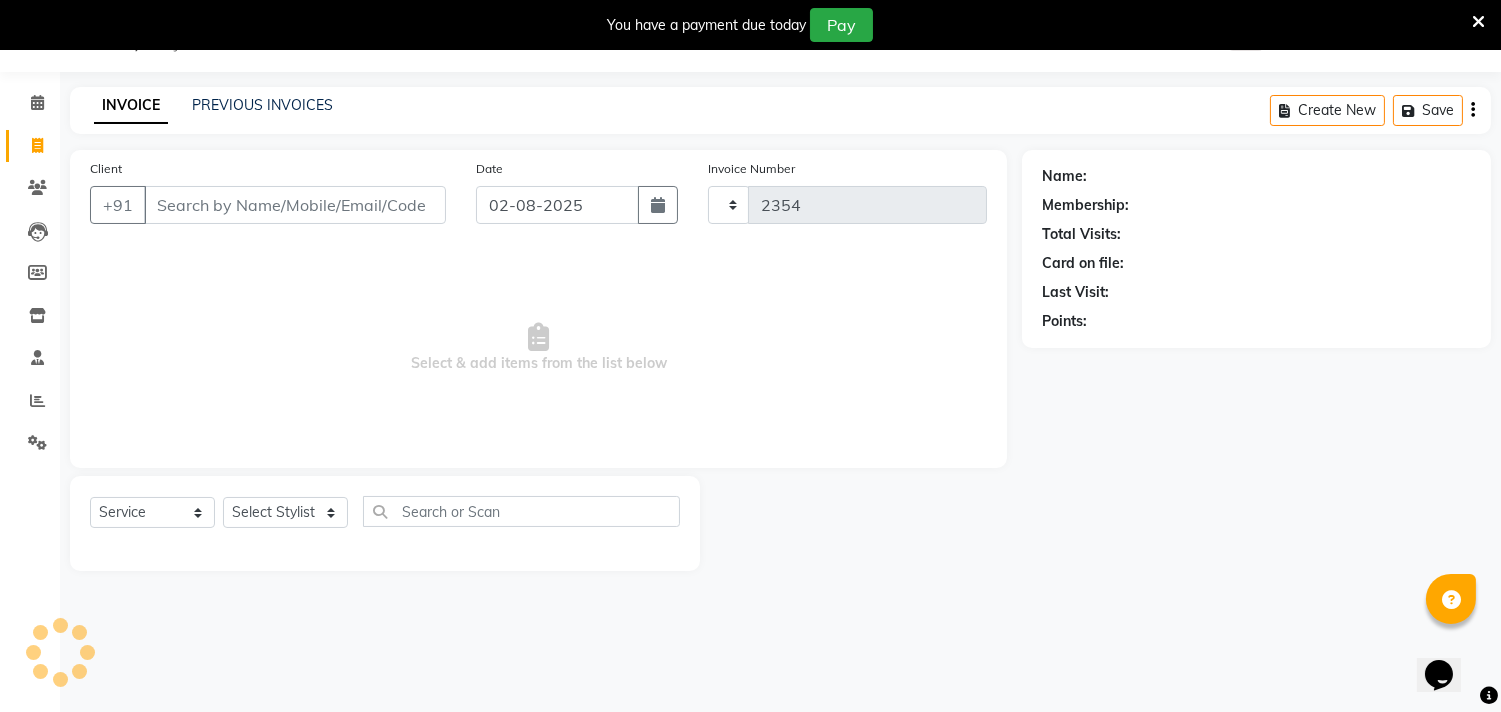 select on "4704" 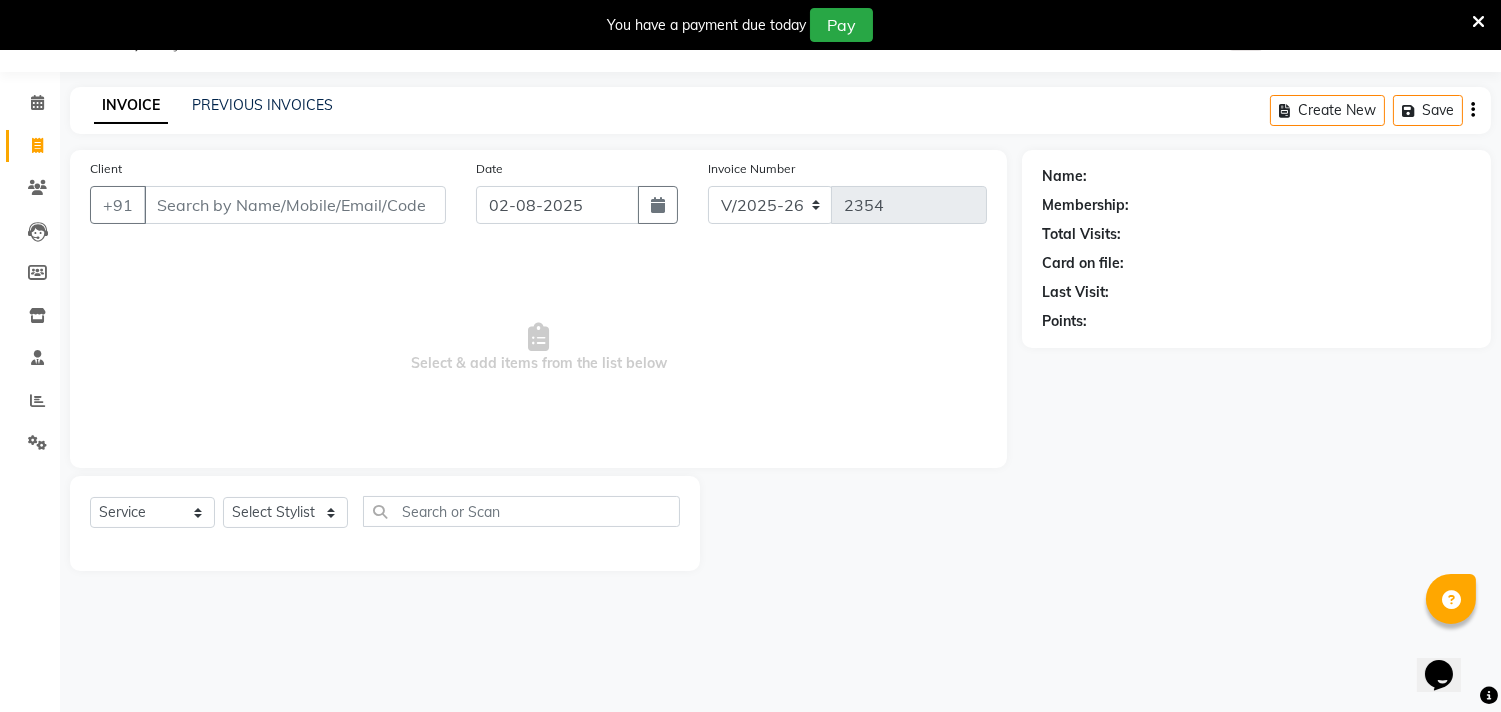 click on "Client" at bounding box center [295, 205] 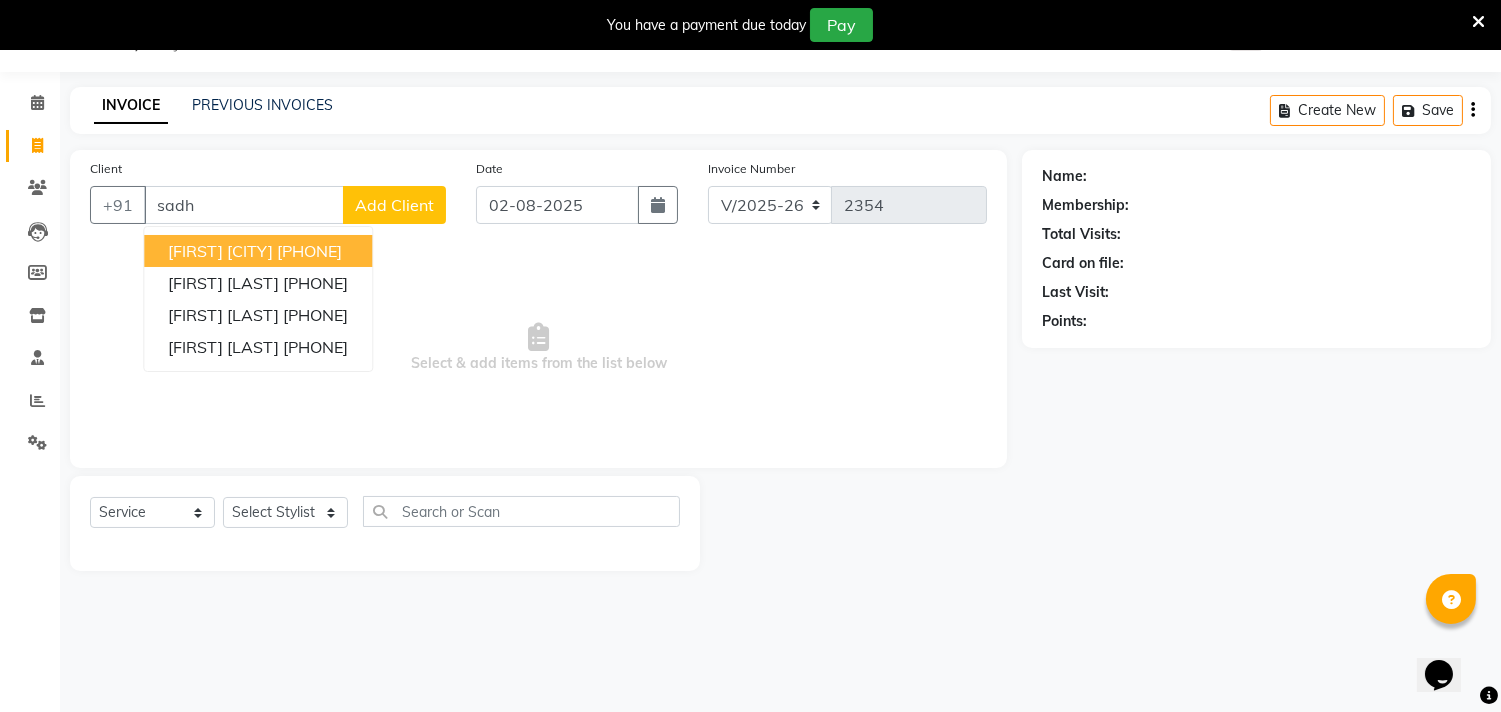 click on "[PHONE]" at bounding box center [309, 251] 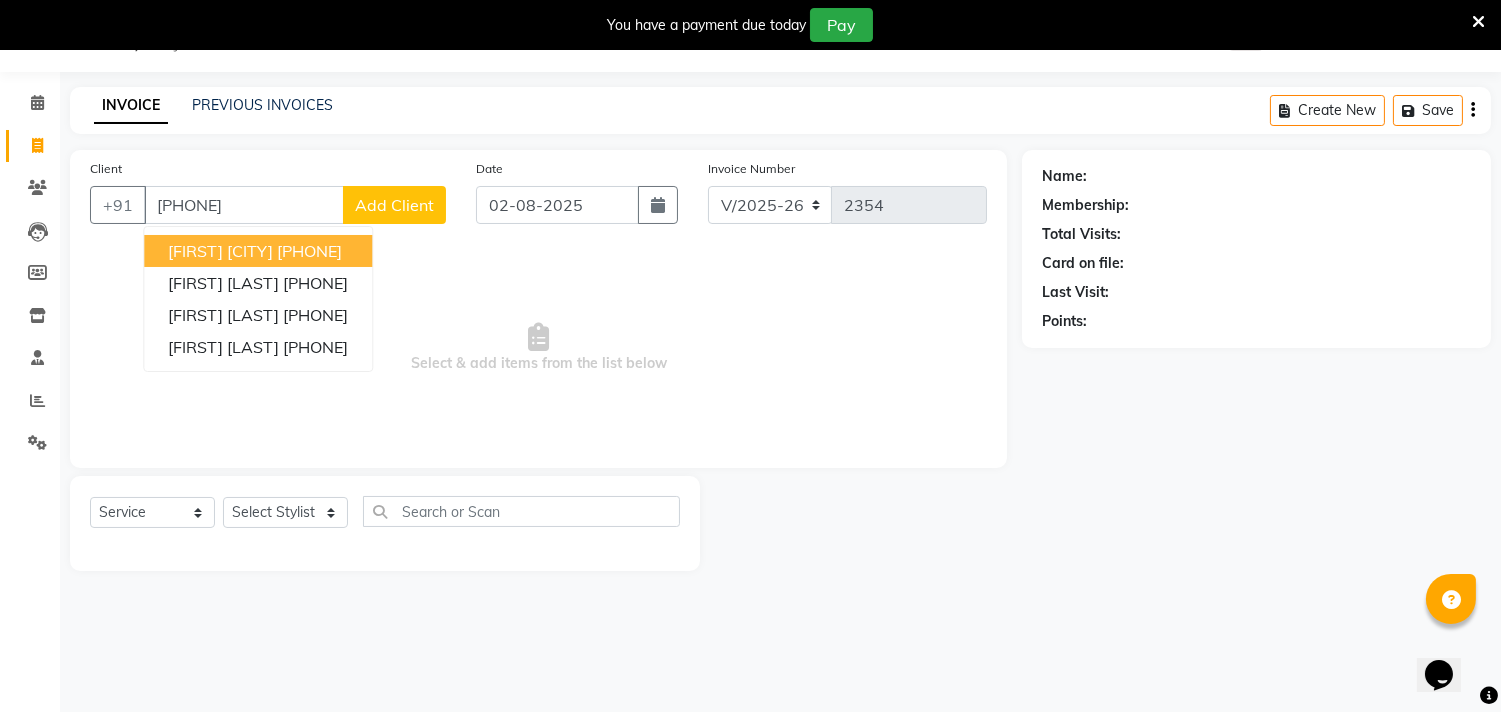 type on "[PHONE]" 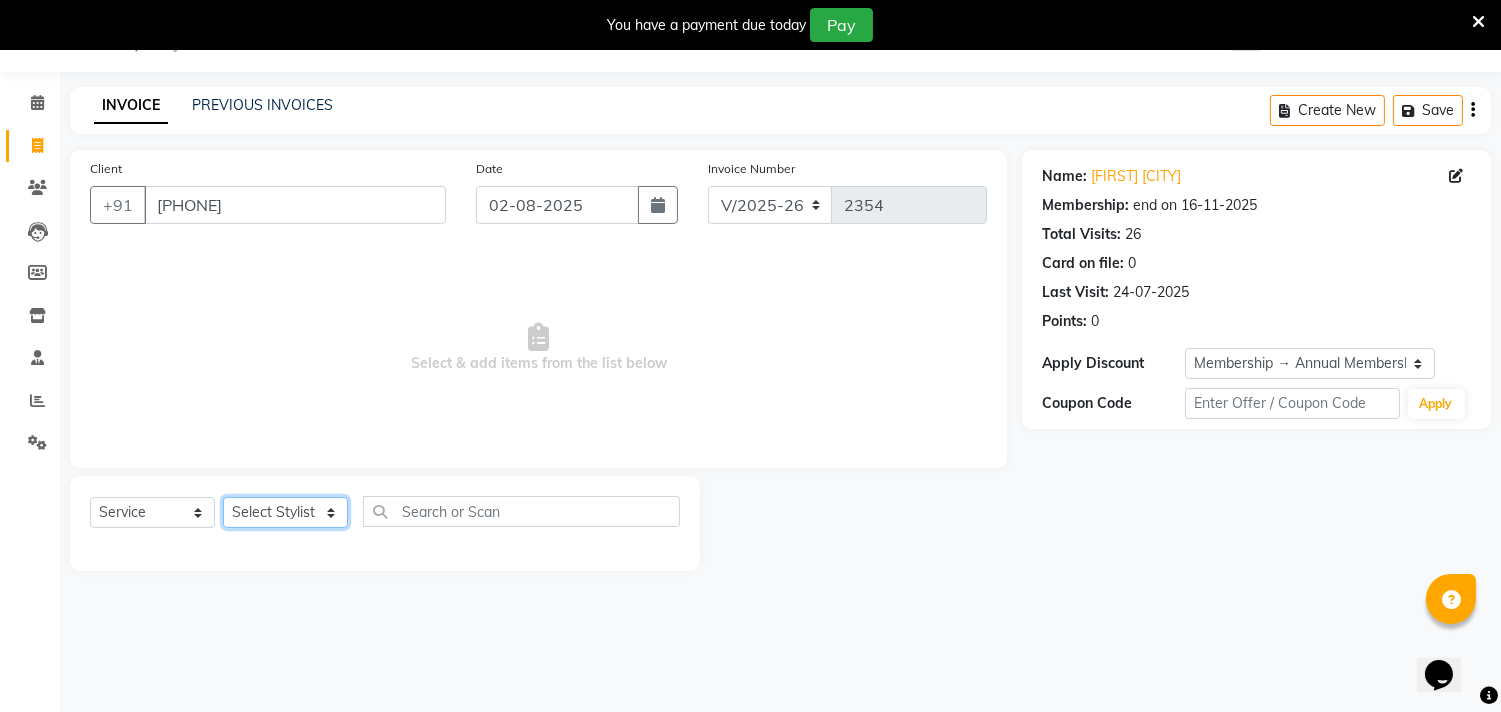 click on "Select Stylist aniket  Anu  AYAZ KADRI  Front Desk Javed kapil KOMAL  Payal  Pooja Jadhav Rahul Datkhile RESHMA SHAIKH rutik shinde SACHIN SAKPAL SADDAM SAHAJAN SAKSHI CHAVAN Sameer  sampada Sanjana  SANU SHUBHAM PEDNEKAR Sikandar Ansari Vijay kharat" 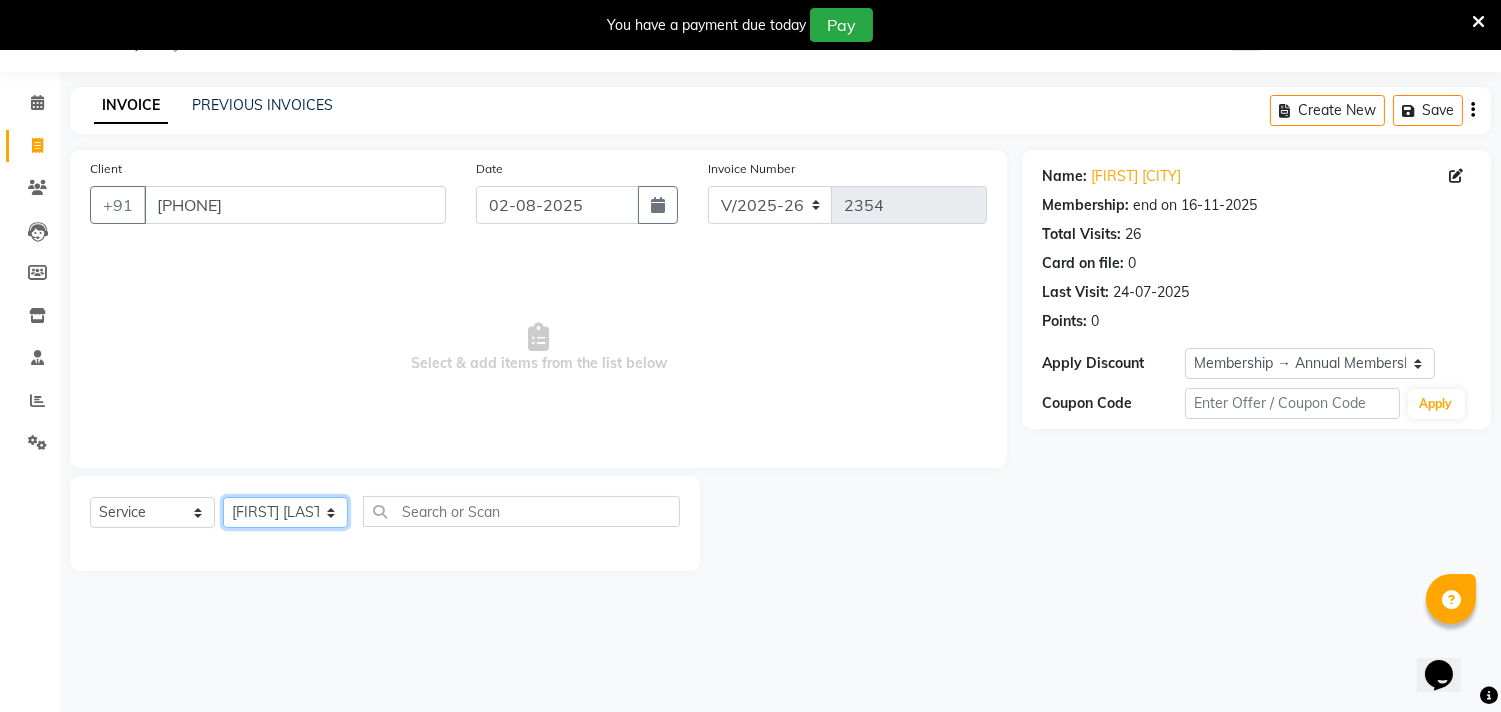 click on "Select Stylist aniket  Anu  AYAZ KADRI  Front Desk Javed kapil KOMAL  Payal  Pooja Jadhav Rahul Datkhile RESHMA SHAIKH rutik shinde SACHIN SAKPAL SADDAM SAHAJAN SAKSHI CHAVAN Sameer  sampada Sanjana  SANU SHUBHAM PEDNEKAR Sikandar Ansari Vijay kharat" 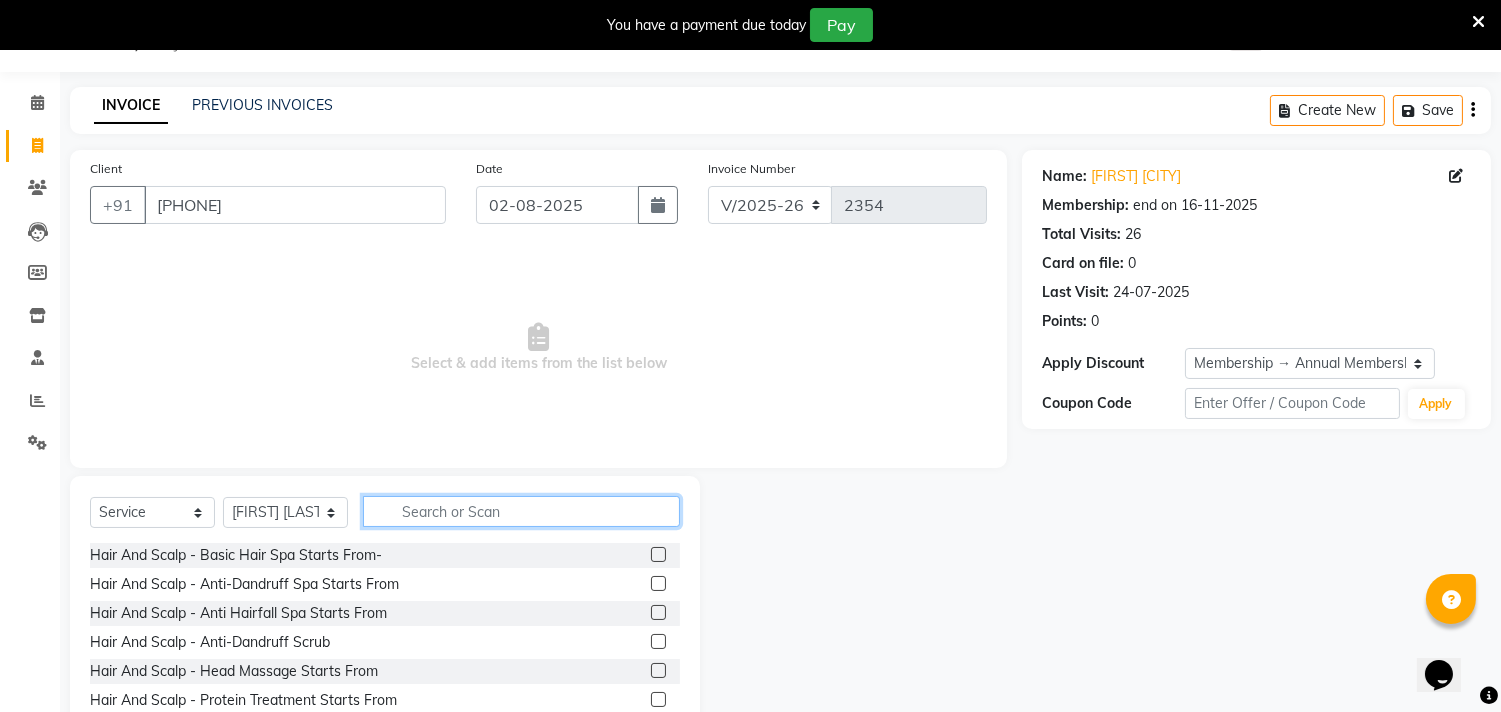 click 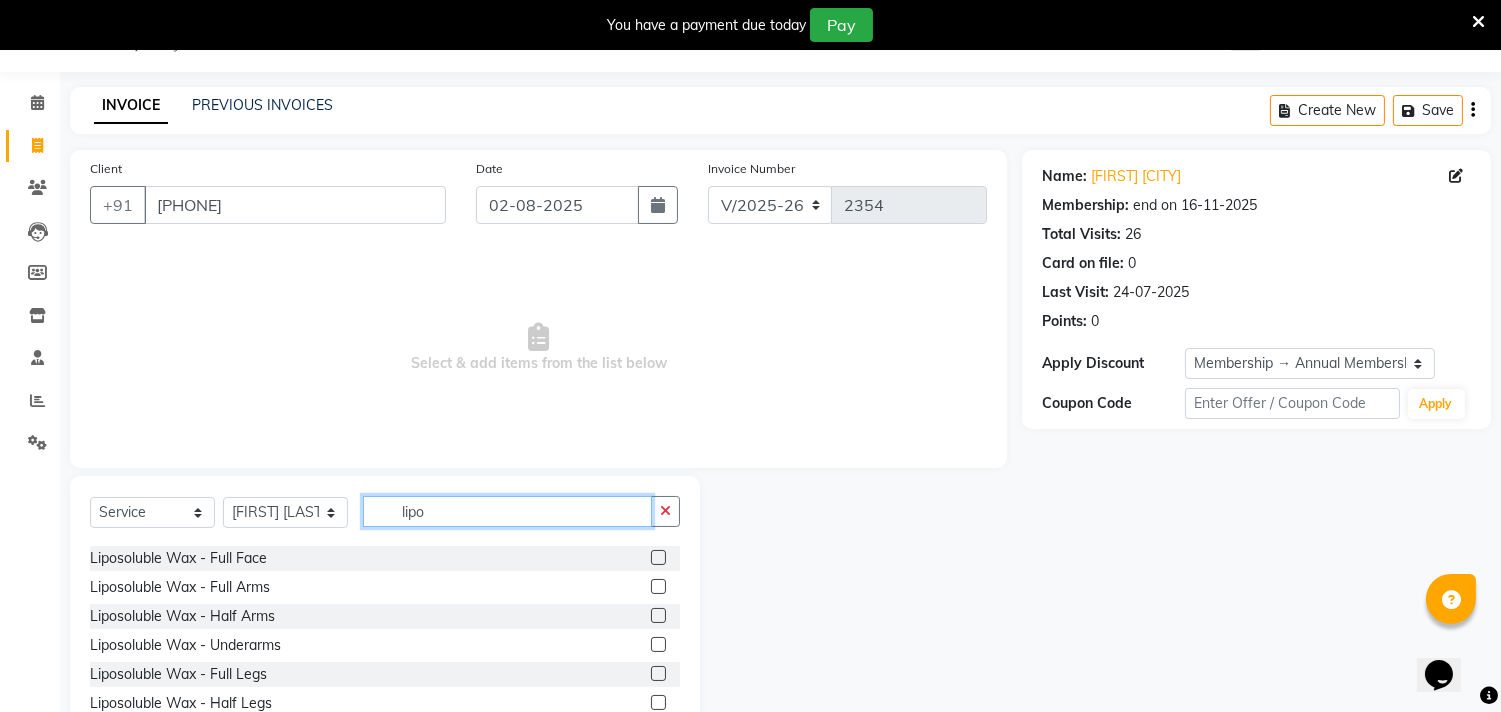 scroll, scrollTop: 147, scrollLeft: 0, axis: vertical 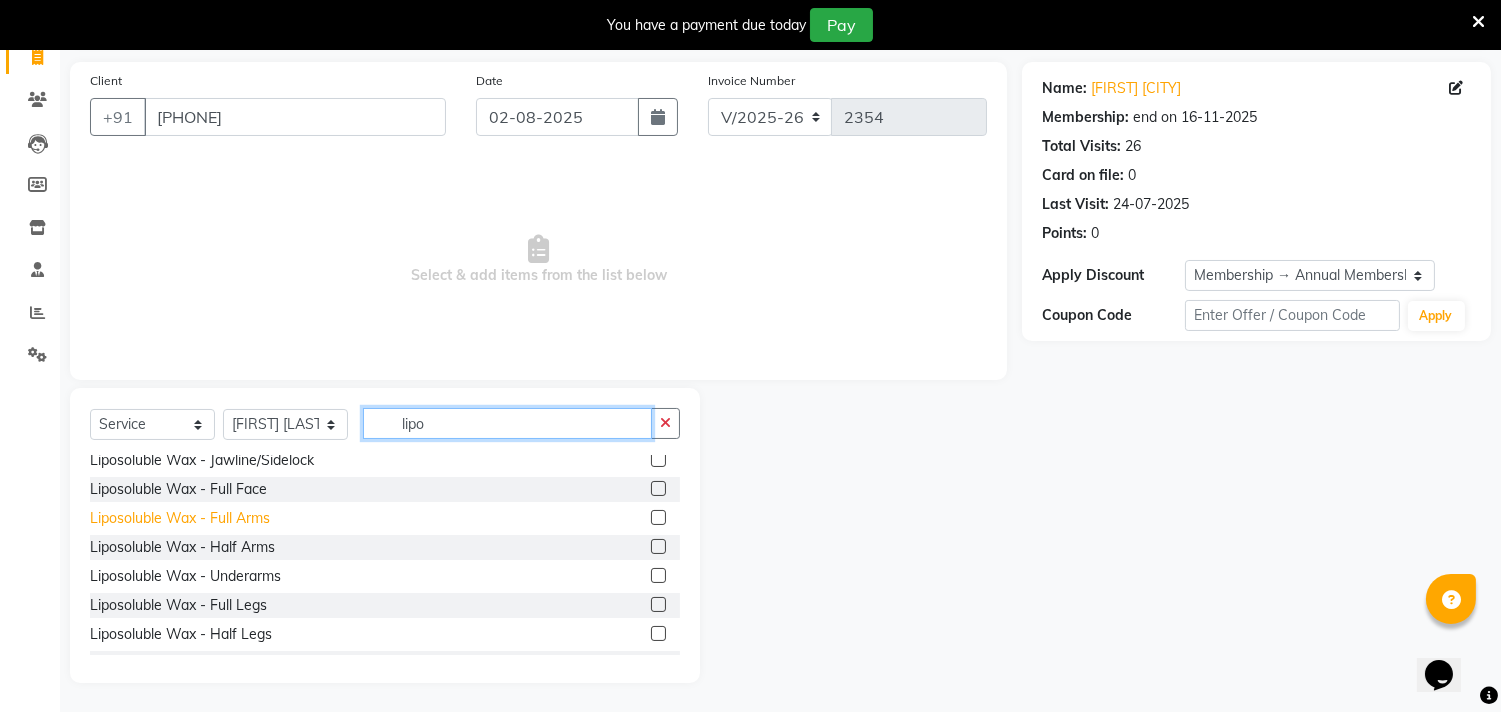type on "lipo" 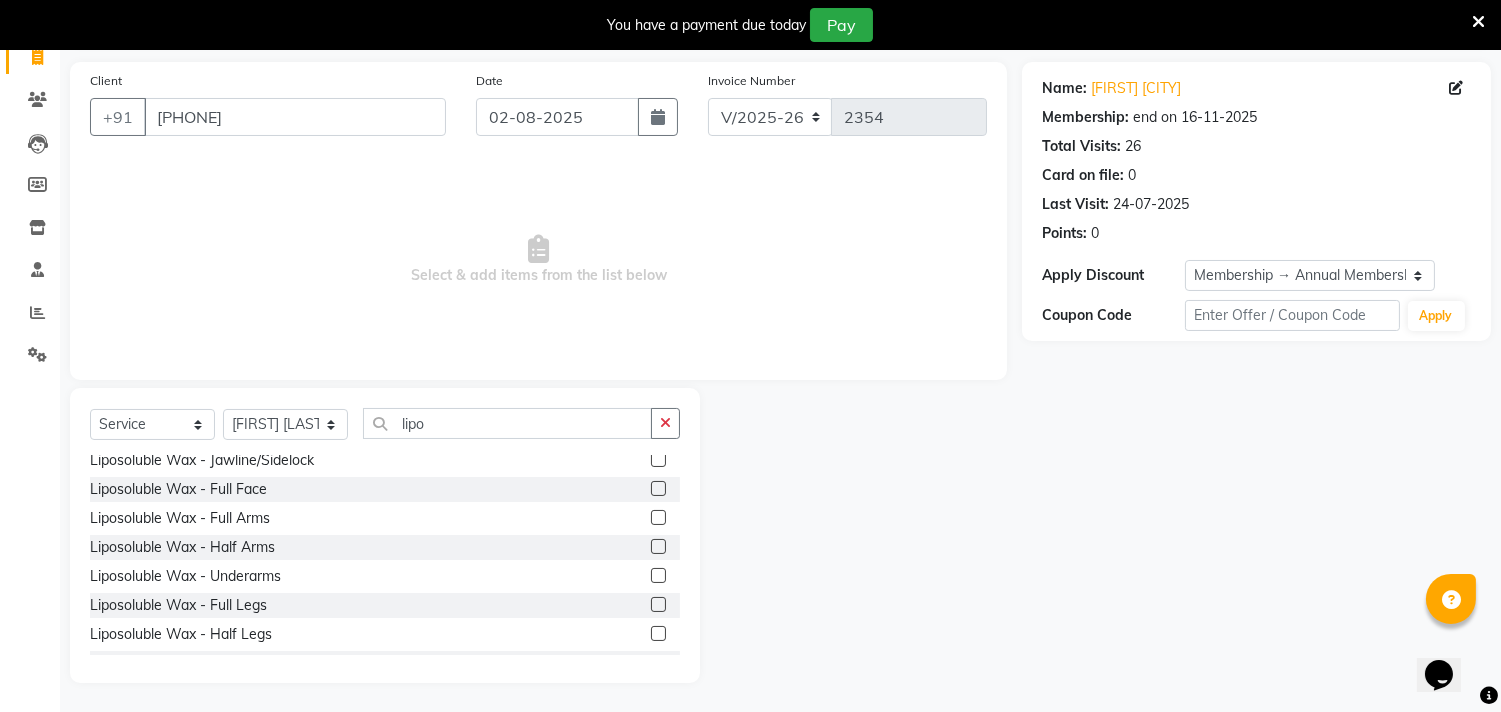 drag, startPoint x: 264, startPoint y: 513, endPoint x: 268, endPoint y: 534, distance: 21.377558 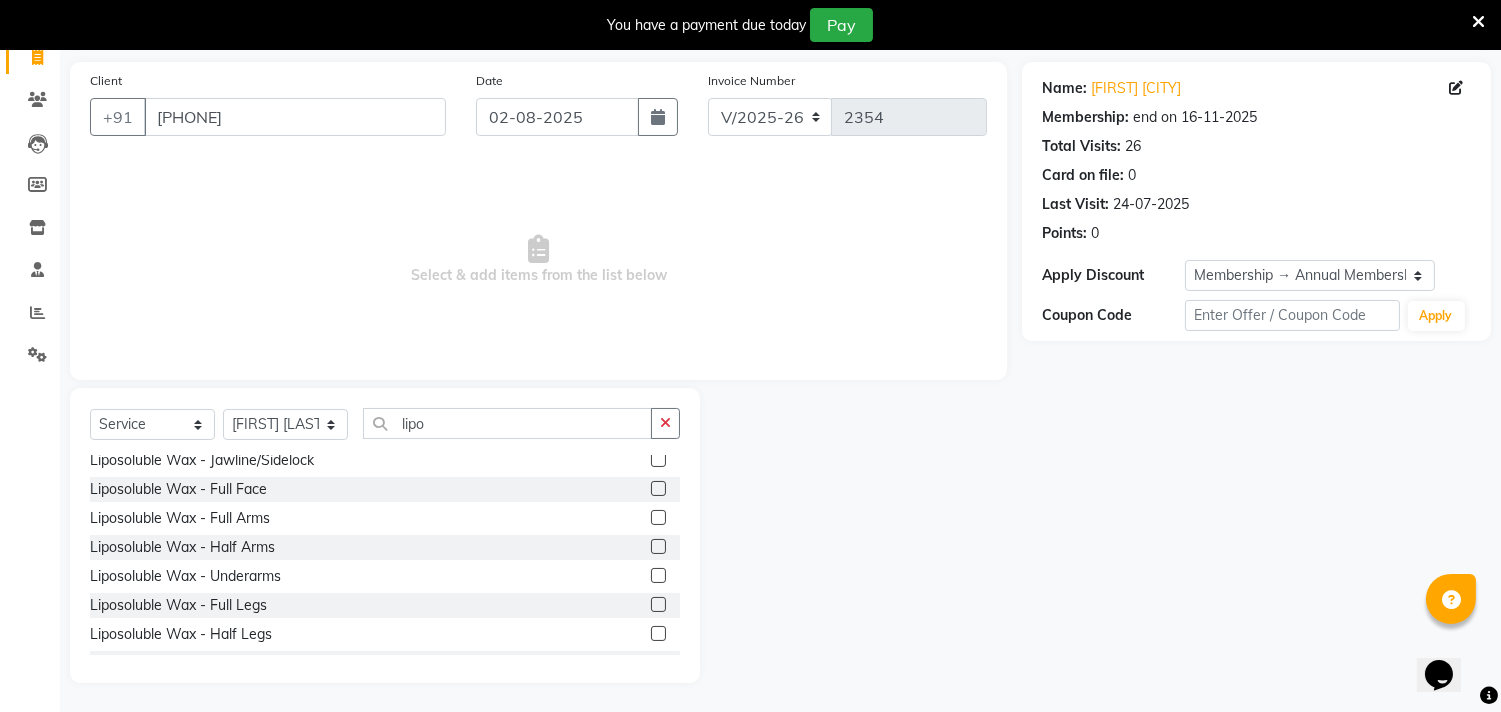 click on "Liposoluble Wax - Full Arms" 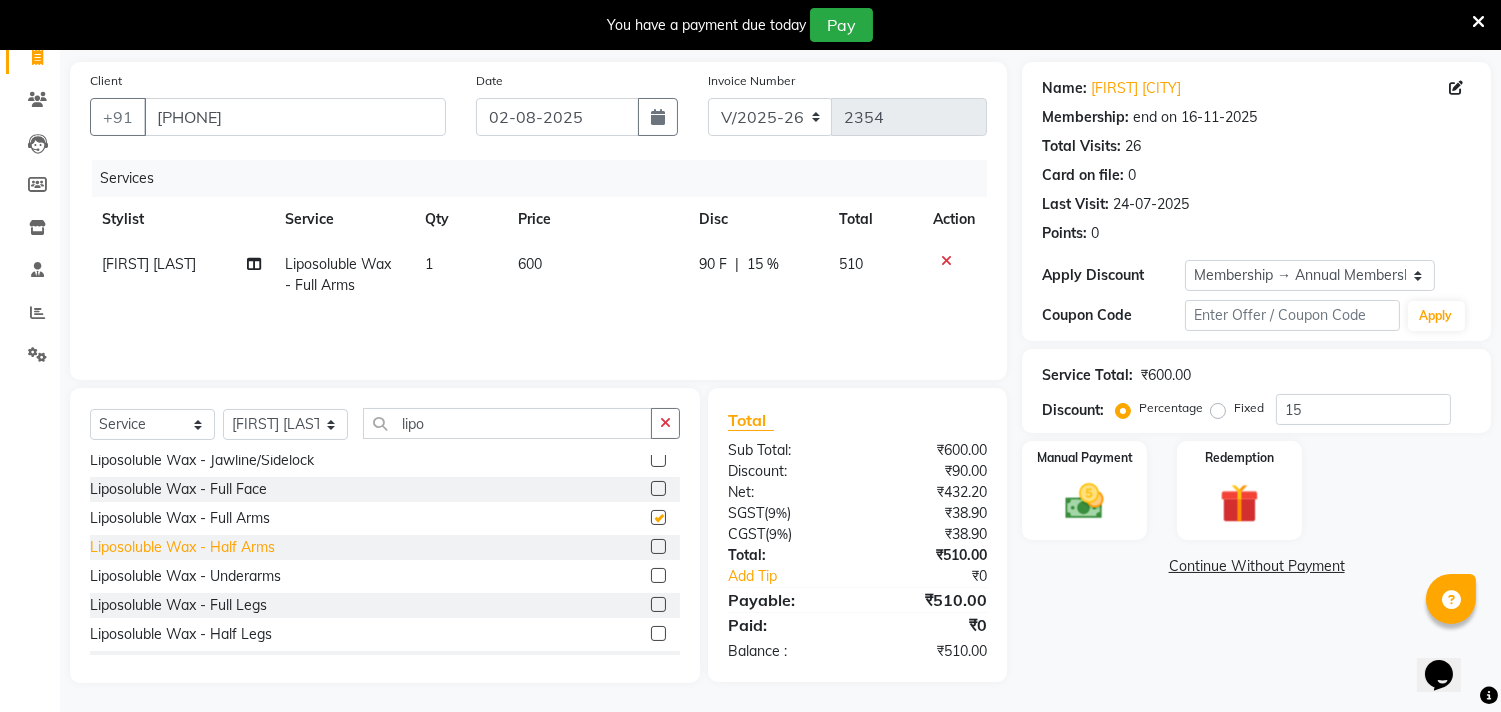 checkbox on "false" 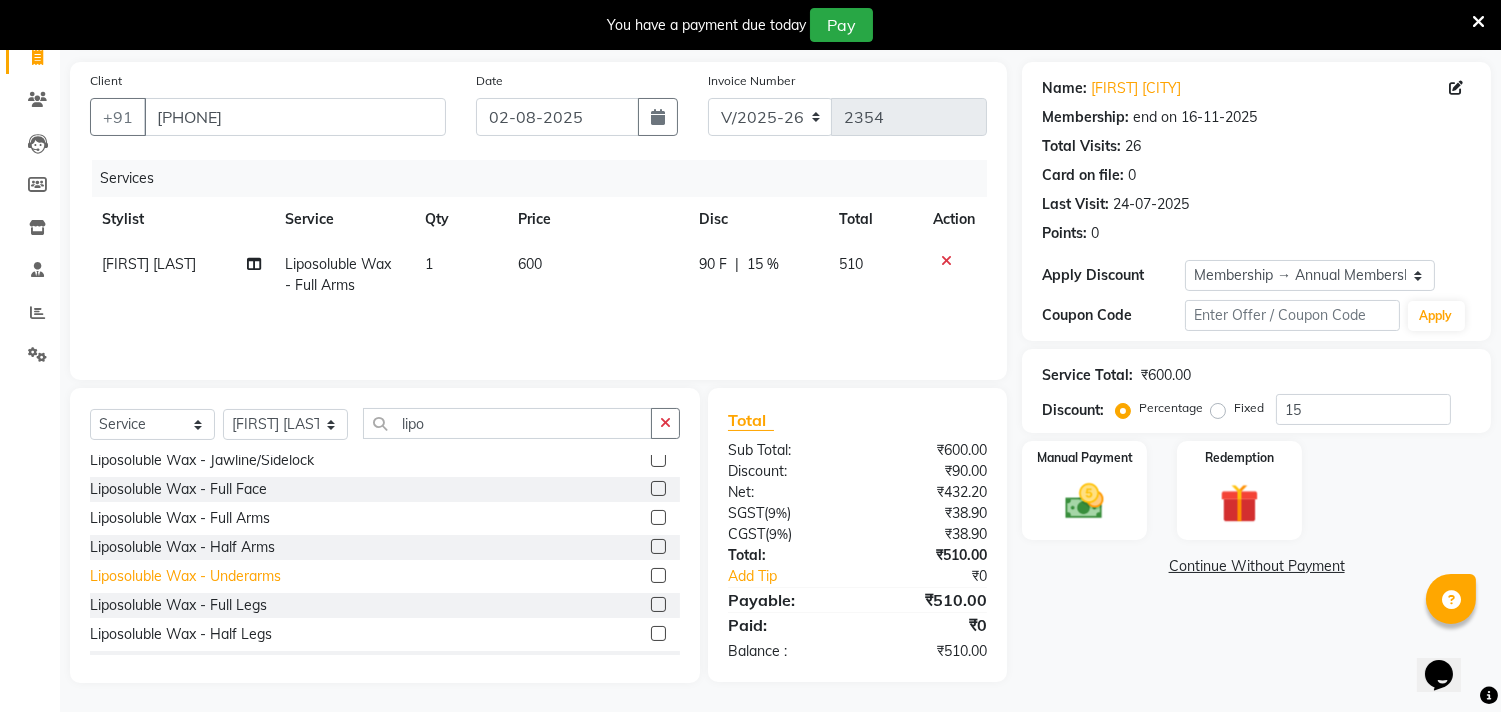 click on "Liposoluble Wax - Underarms" 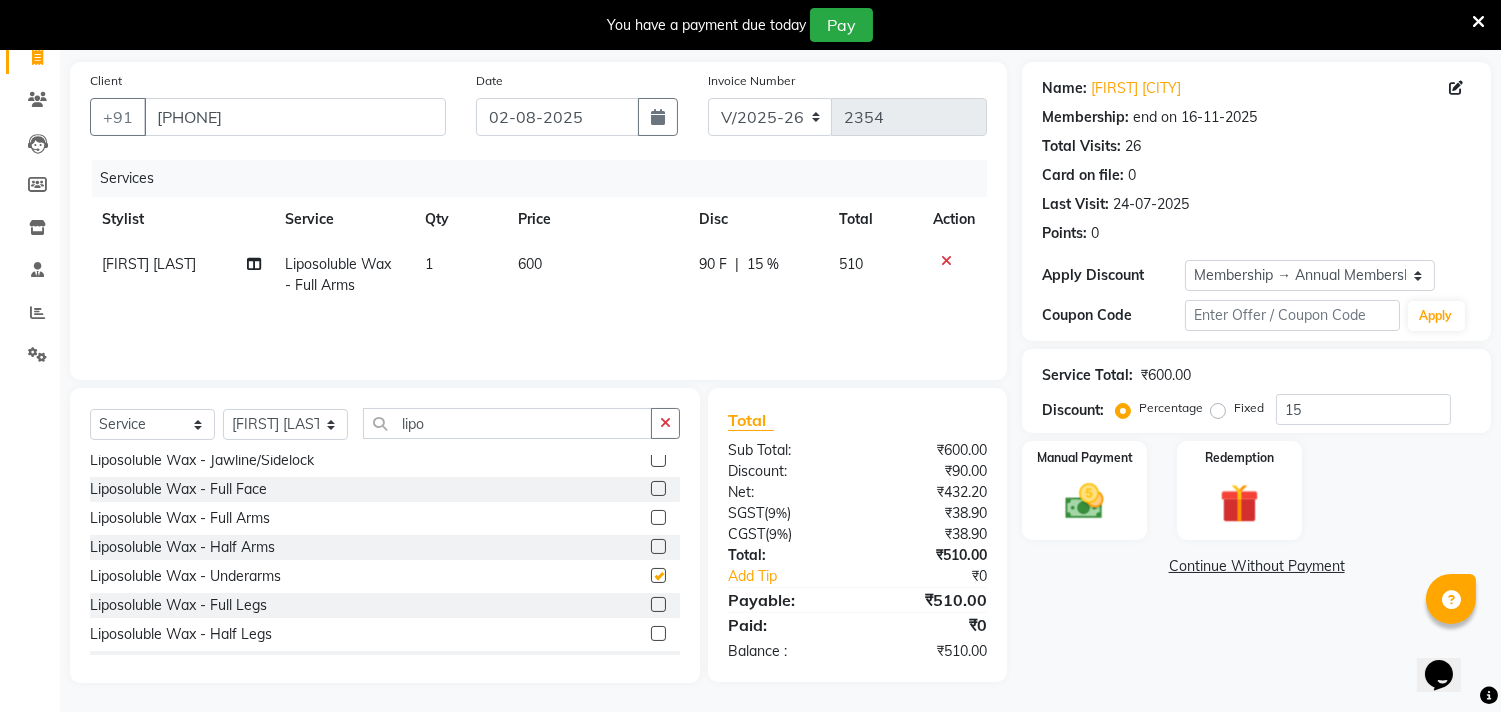 checkbox on "false" 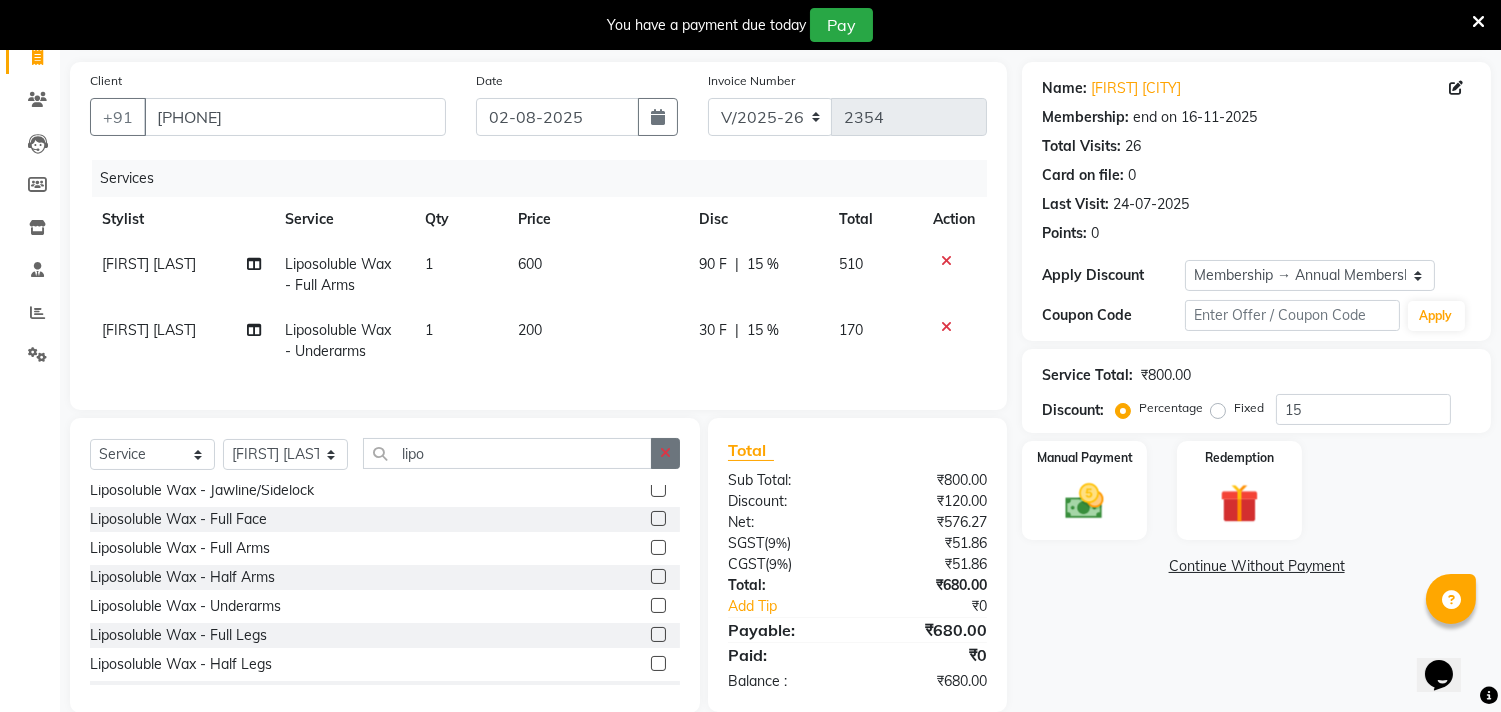 click 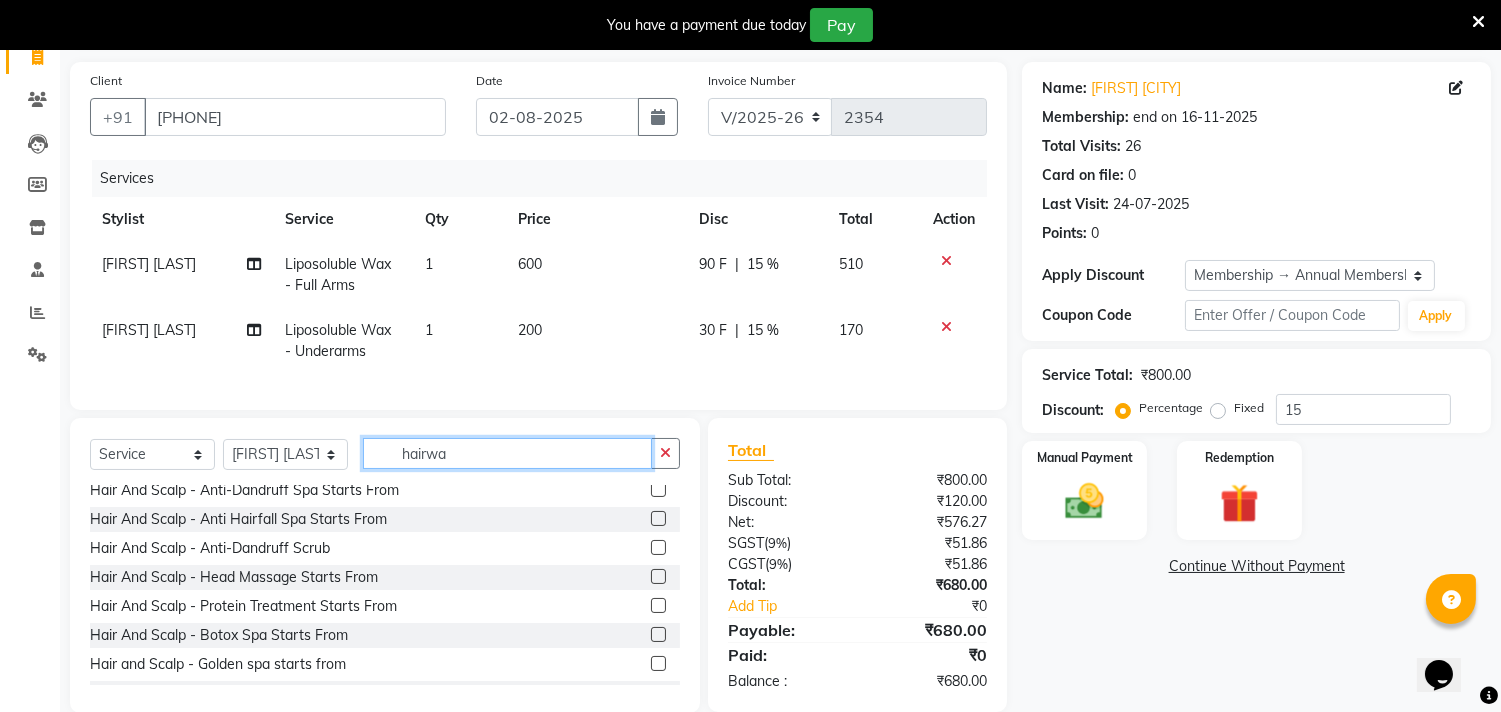scroll, scrollTop: 3, scrollLeft: 0, axis: vertical 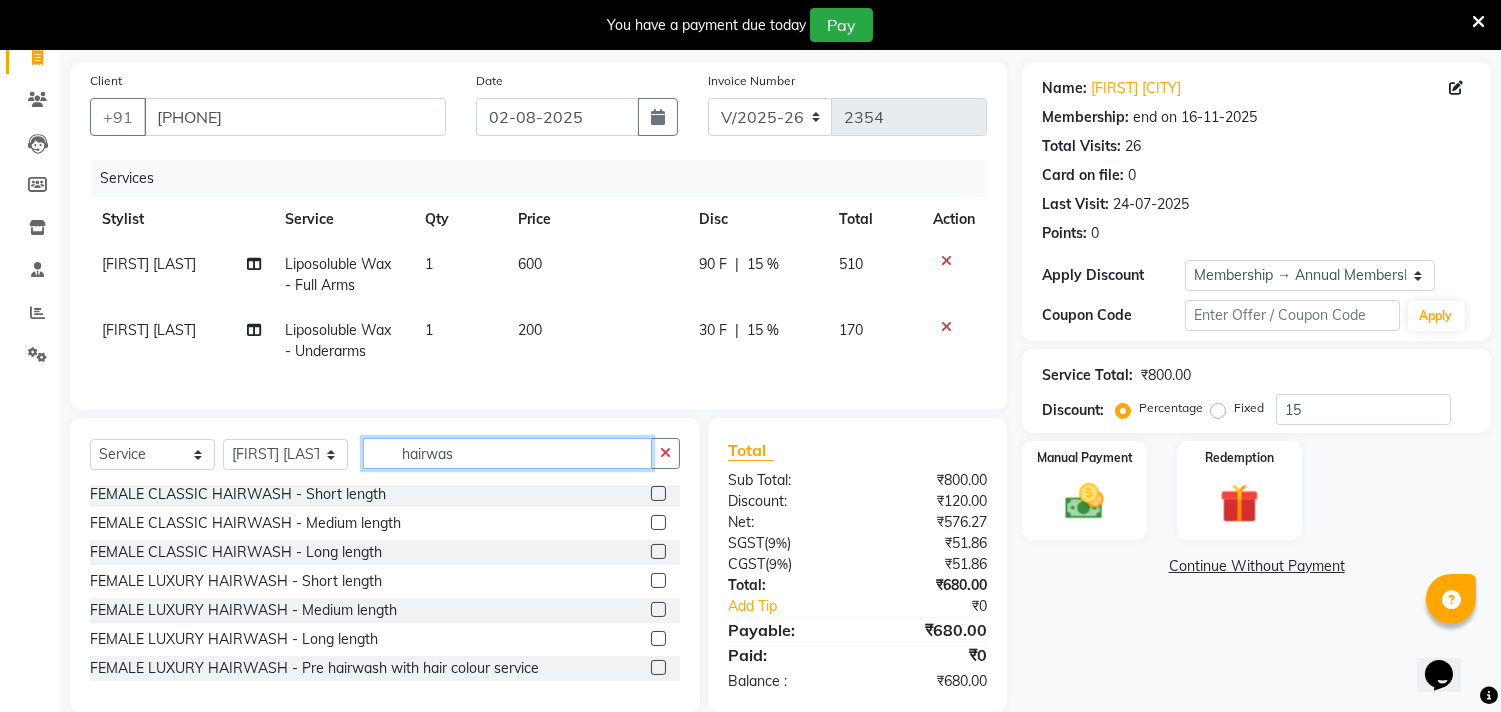 type on "hairwas" 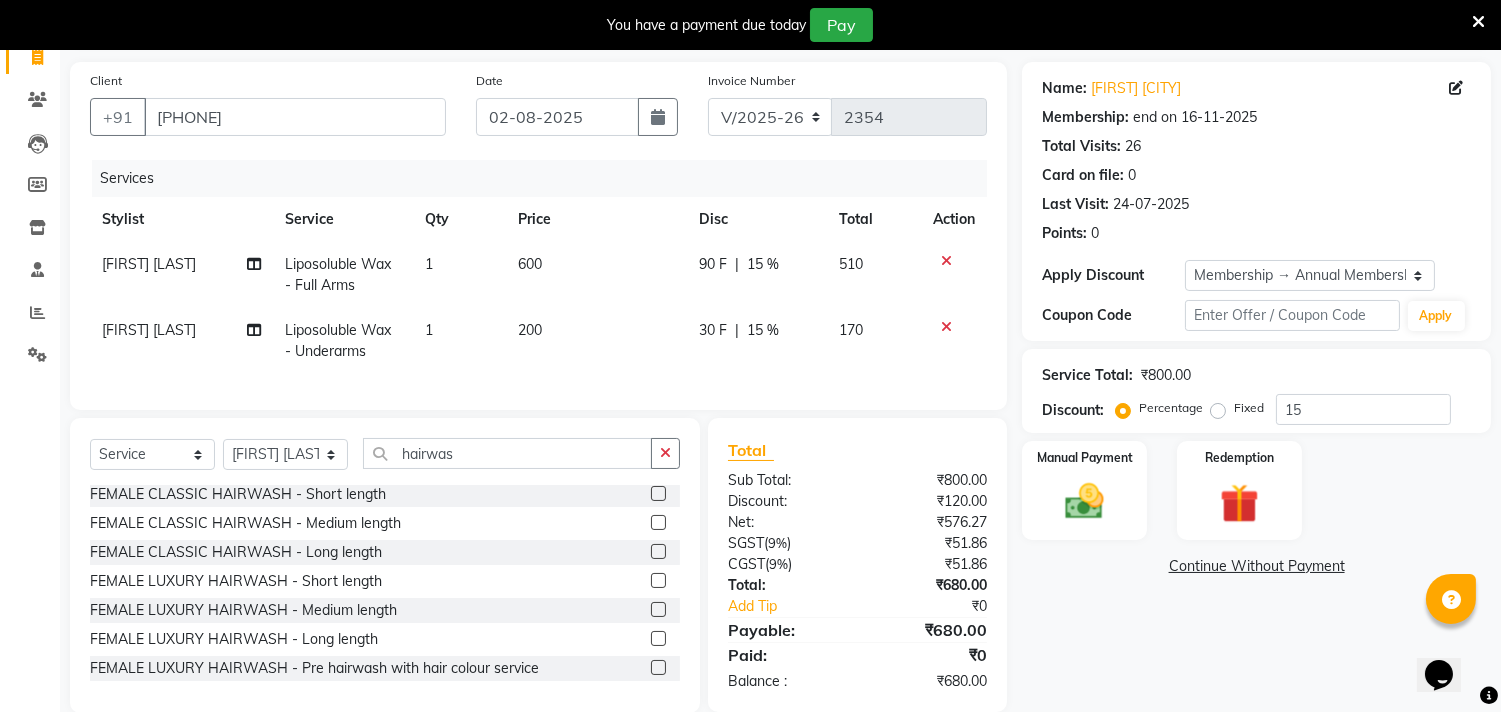click 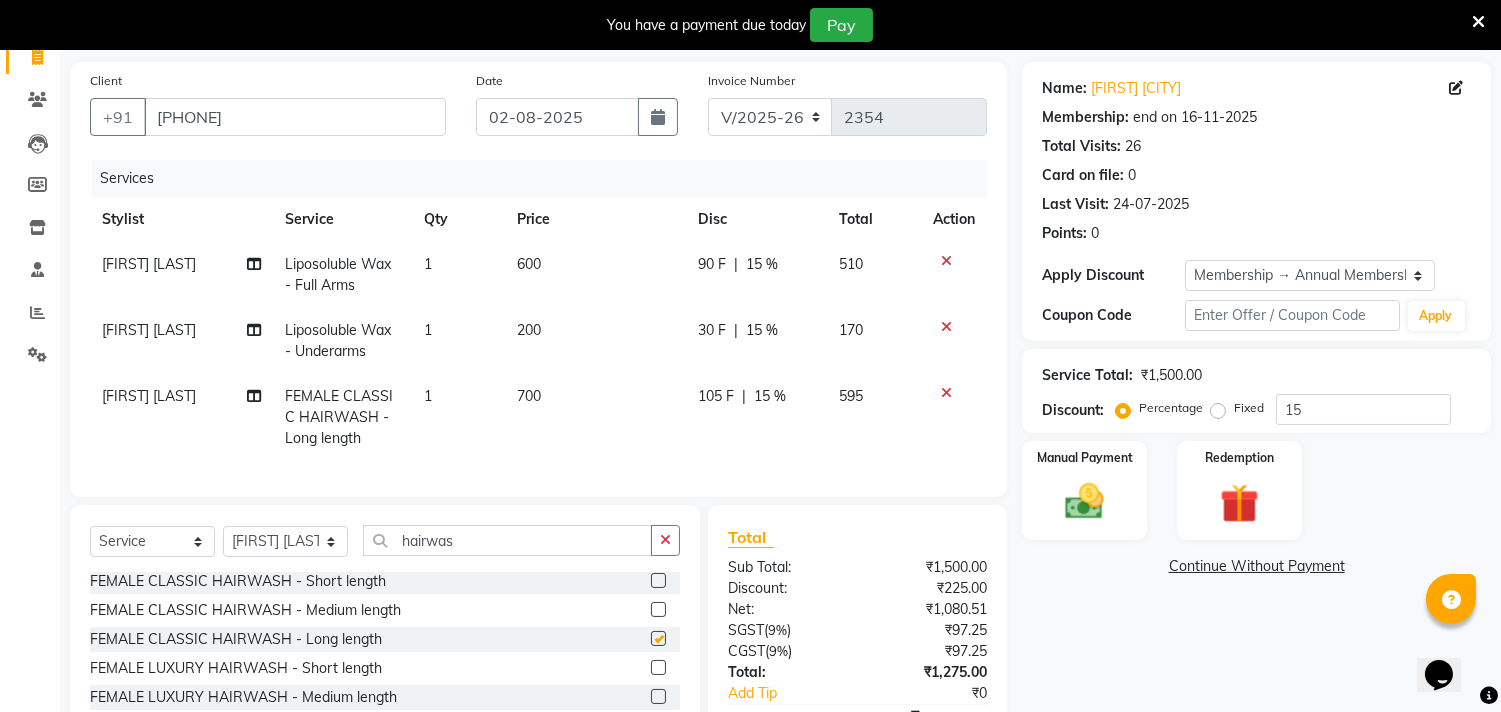 checkbox on "false" 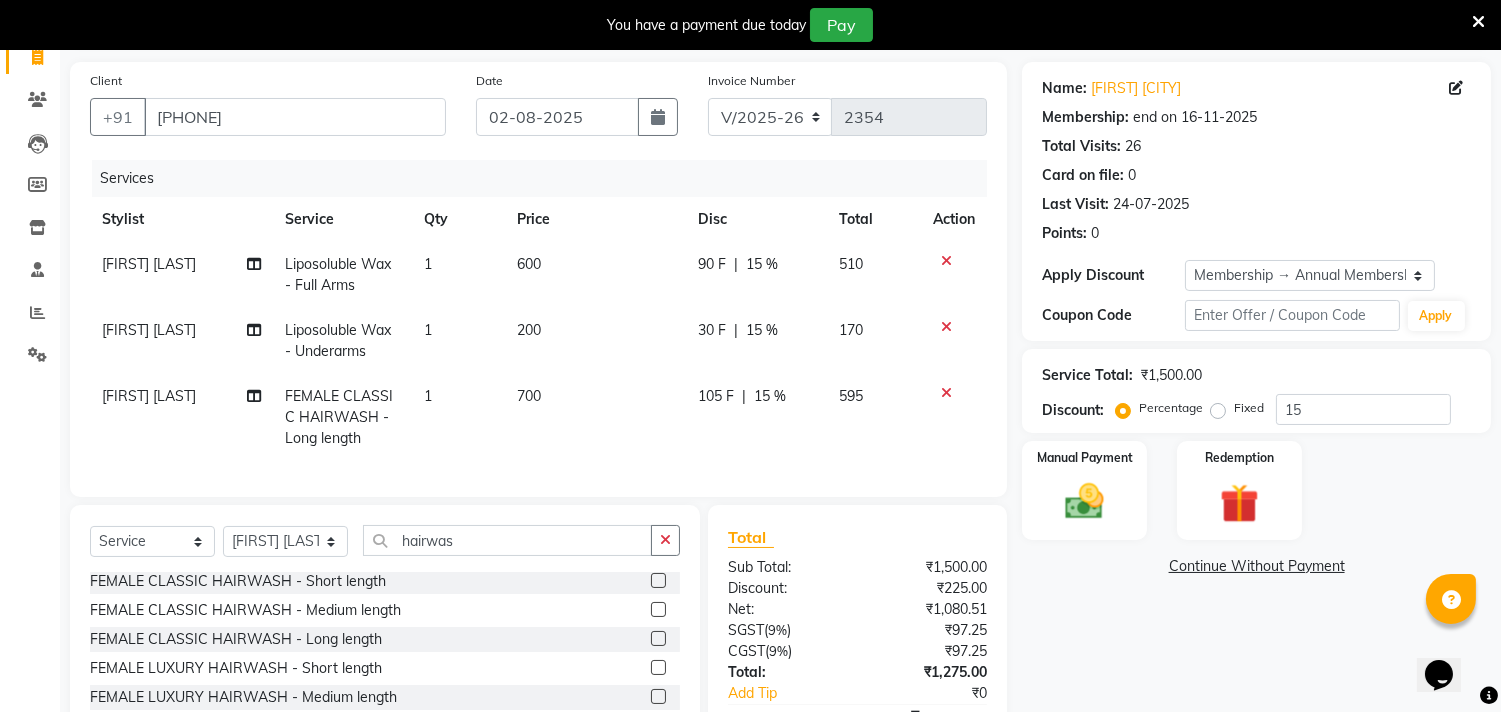 click on "105 F | 15 %" 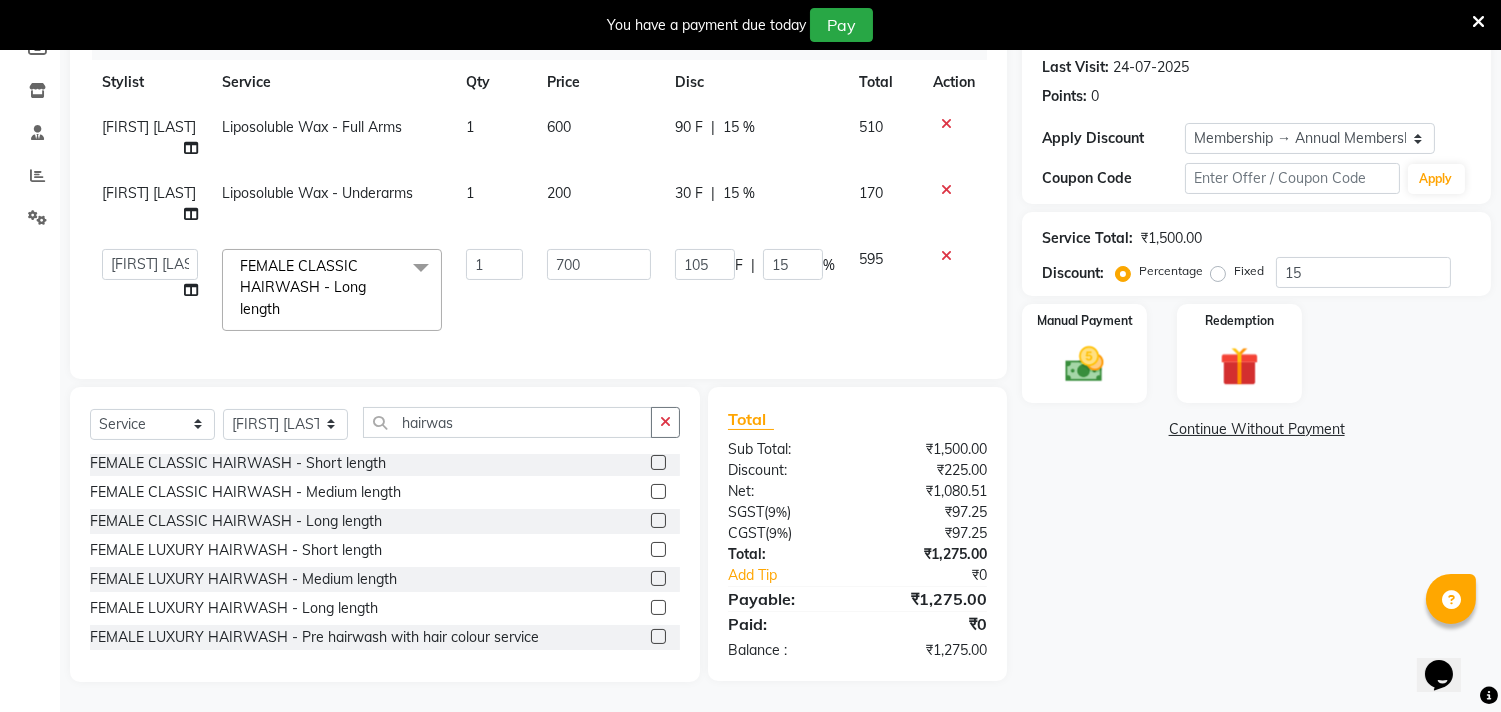 scroll, scrollTop: 292, scrollLeft: 0, axis: vertical 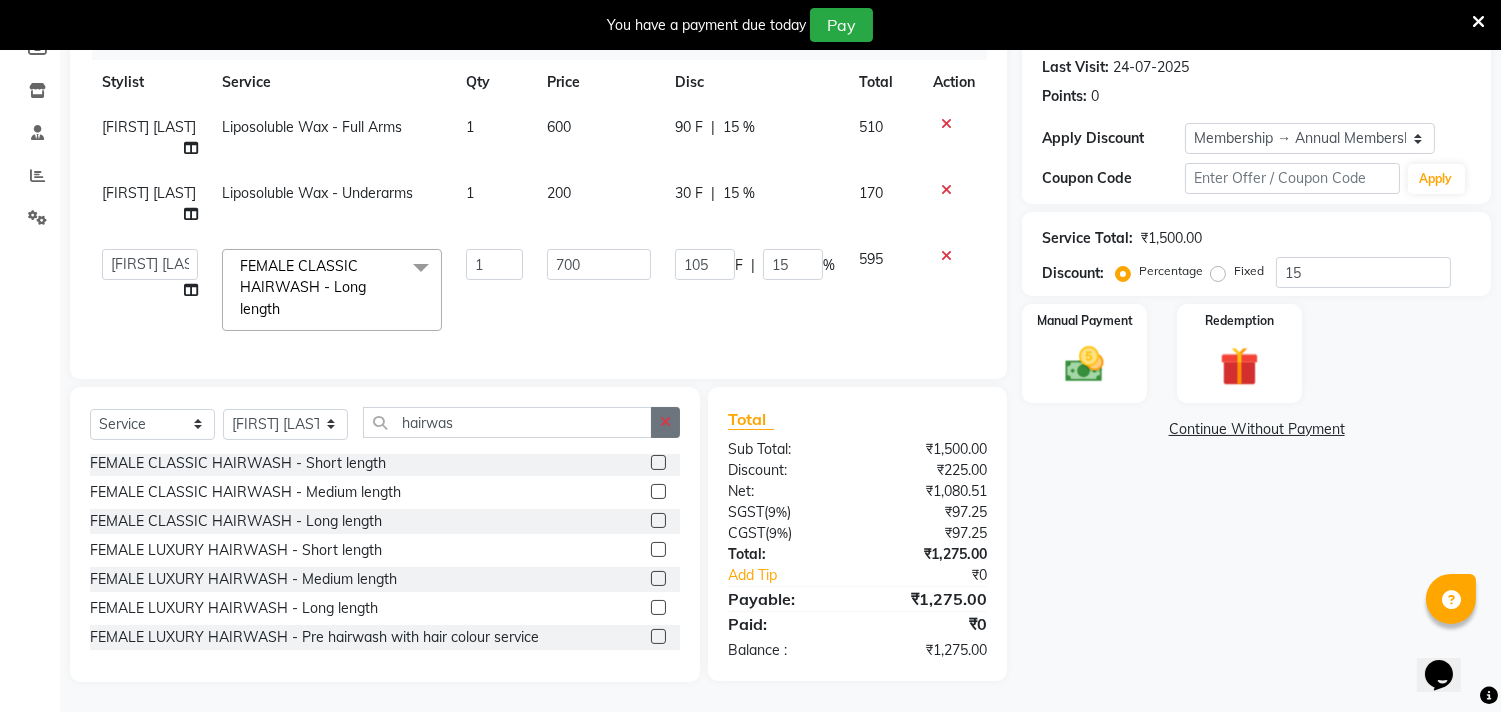 click 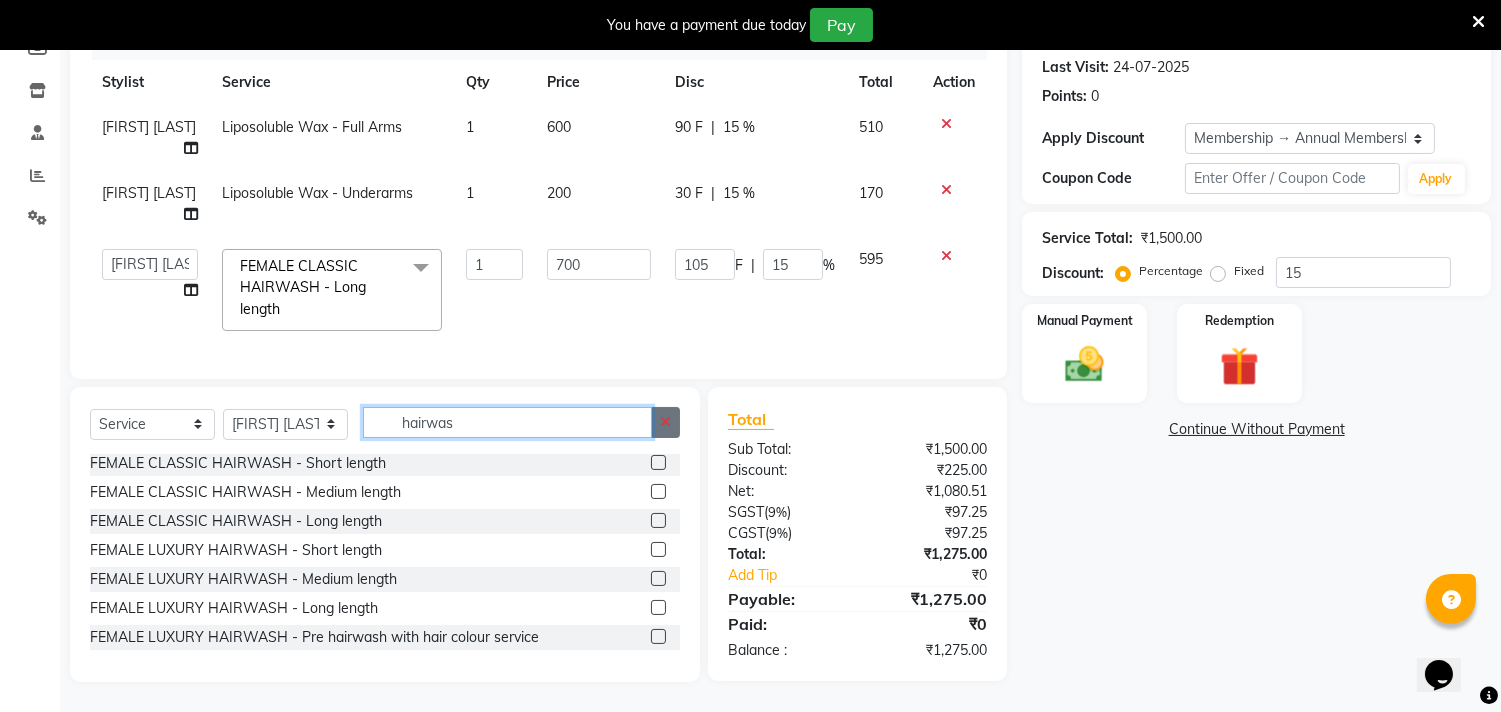 type 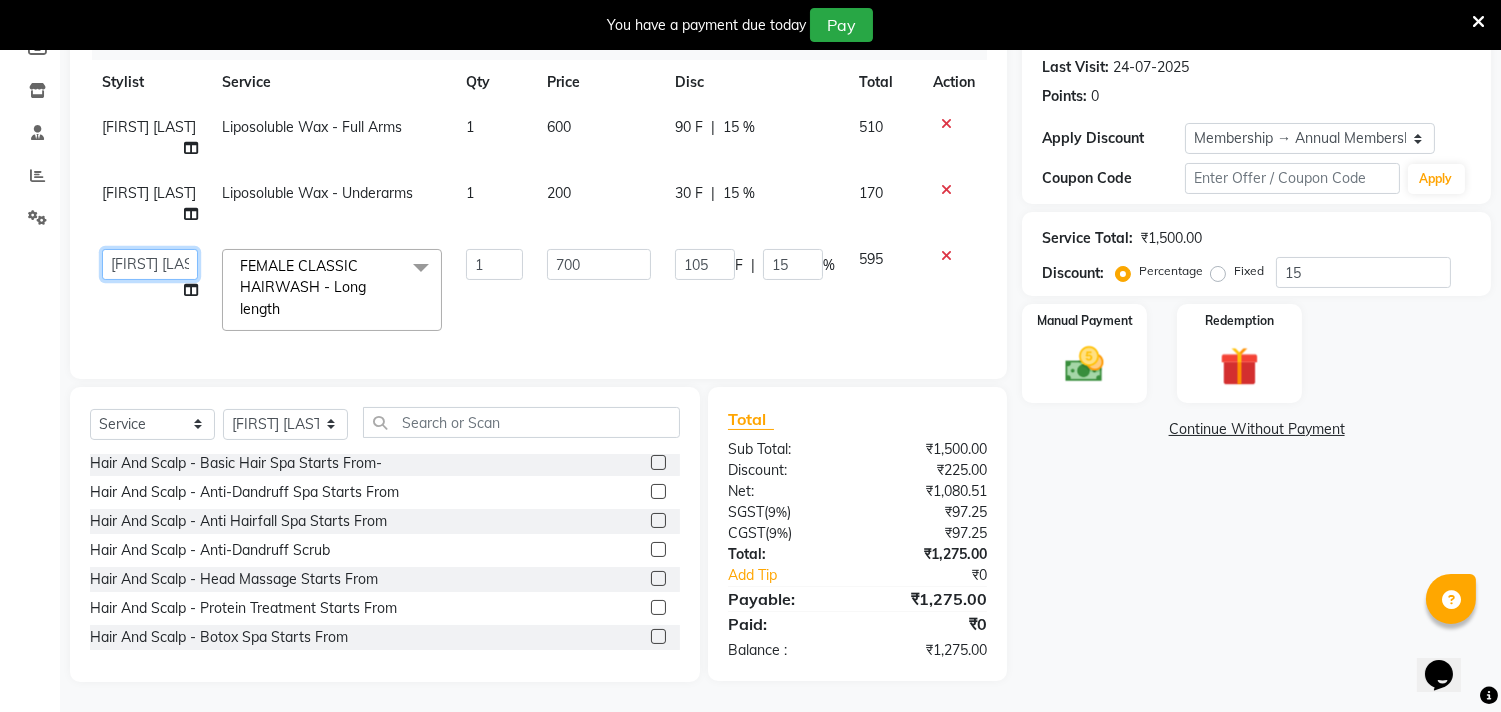 click on "[FIRST] [LAST]  [FIRST]  [FIRST] [LAST]  Front Desk   [FIRST]   [FIRST]   [FIRST]    [FIRST]    [FIRST] [LAST]   [FIRST] [LAST]   [FIRST] [LAST]   [FIRST] [LAST]   [FIRST] [LAST]   [FIRST]   [FIRST]    [FIRST] [LAST]   [FIRST]    [FIRST]    [FIRST]   [FIRST]   [FIRST] [LAST]   [FIRST] [LAST]   [FIRST] [LAST]" 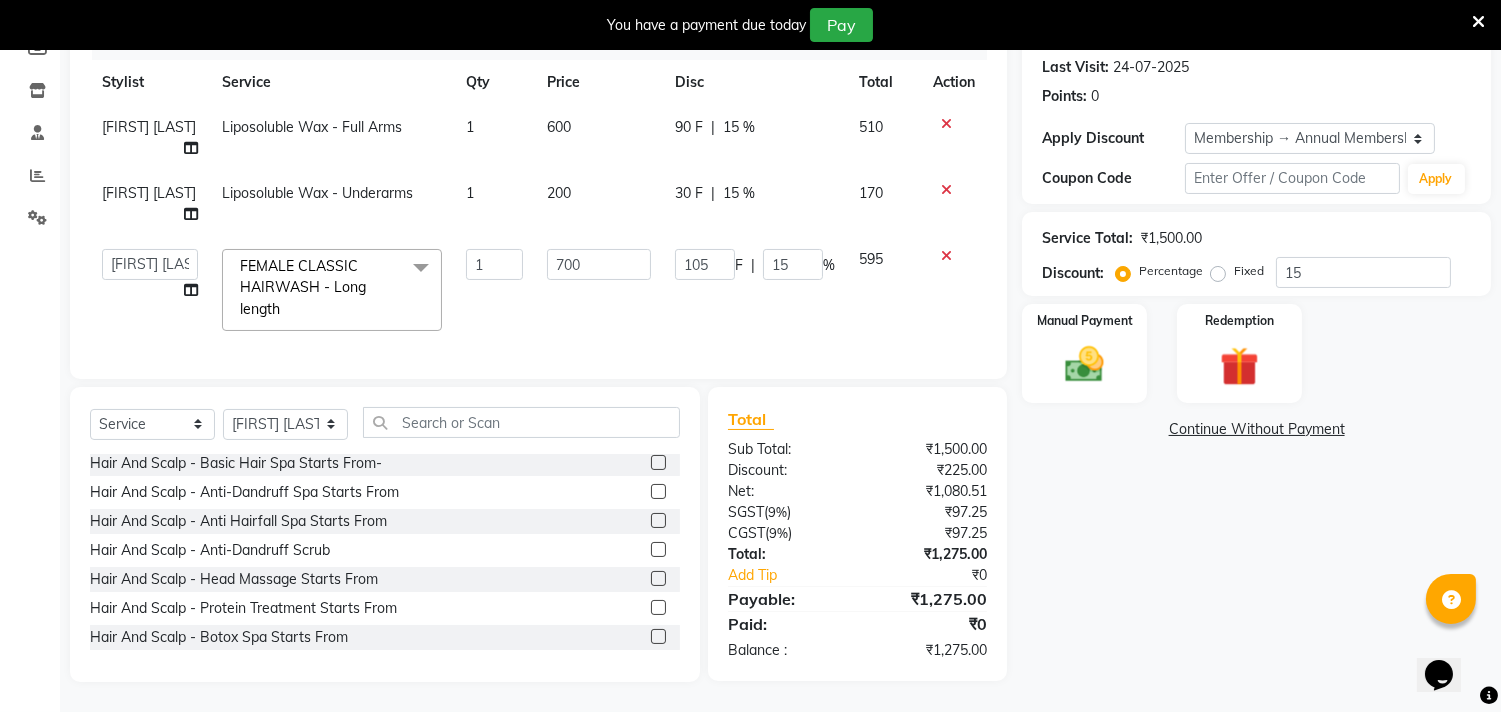 select on "28413" 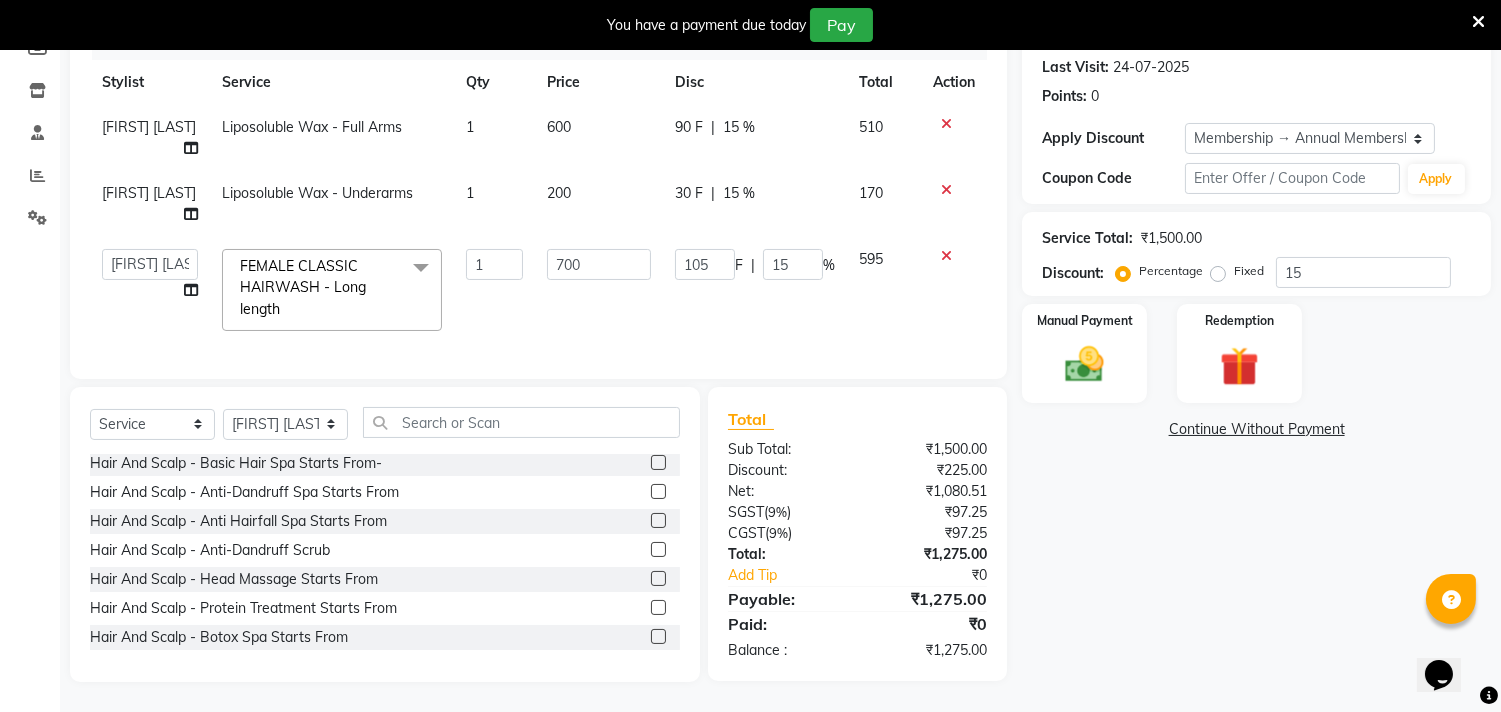 click on "700" 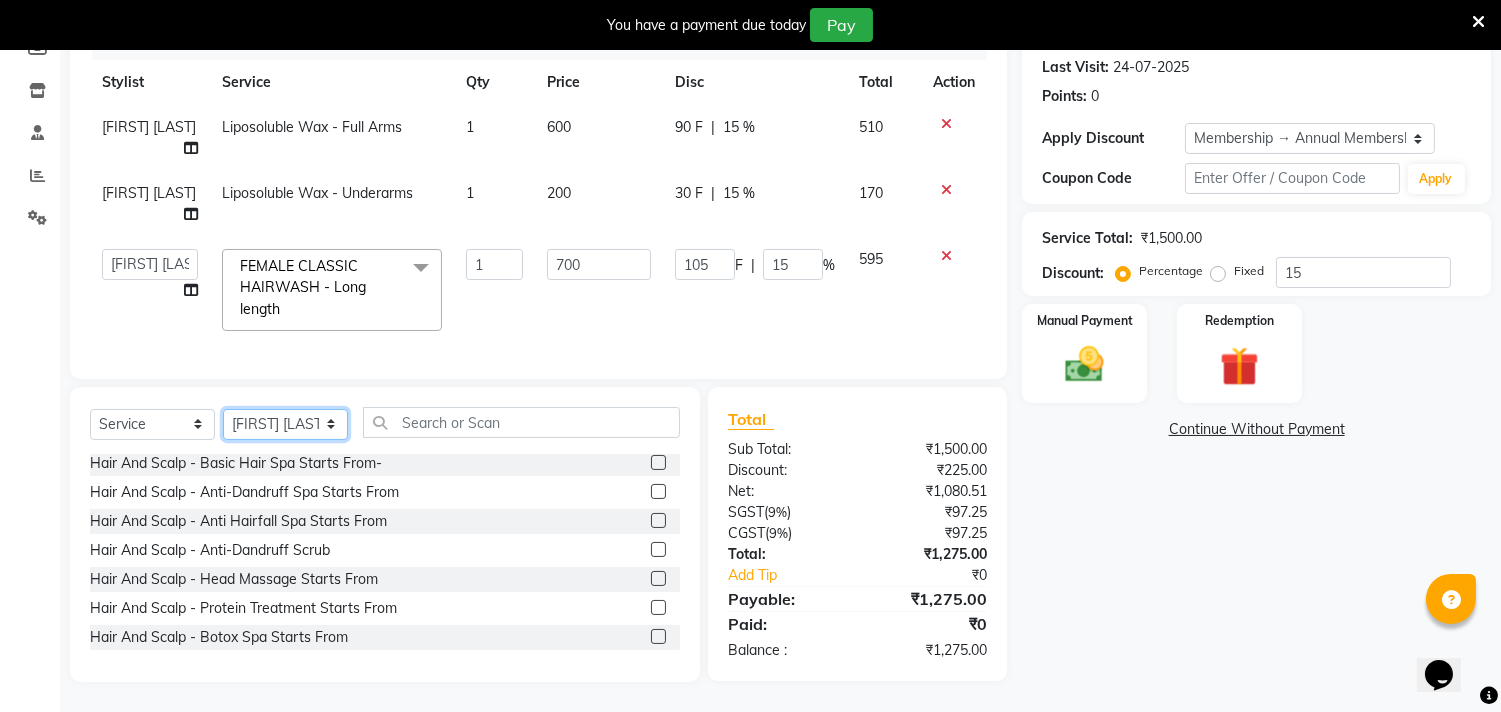 click on "Select Stylist aniket  Anu  AYAZ KADRI  Front Desk Javed kapil KOMAL  Payal  Pooja Jadhav Rahul Datkhile RESHMA SHAIKH rutik shinde SACHIN SAKPAL SADDAM SAHAJAN SAKSHI CHAVAN Sameer  sampada Sanjana  SANU SHUBHAM PEDNEKAR Sikandar Ansari Vijay kharat" 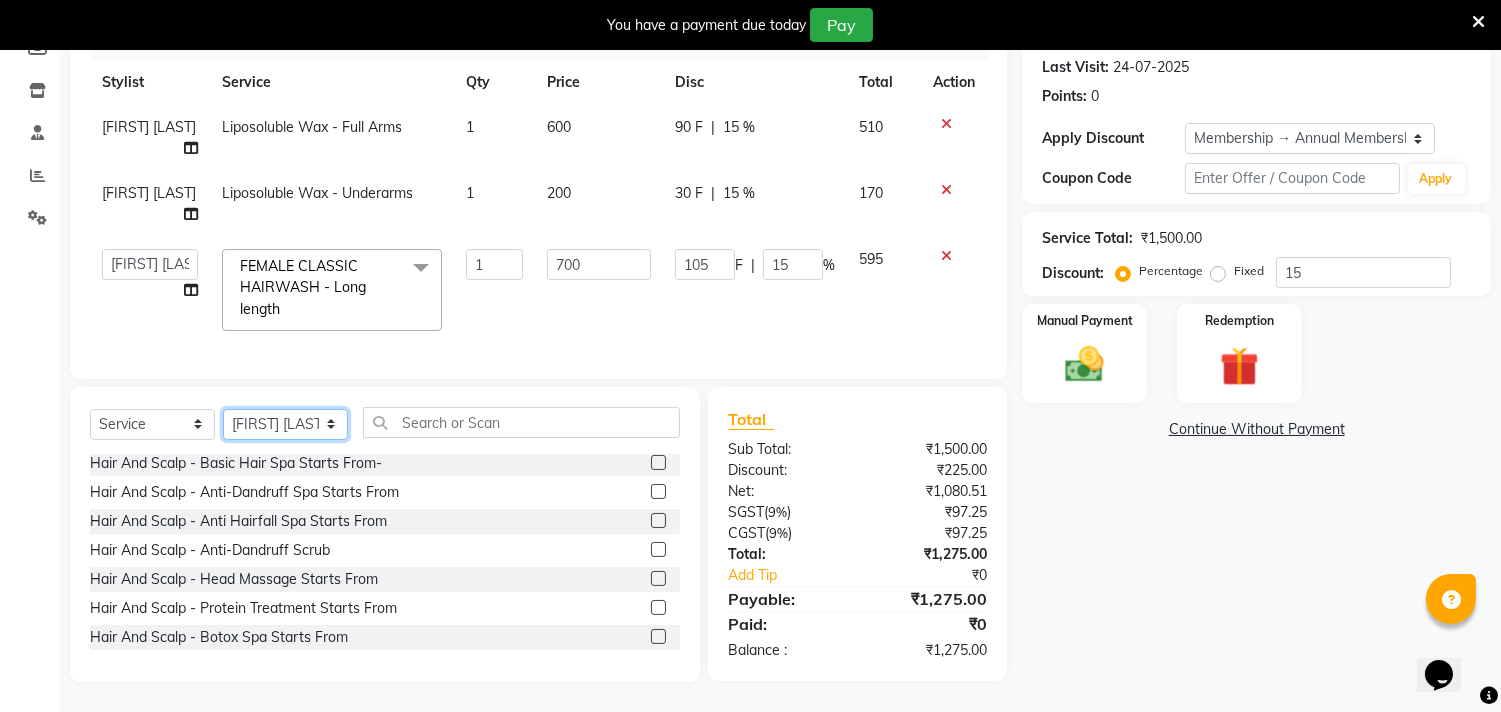 click on "Select Stylist aniket  Anu  AYAZ KADRI  Front Desk Javed kapil KOMAL  Payal  Pooja Jadhav Rahul Datkhile RESHMA SHAIKH rutik shinde SACHIN SAKPAL SADDAM SAHAJAN SAKSHI CHAVAN Sameer  sampada Sanjana  SANU SHUBHAM PEDNEKAR Sikandar Ansari Vijay kharat" 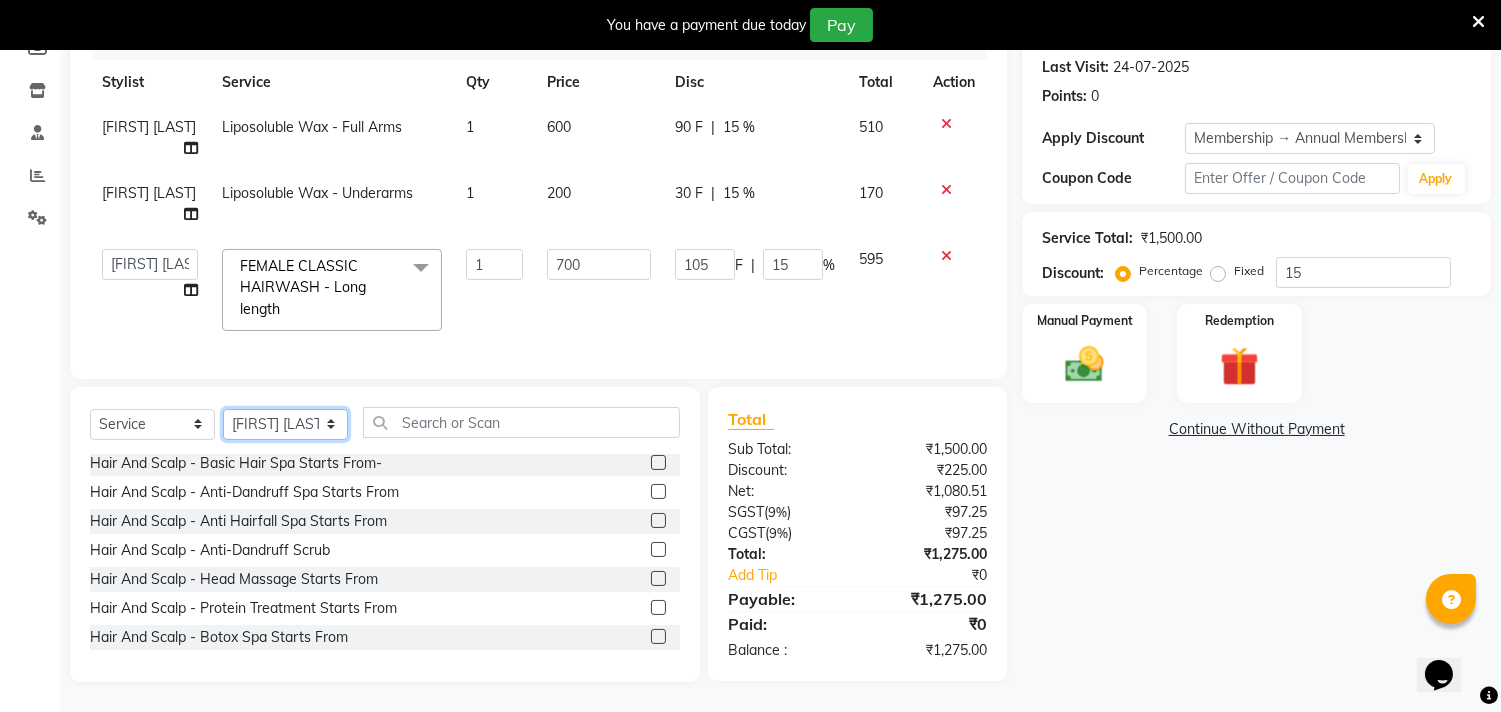 drag, startPoint x: 308, startPoint y: 425, endPoint x: 306, endPoint y: 411, distance: 14.142136 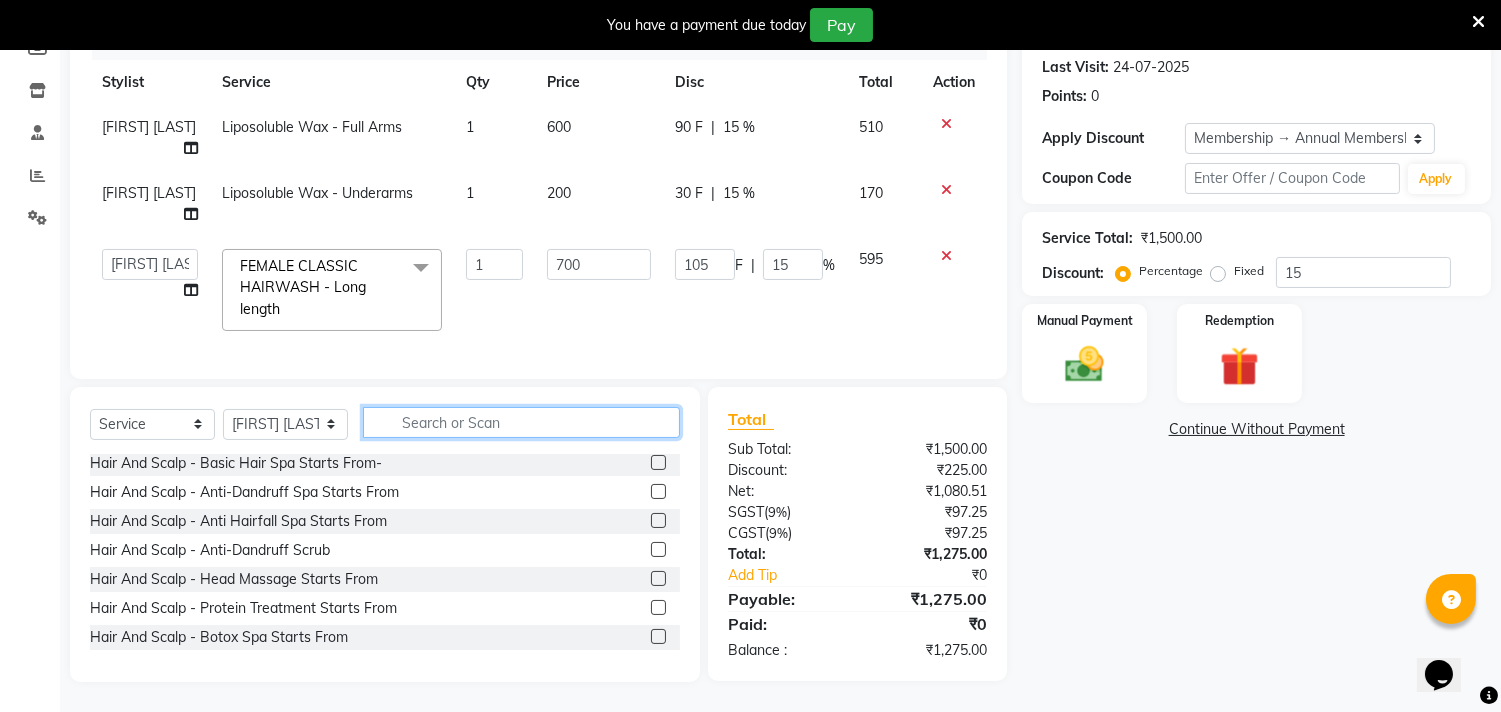 click 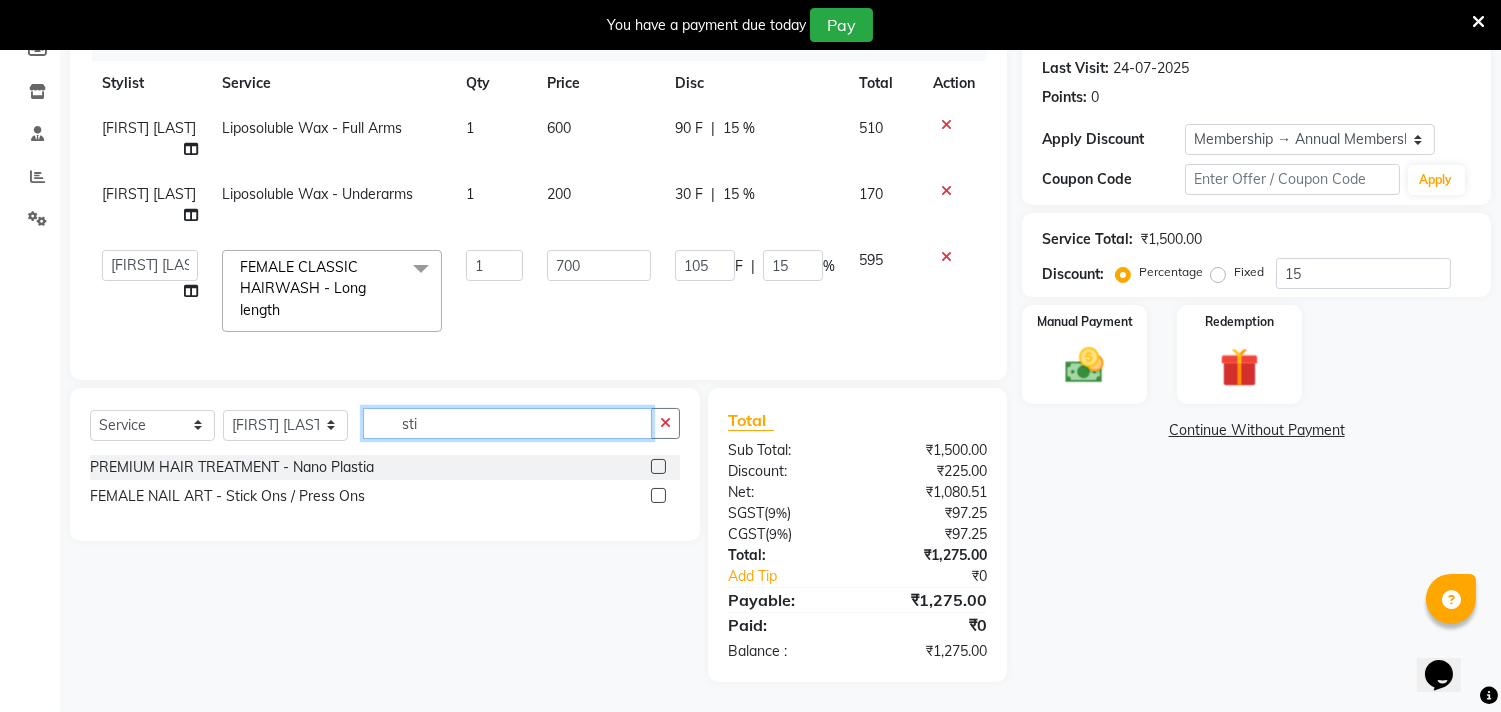scroll, scrollTop: 0, scrollLeft: 0, axis: both 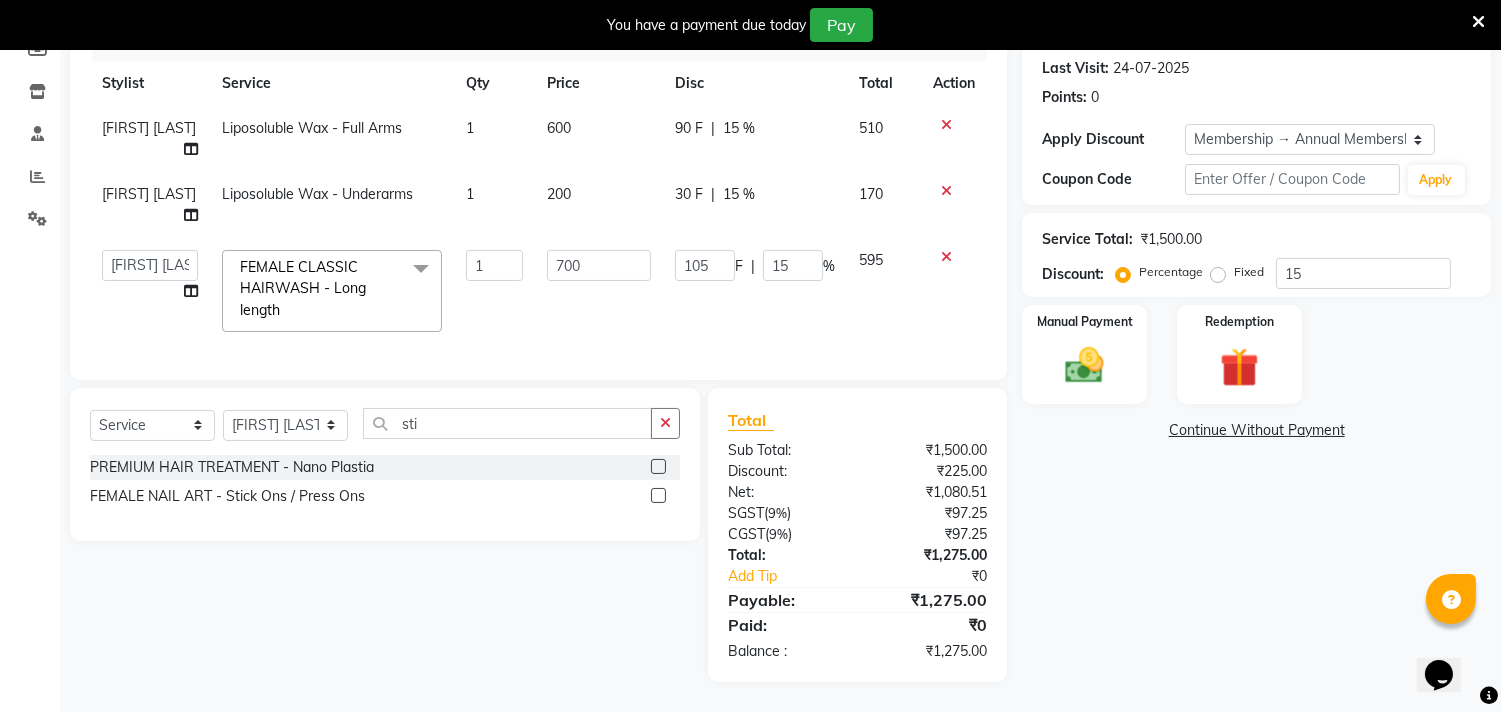 click on "FEMALE NAIL ART - Stick Ons / Press Ons" 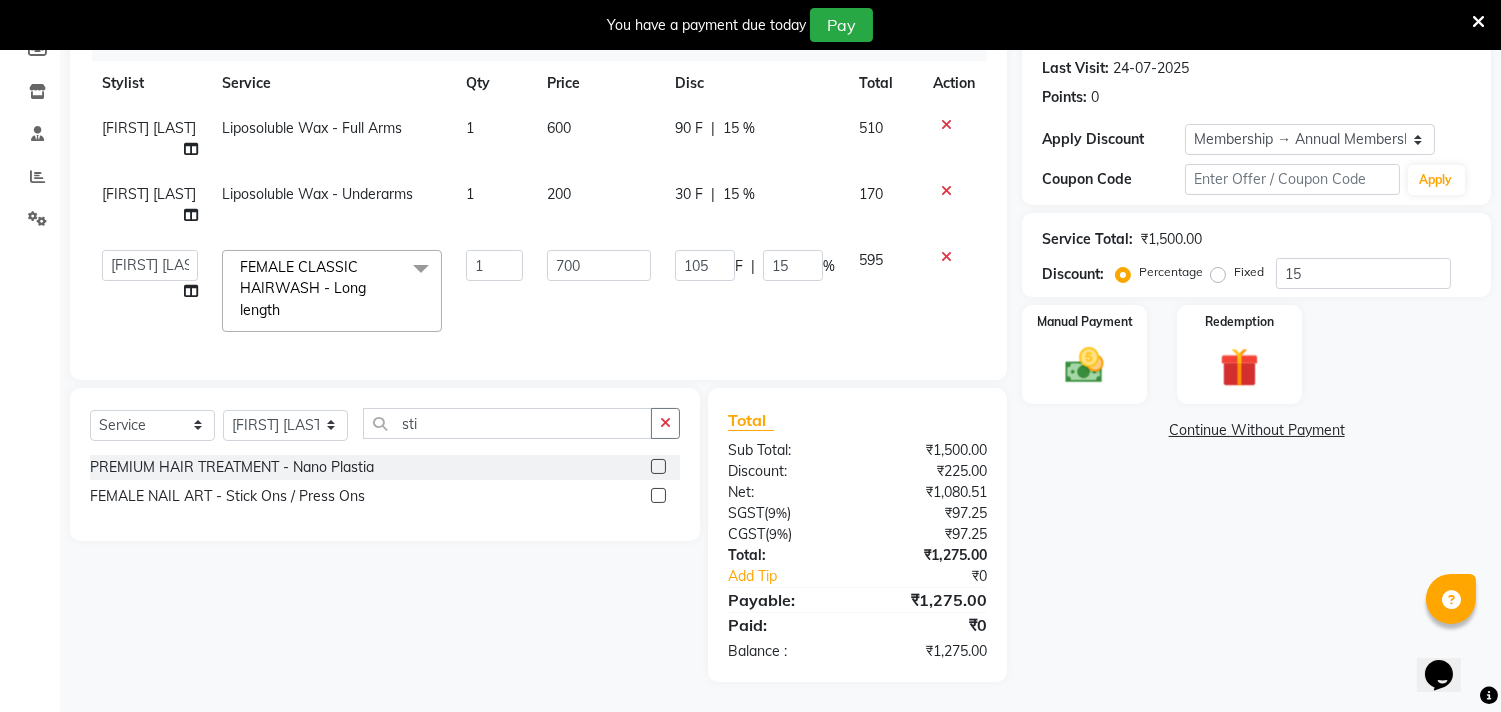click 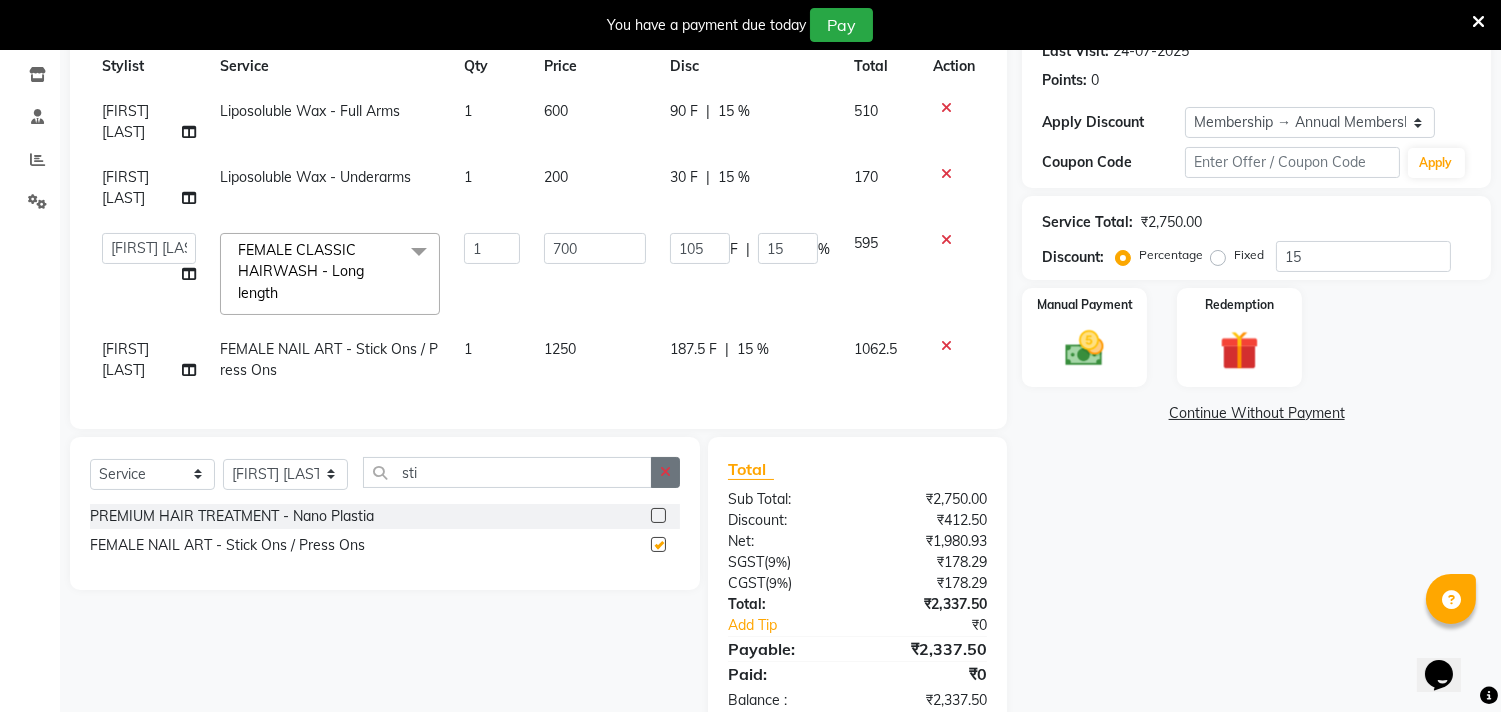 checkbox on "false" 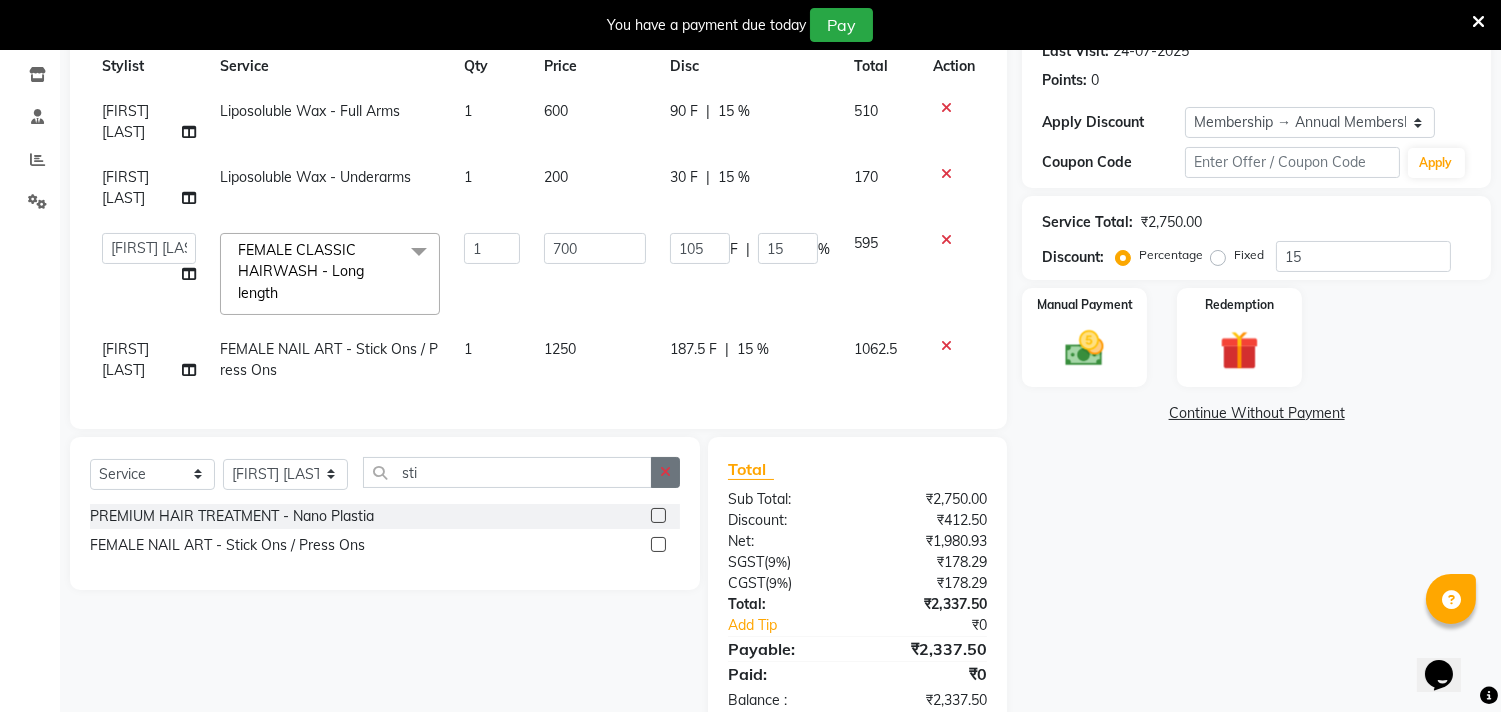 click 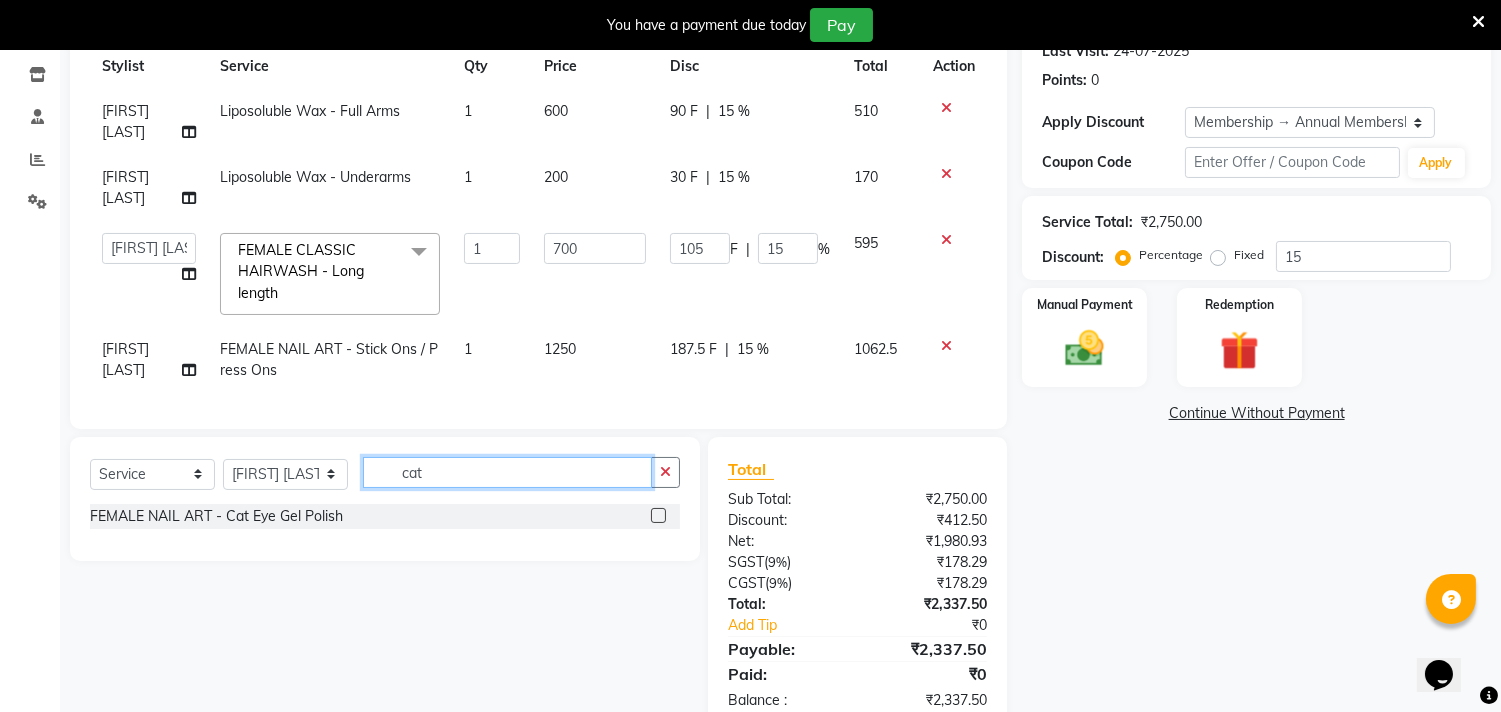 type on "cat" 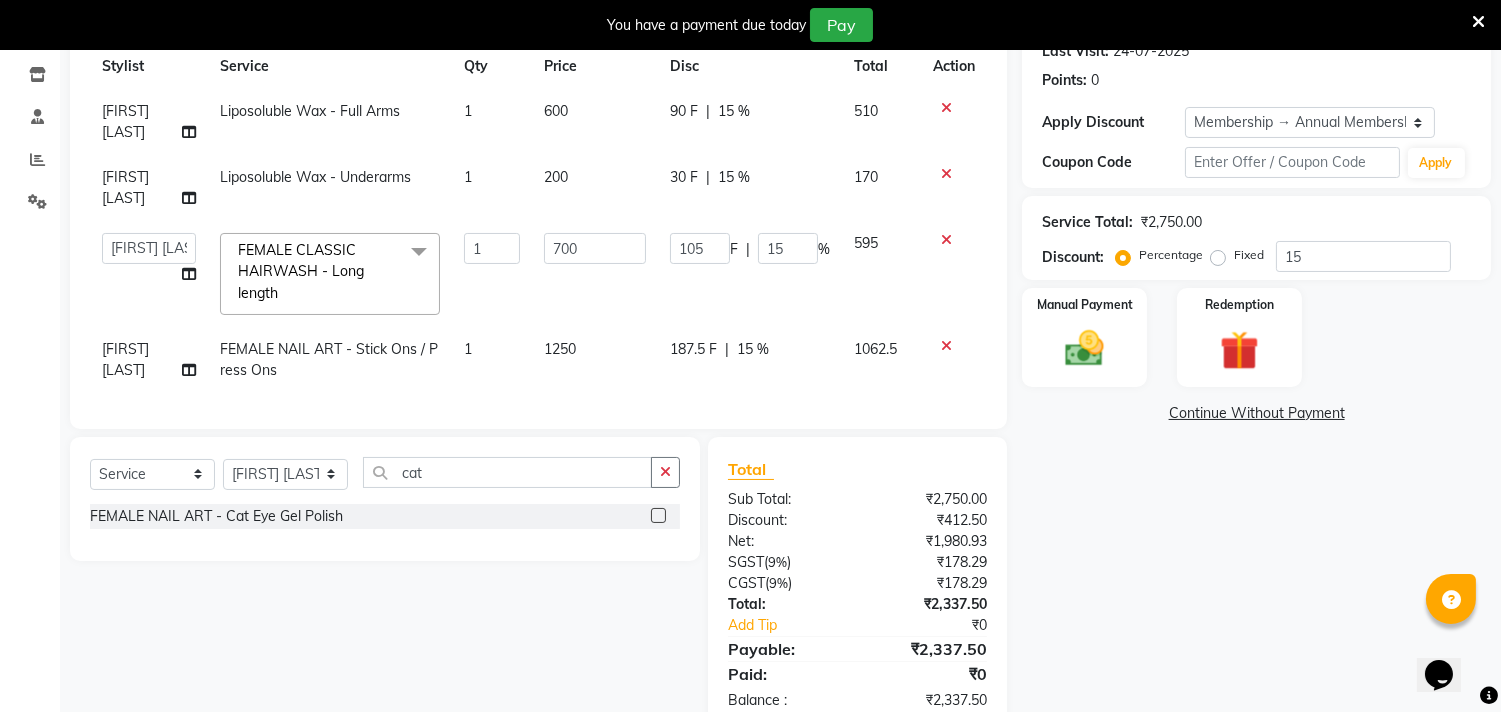 click 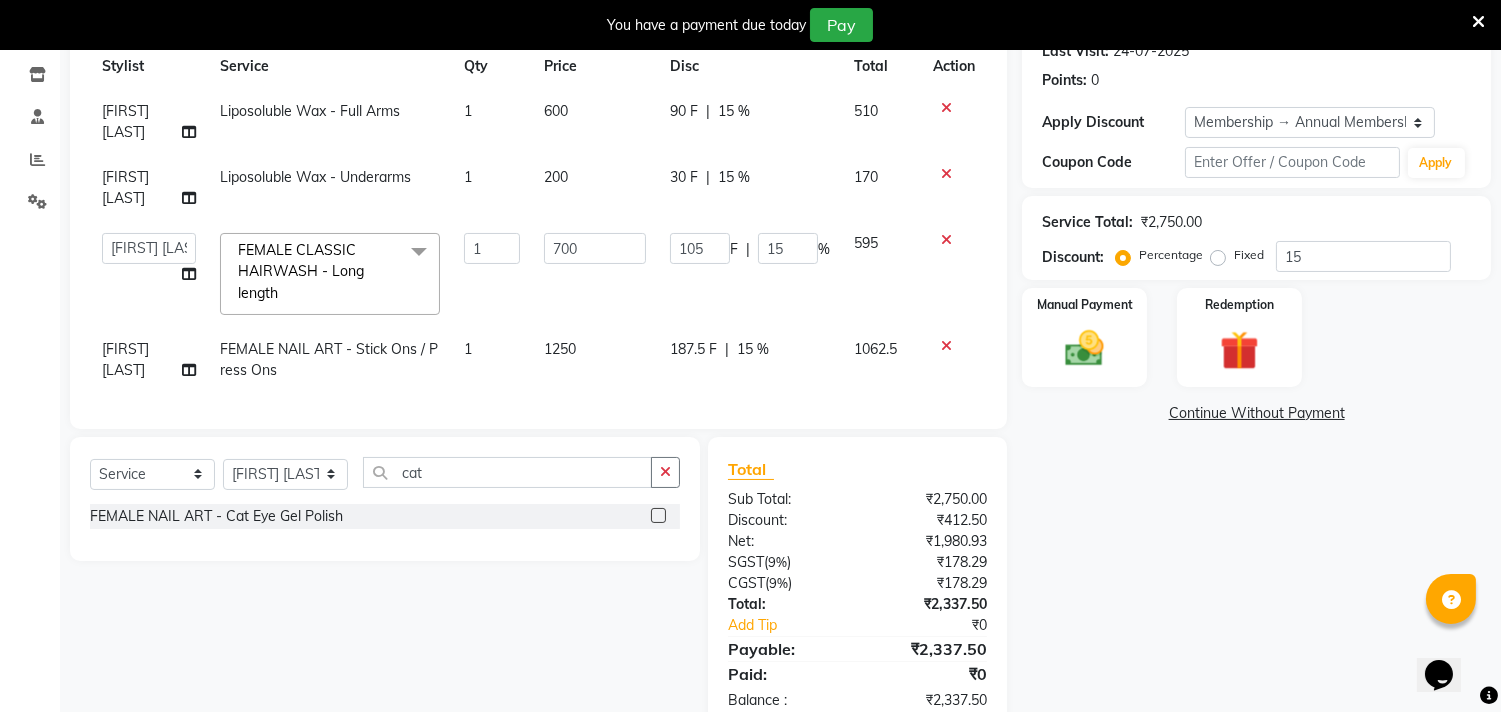click at bounding box center [657, 516] 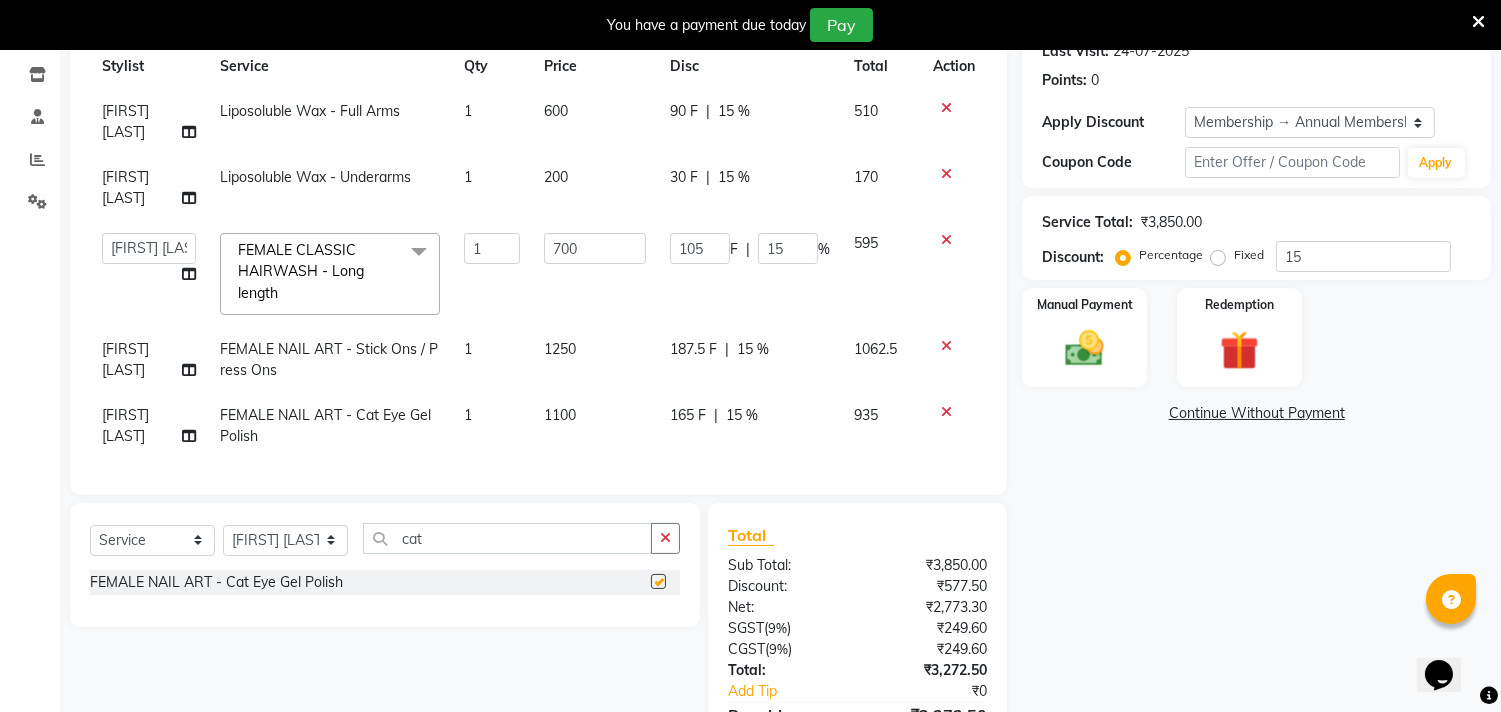 checkbox on "false" 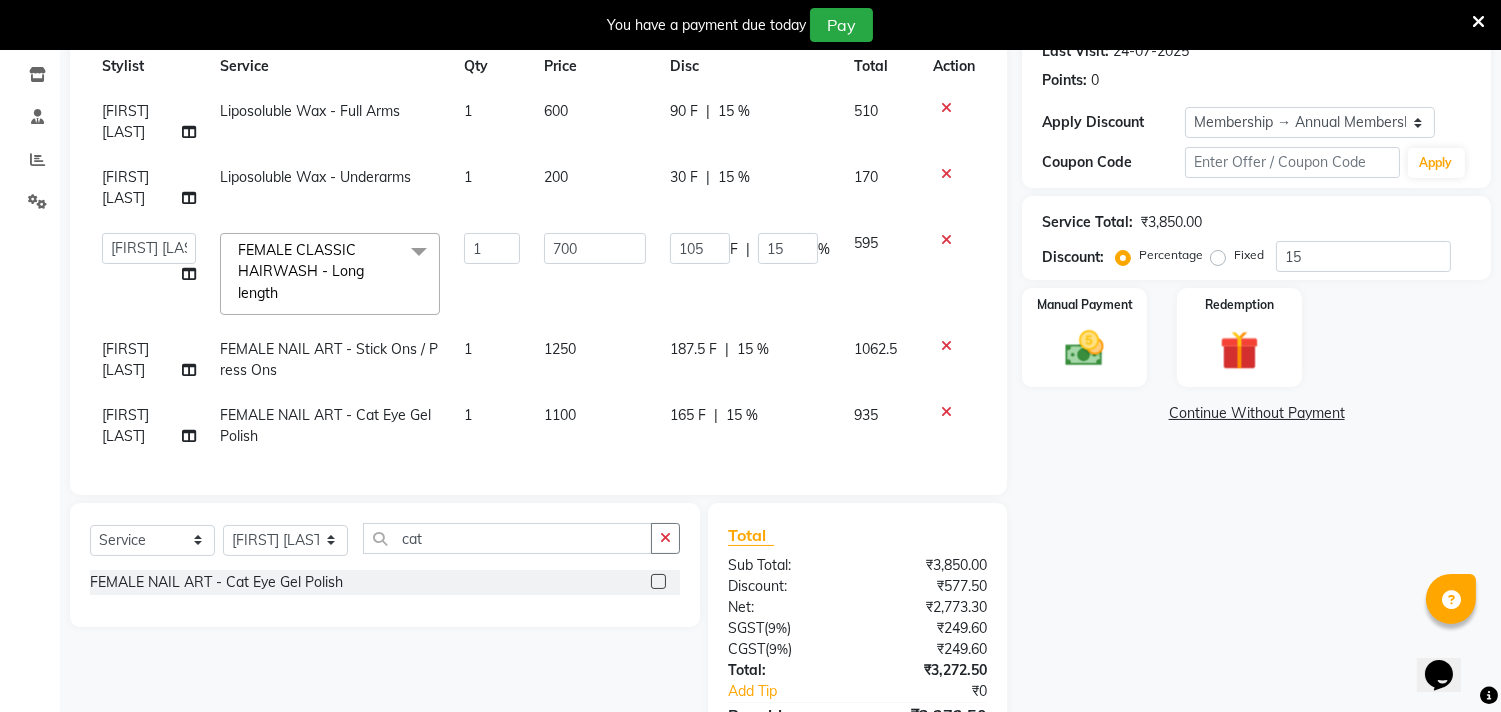 click on "1250" 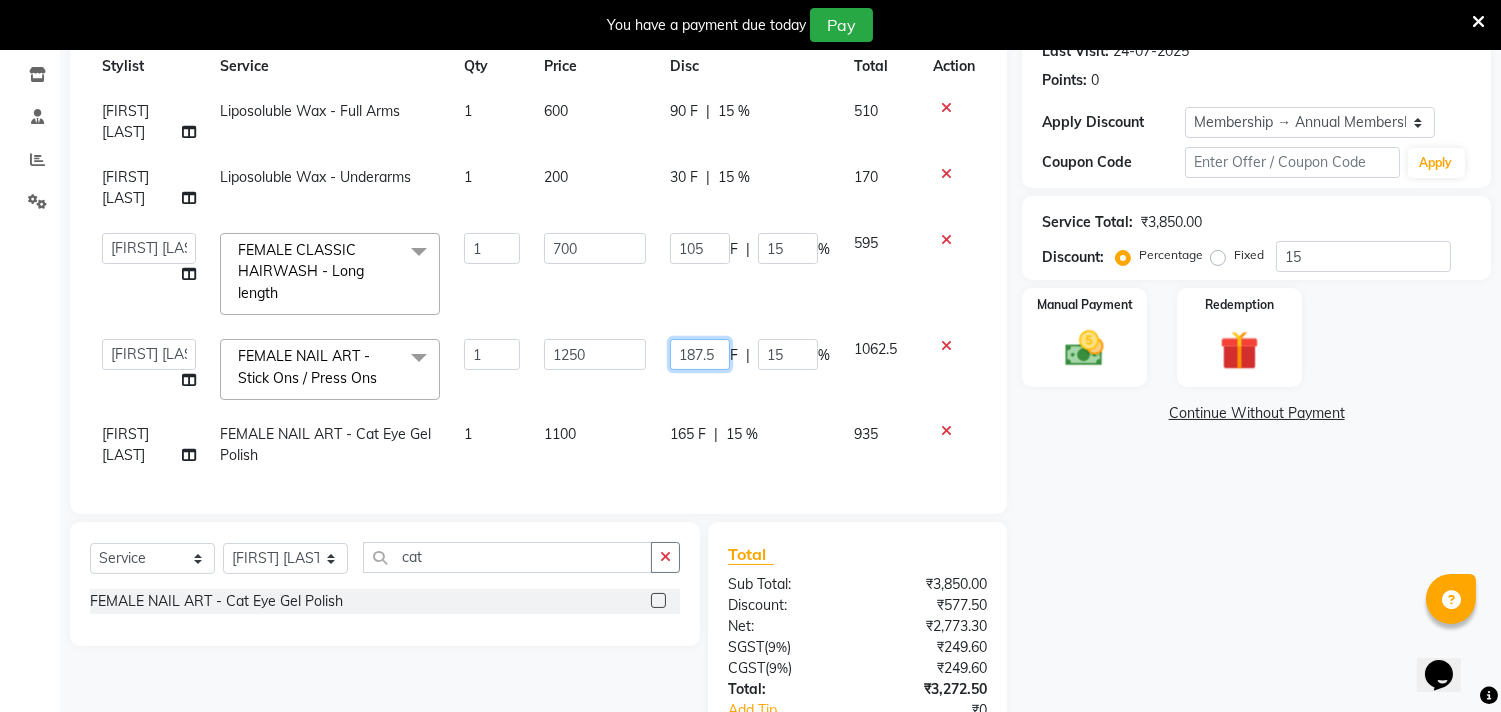 click on "187.5" 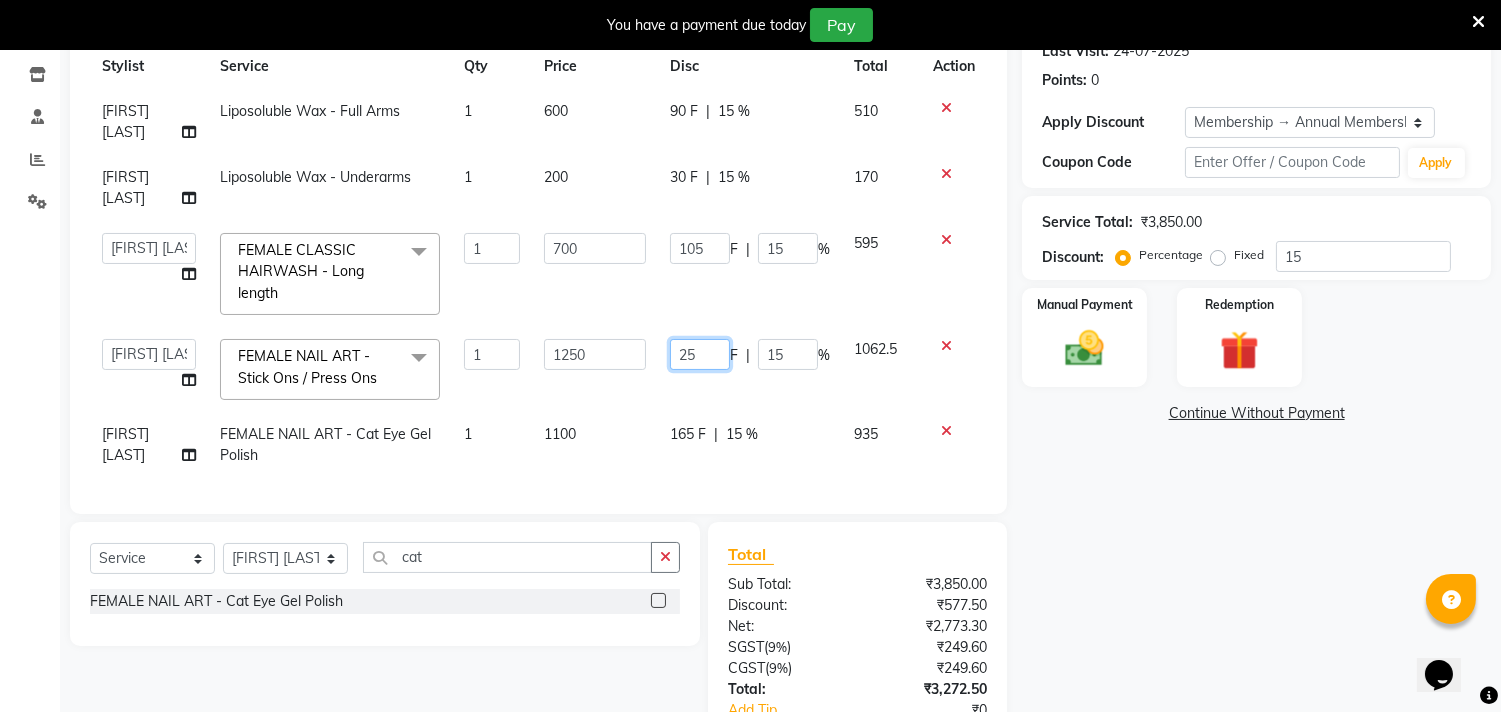 type on "250" 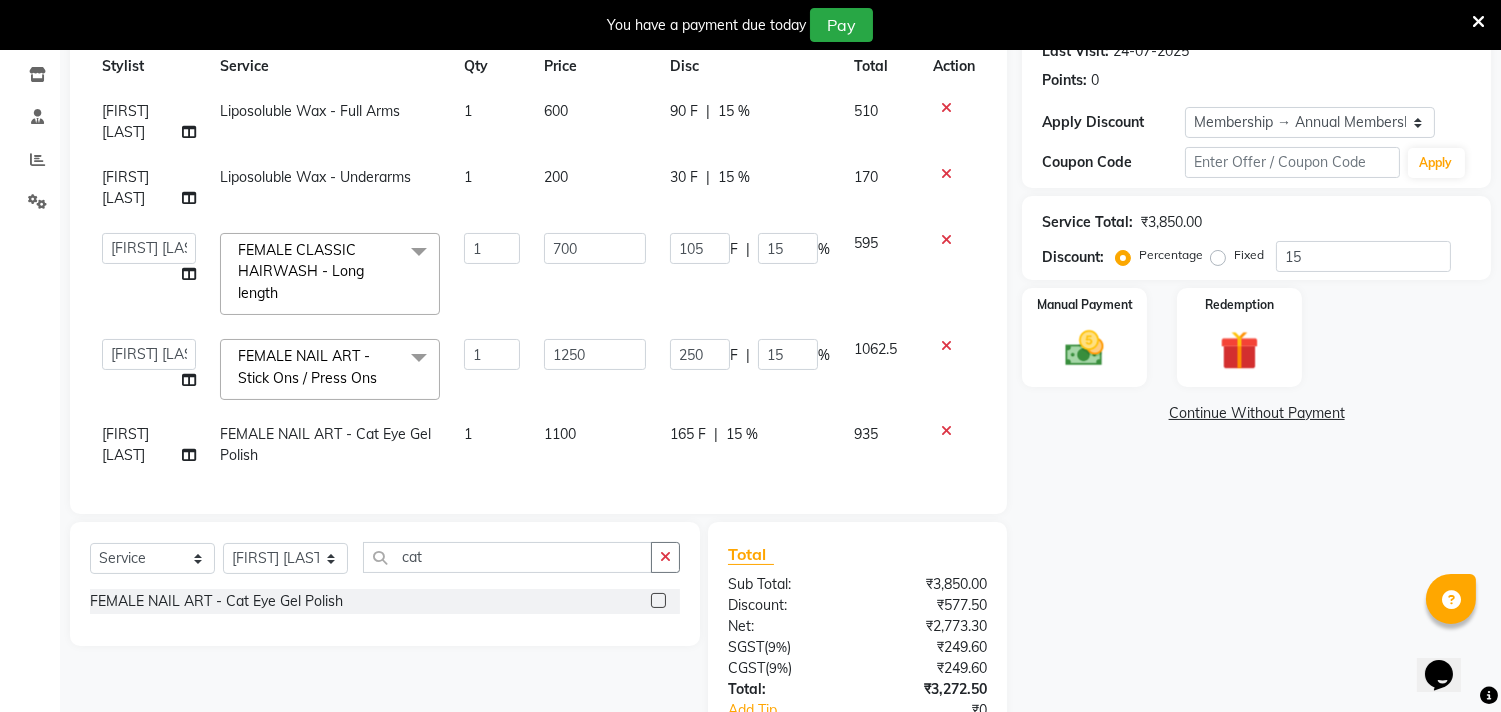 drag, startPoint x: 830, startPoint y: 408, endPoint x: 691, endPoint y: 432, distance: 141.05673 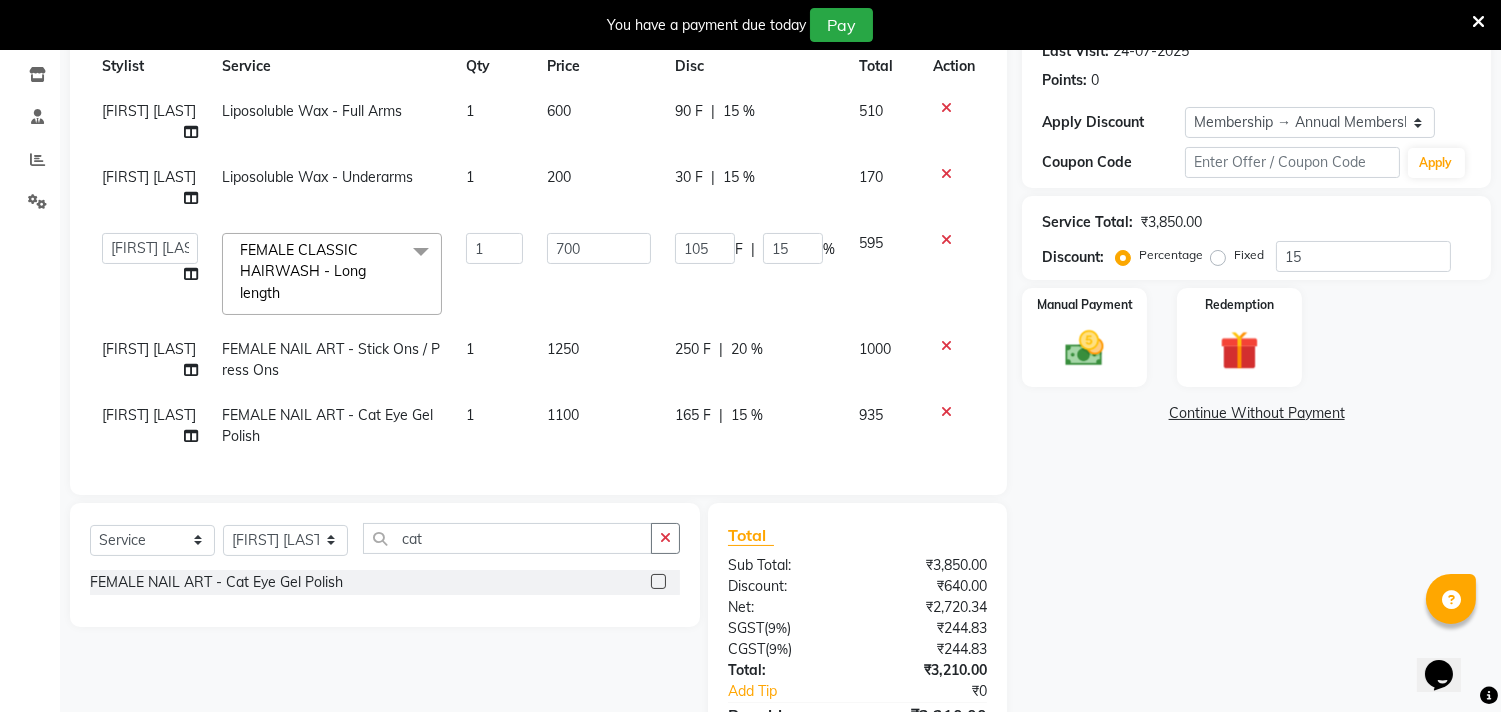 click on "165 F | 15 %" 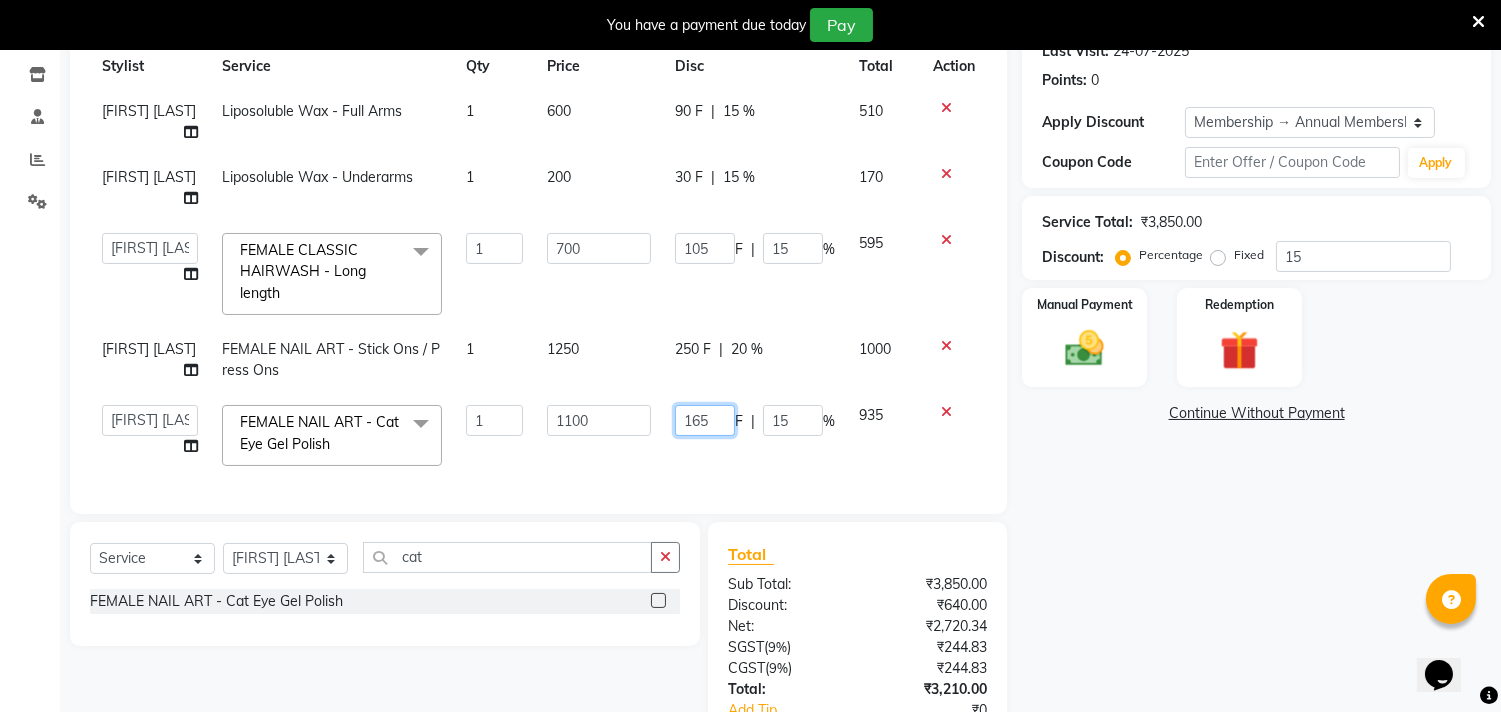 click on "165" 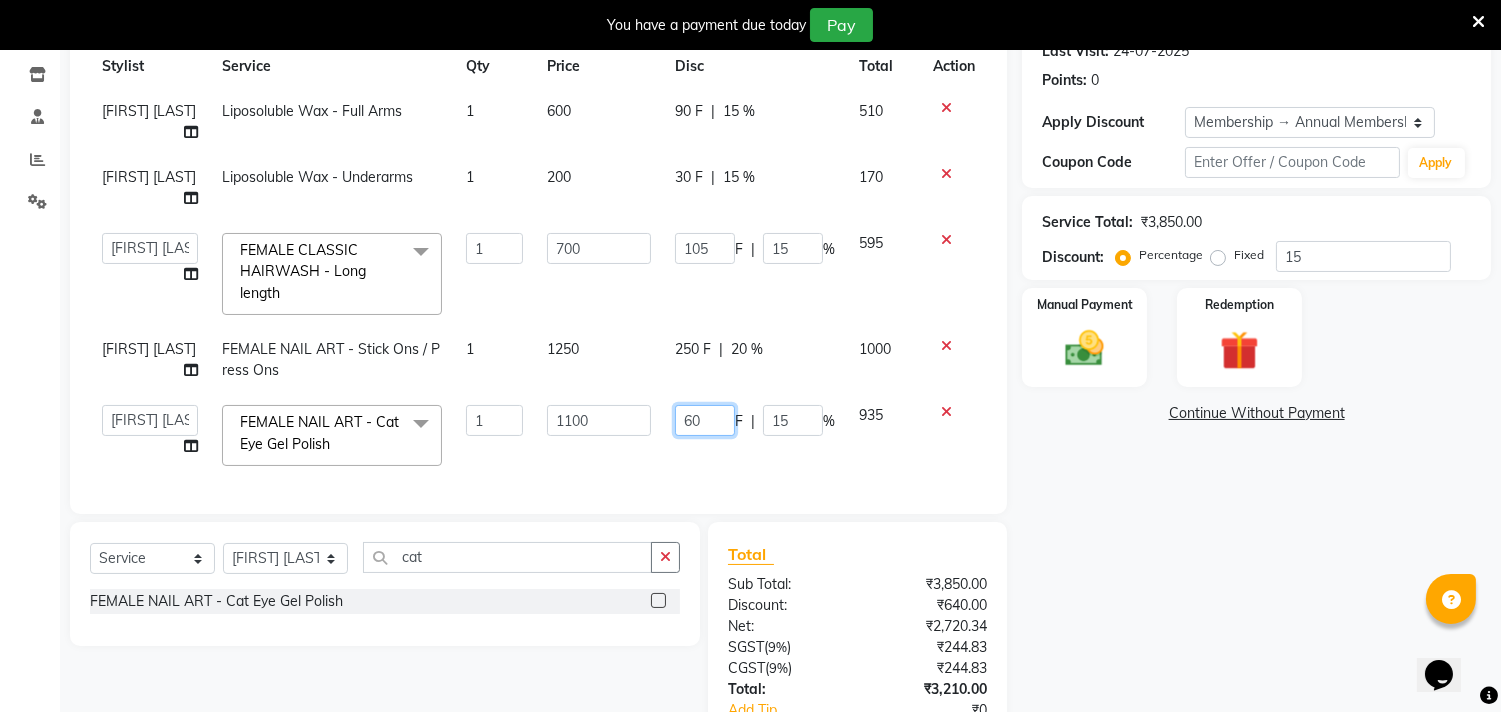 type on "600" 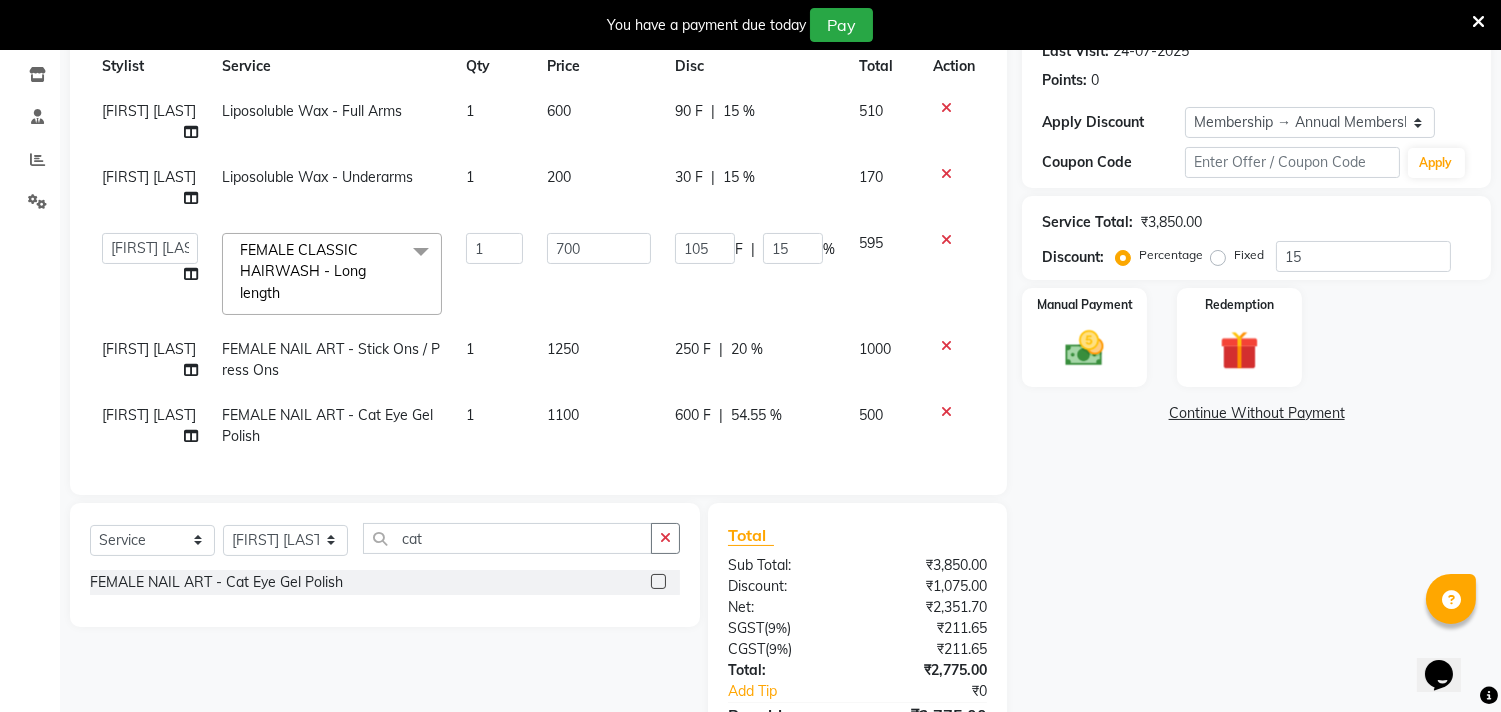 click on "600 F | 54.55 %" 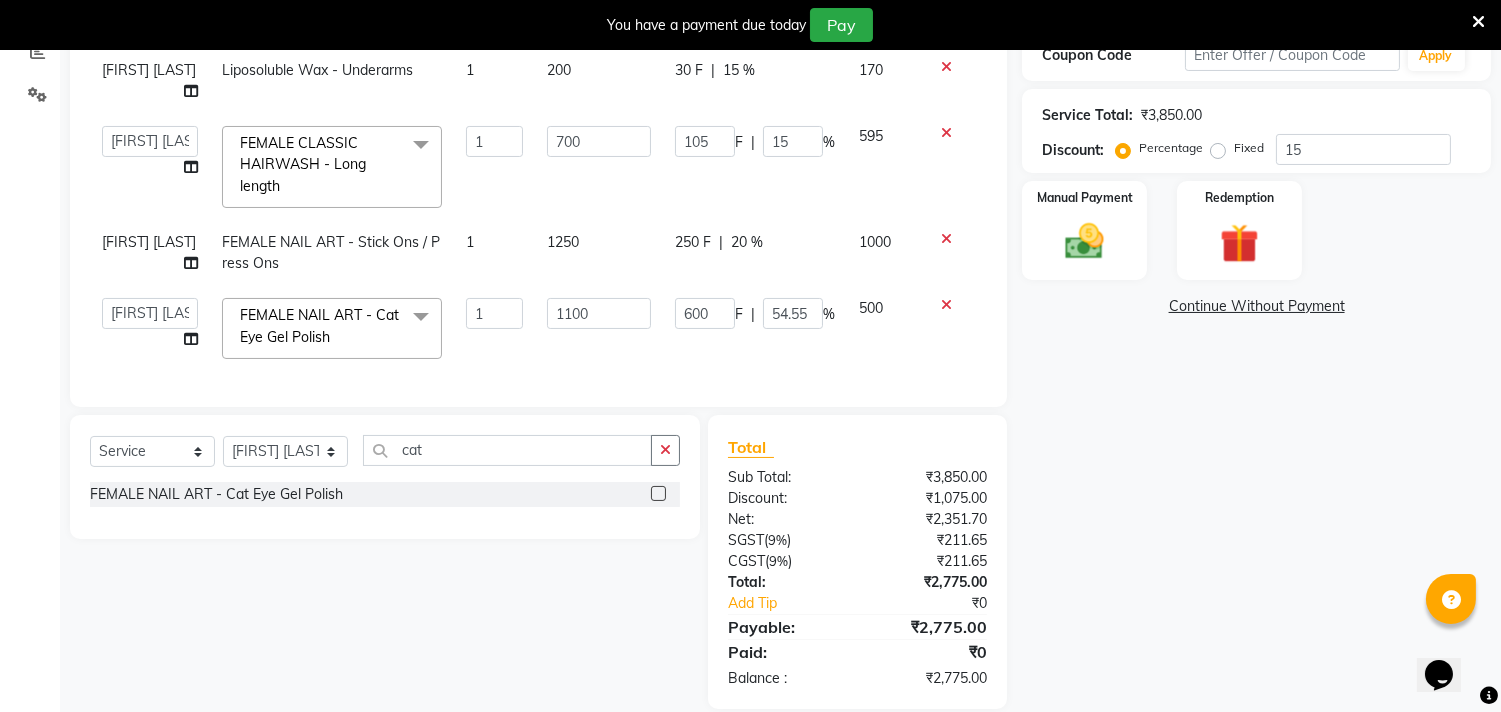 scroll, scrollTop: 425, scrollLeft: 0, axis: vertical 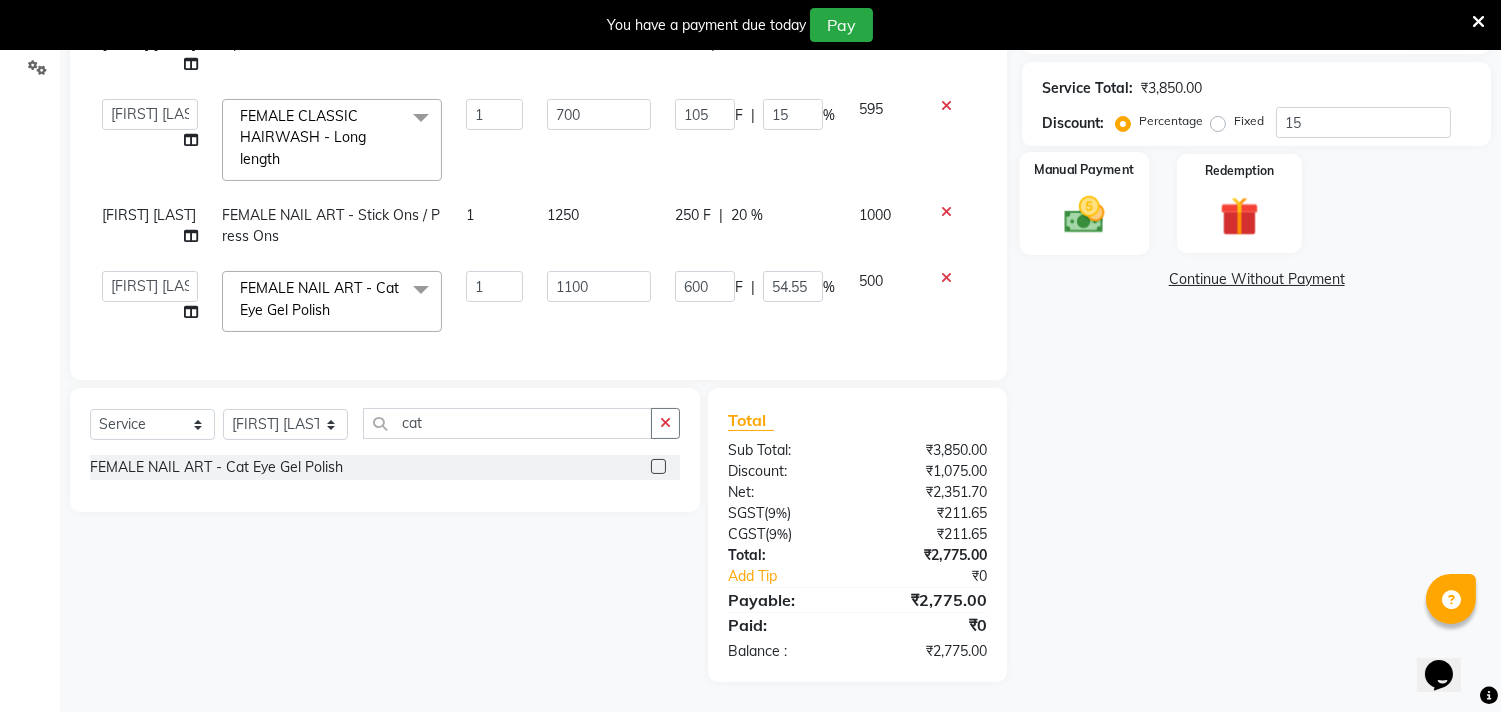 click 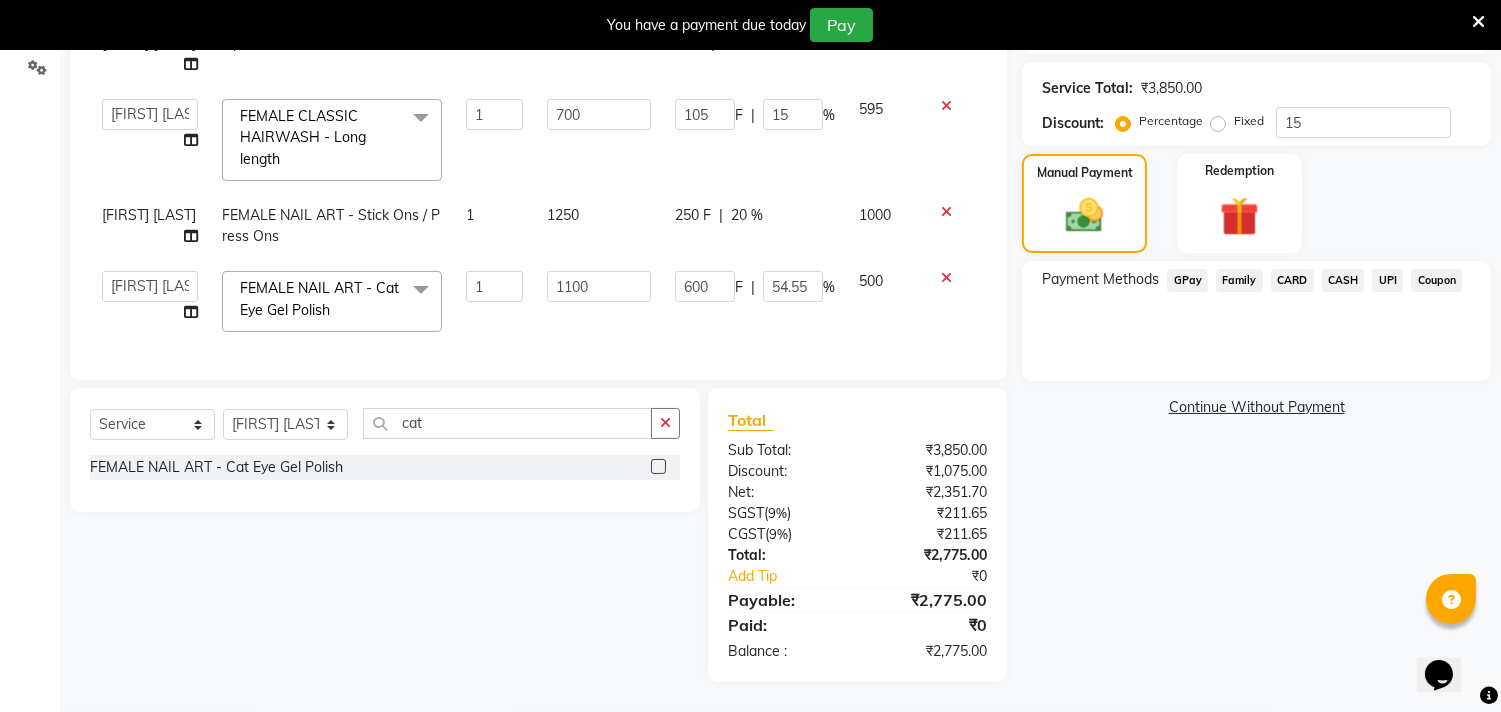 click on "UPI" 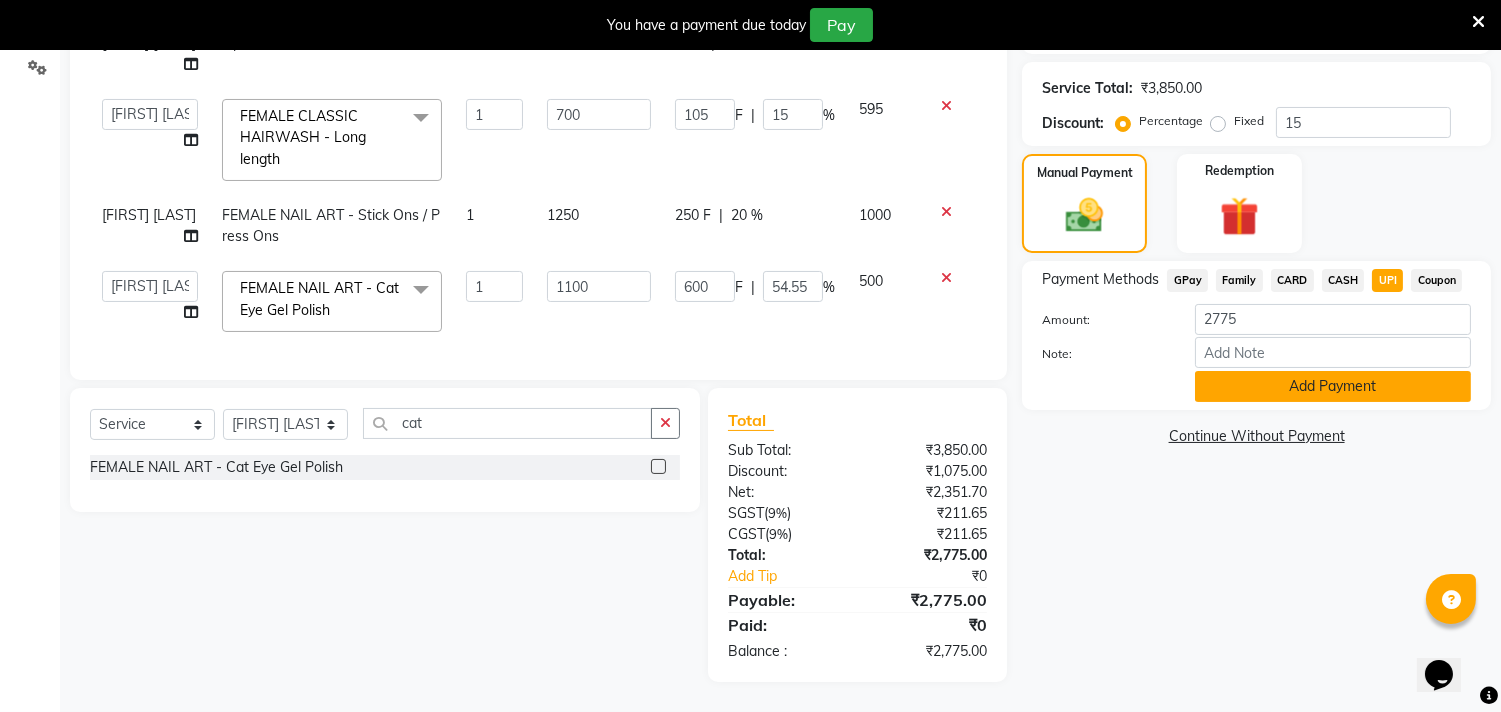 click on "Add Payment" 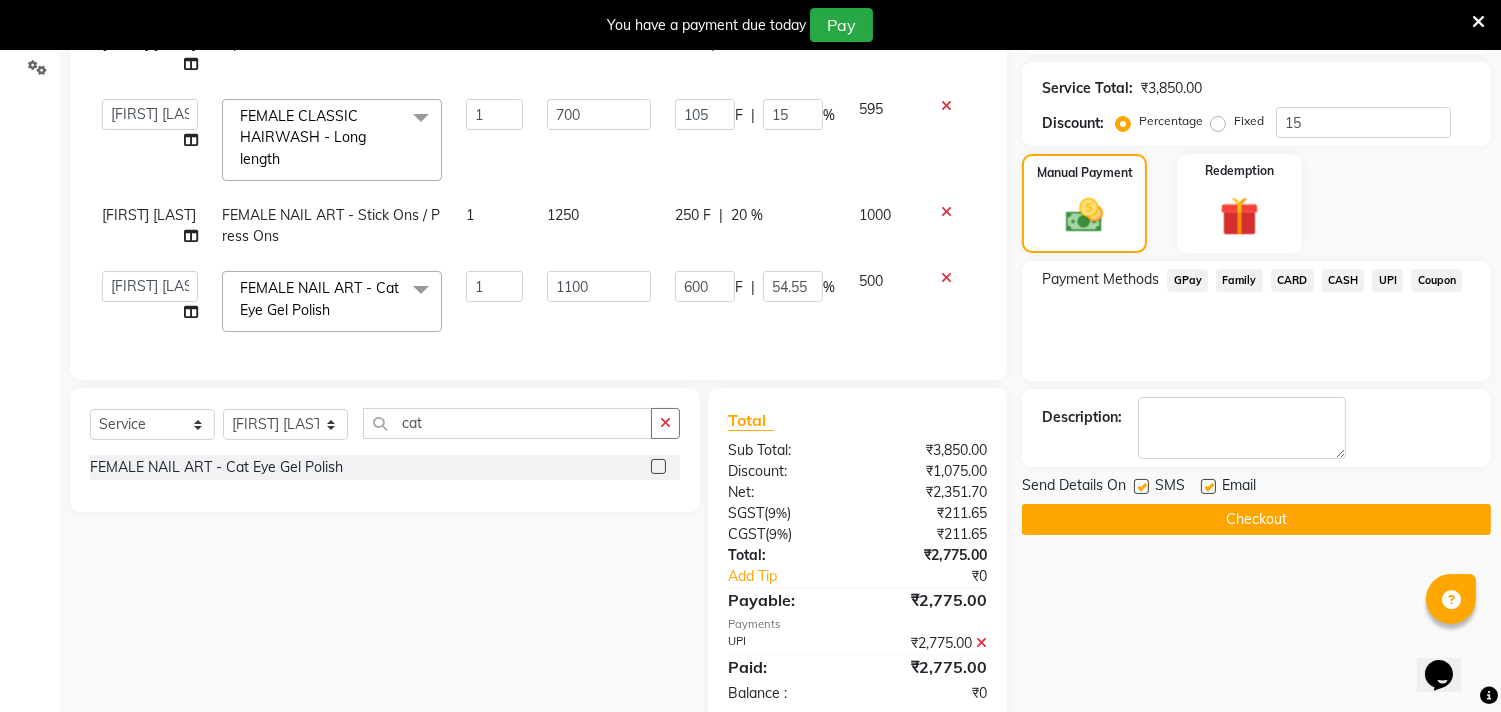 click on "Checkout" 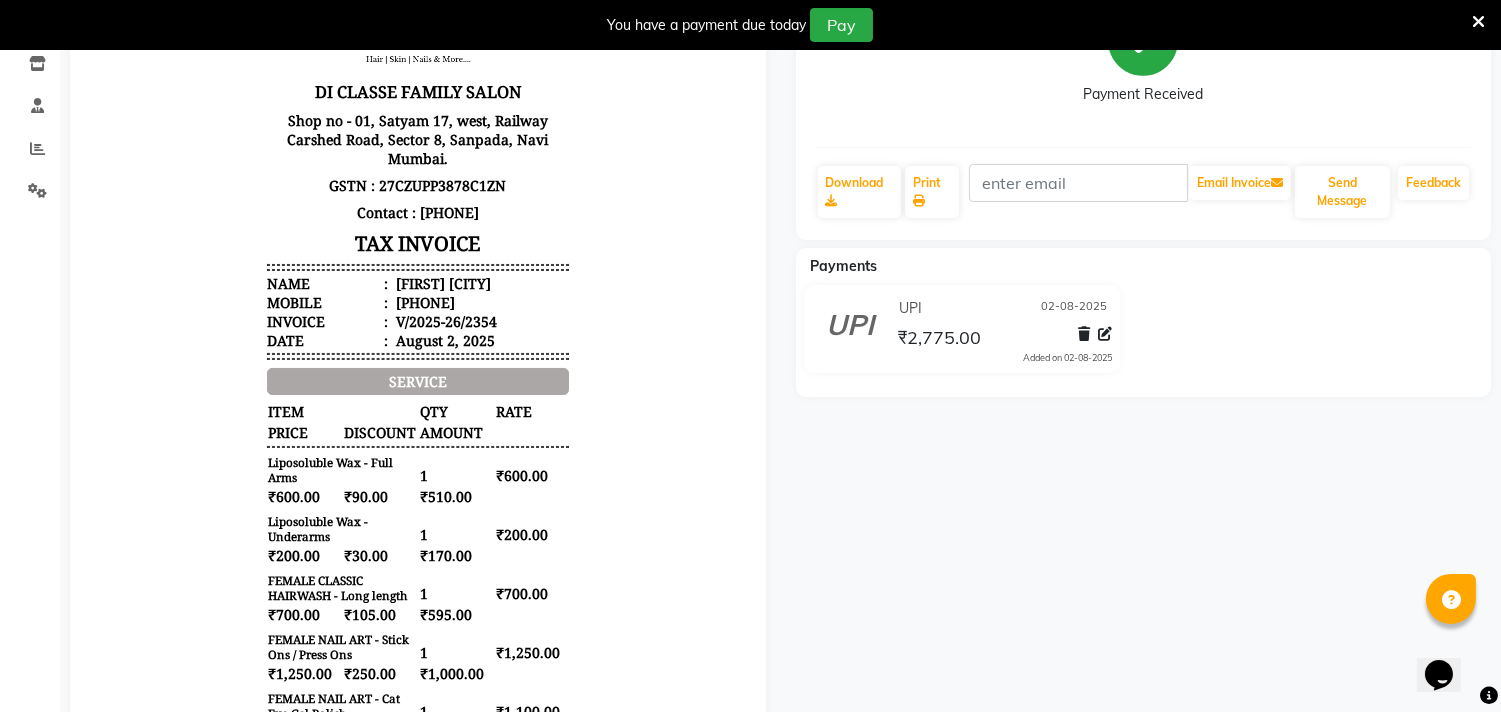 scroll, scrollTop: 0, scrollLeft: 0, axis: both 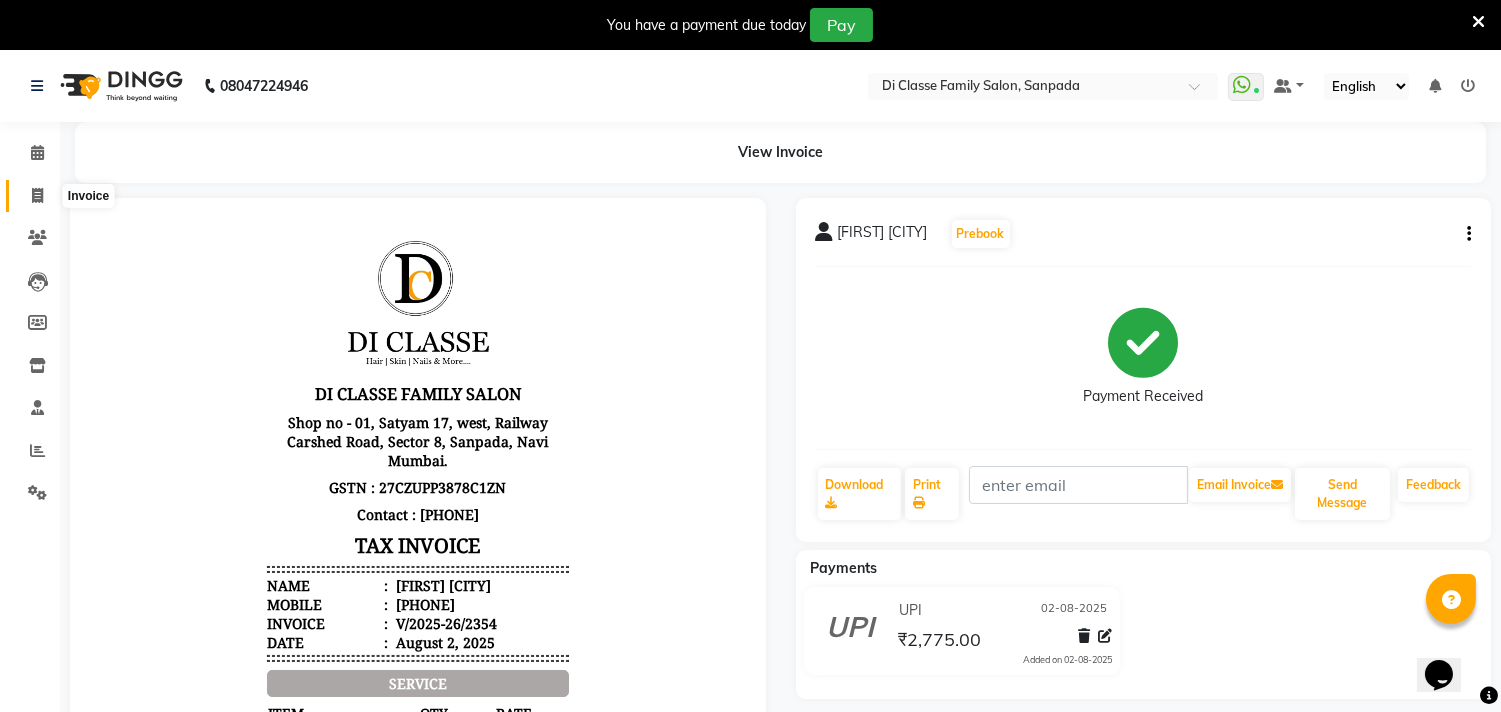 click 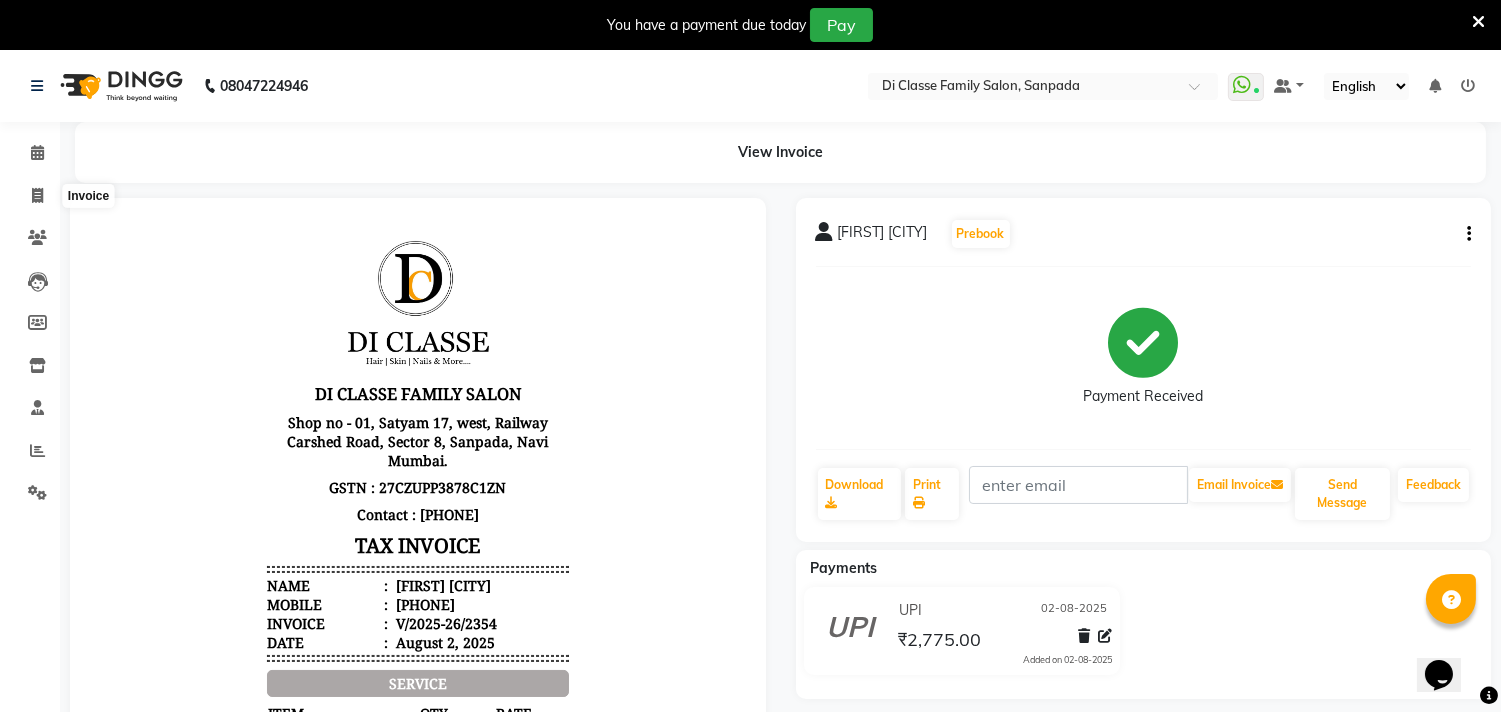 select on "4704" 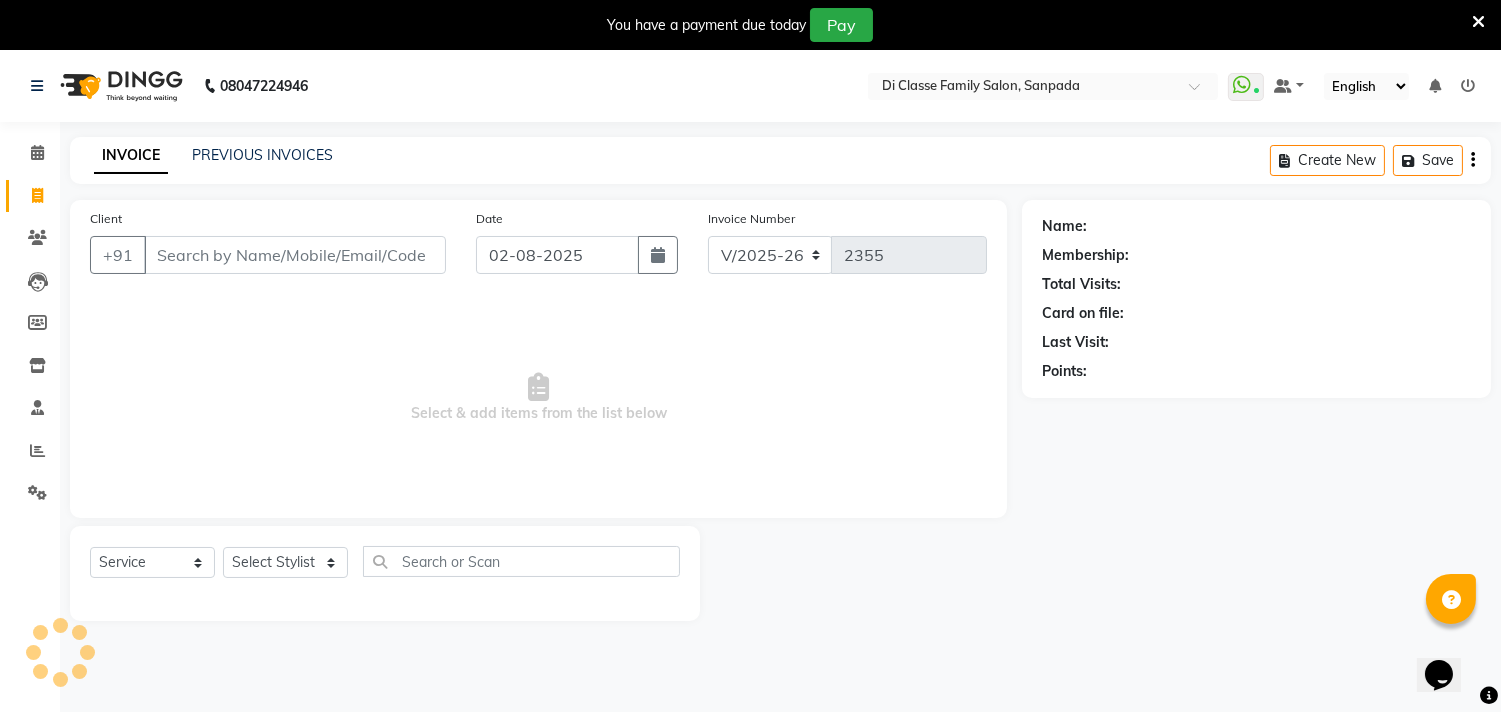 scroll, scrollTop: 50, scrollLeft: 0, axis: vertical 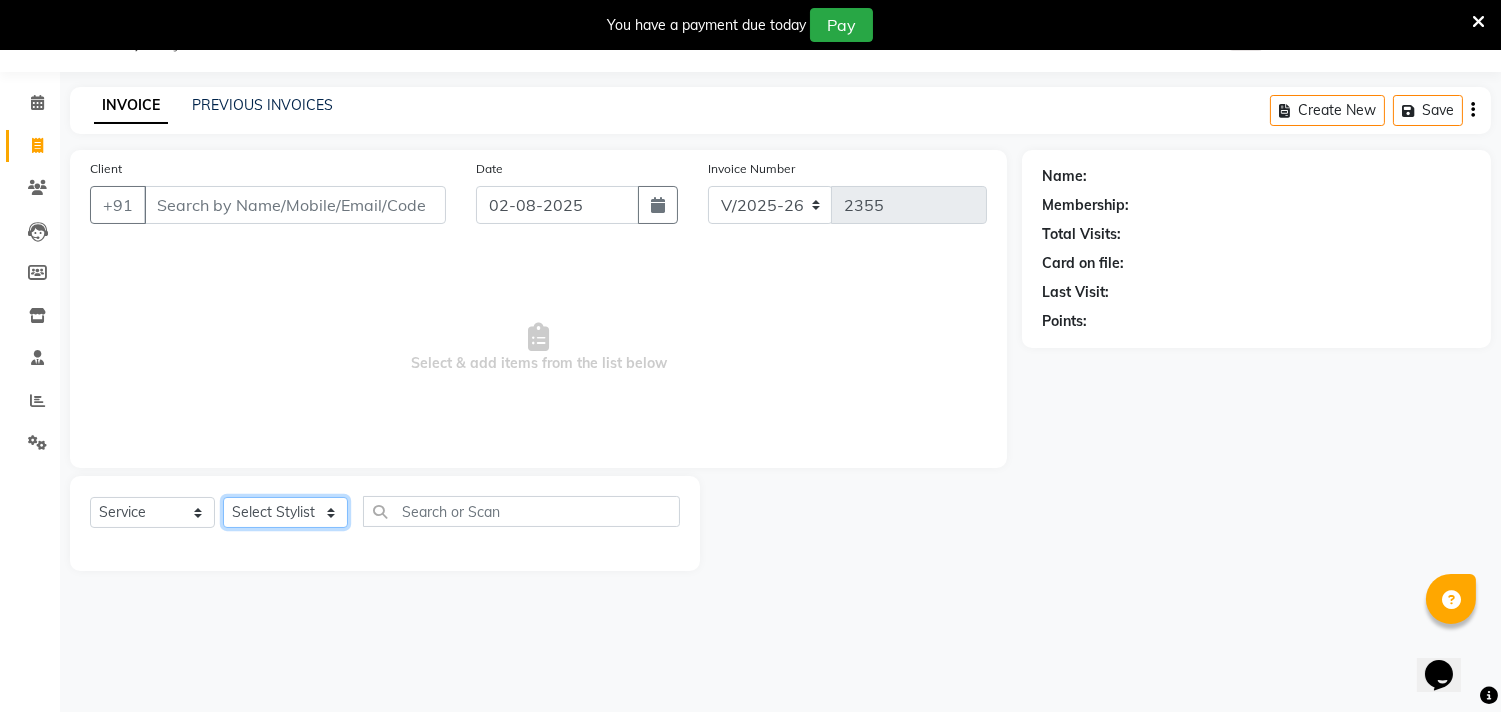 click on "Select Stylist aniket  Anu  AYAZ KADRI  Front Desk Javed kapil KOMAL  Payal  Pooja Jadhav Rahul Datkhile RESHMA SHAIKH rutik shinde SACHIN SAKPAL SADDAM SAHAJAN SAKSHI CHAVAN Sameer  sampada Sanjana  SANU SHUBHAM PEDNEKAR Sikandar Ansari Vijay kharat" 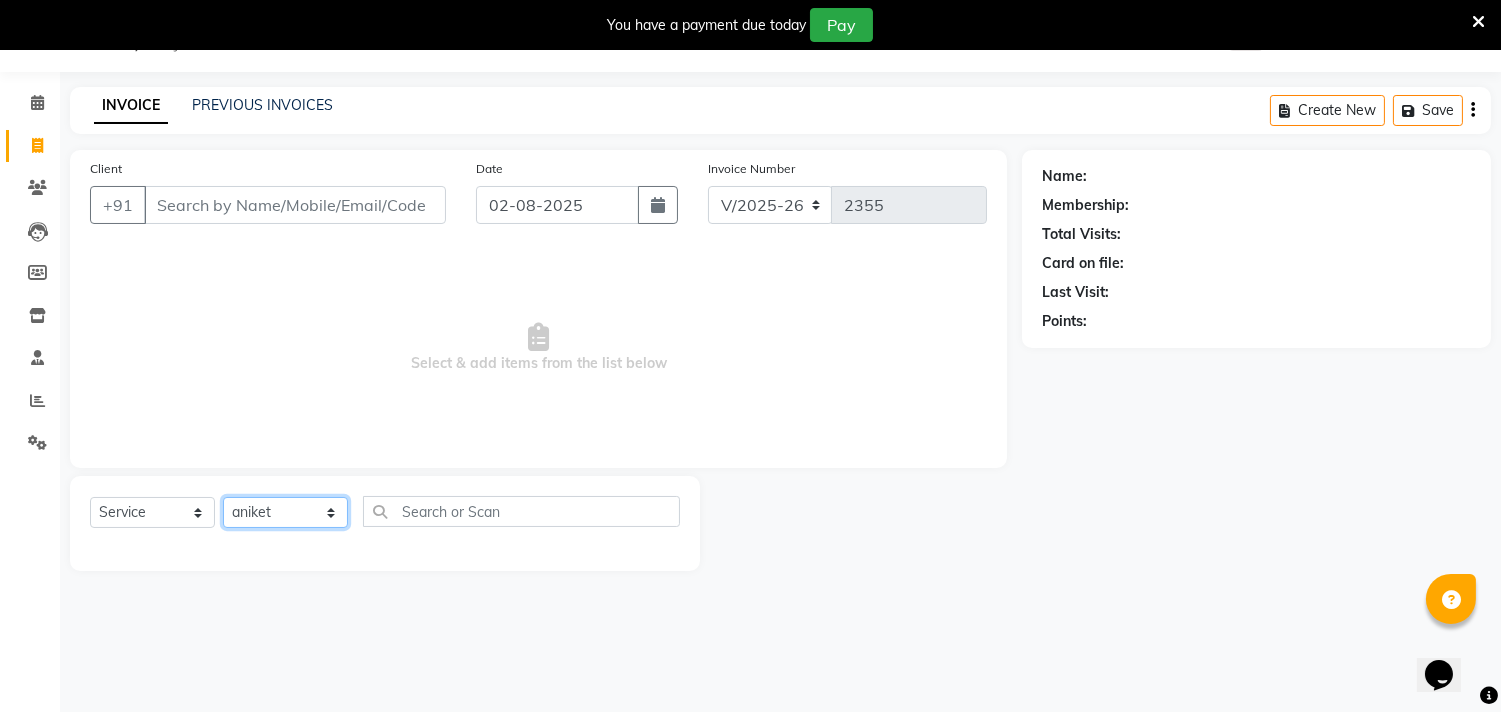 click on "Select Stylist aniket  Anu  AYAZ KADRI  Front Desk Javed kapil KOMAL  Payal  Pooja Jadhav Rahul Datkhile RESHMA SHAIKH rutik shinde SACHIN SAKPAL SADDAM SAHAJAN SAKSHI CHAVAN Sameer  sampada Sanjana  SANU SHUBHAM PEDNEKAR Sikandar Ansari Vijay kharat" 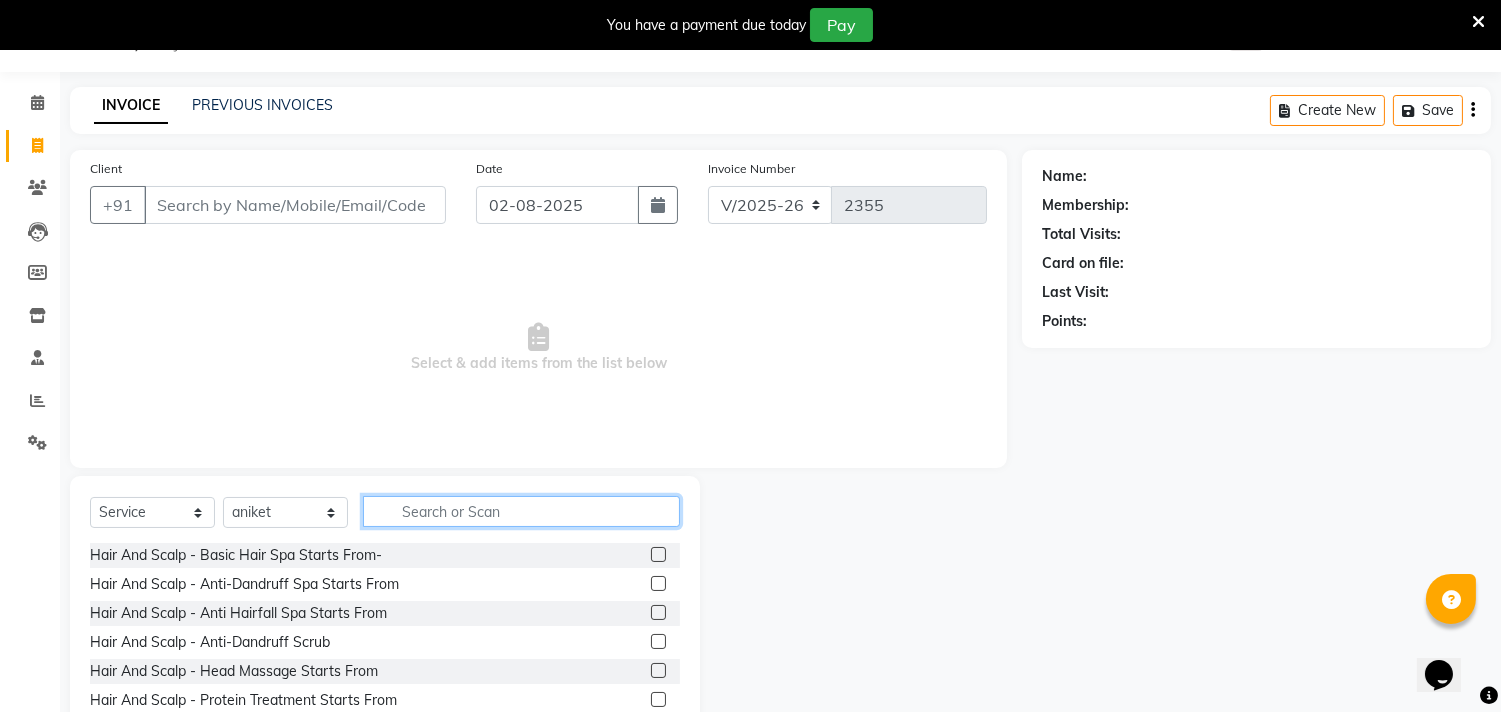 click 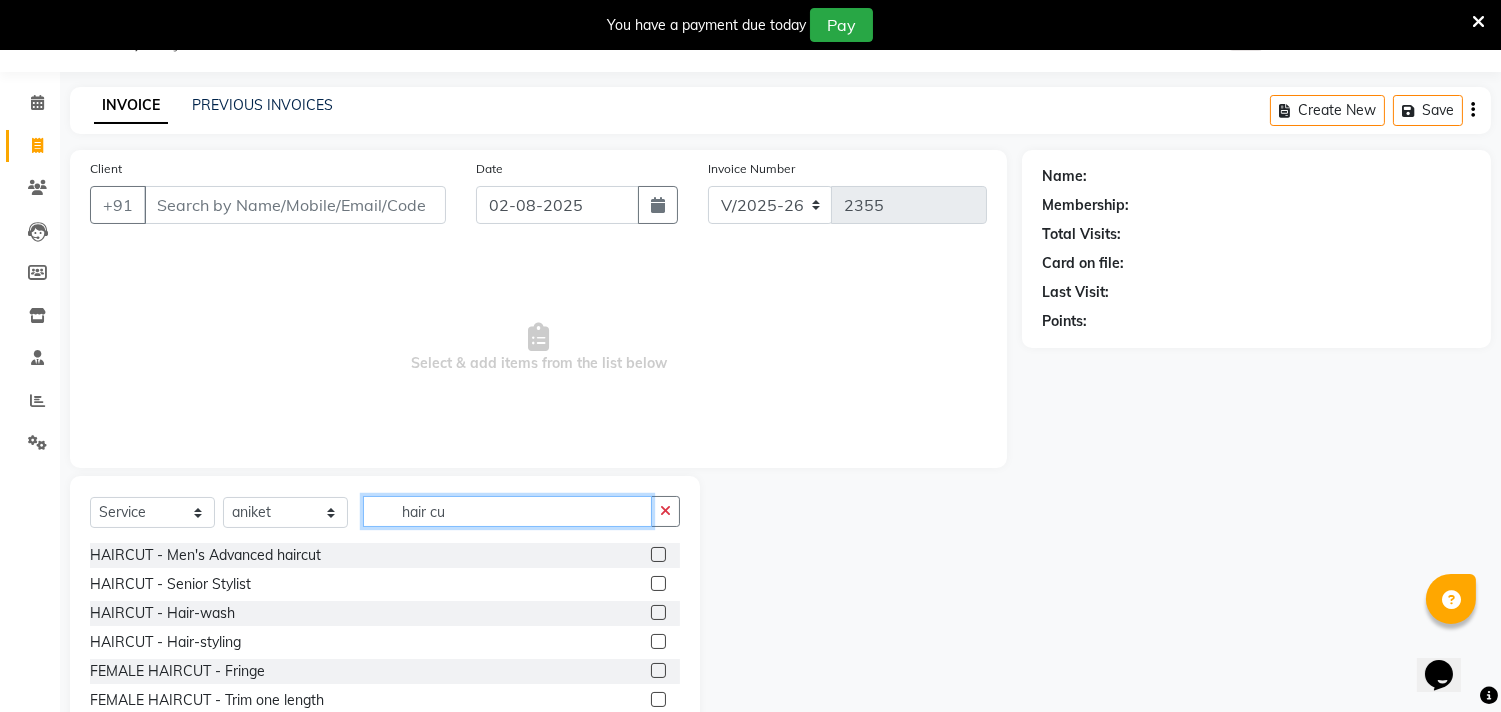 type on "hair cu" 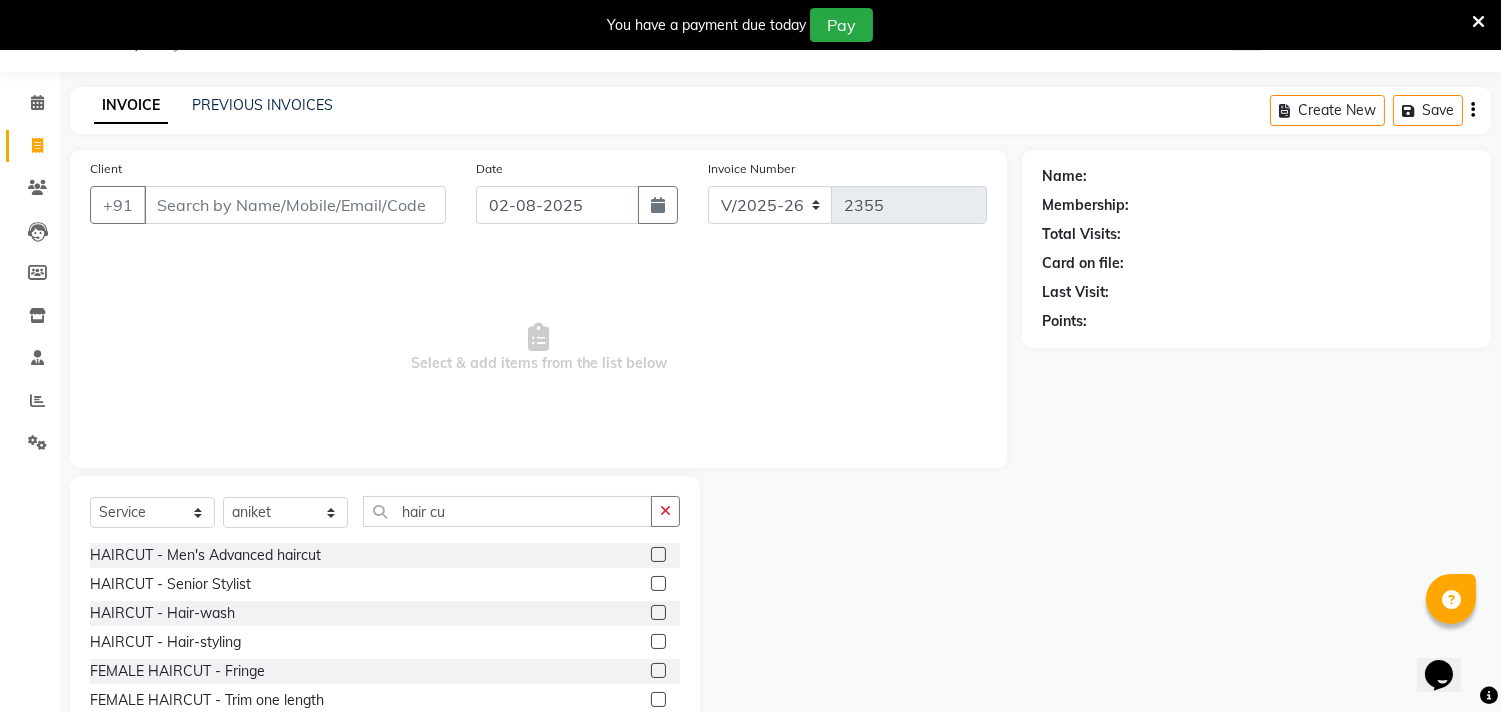 click 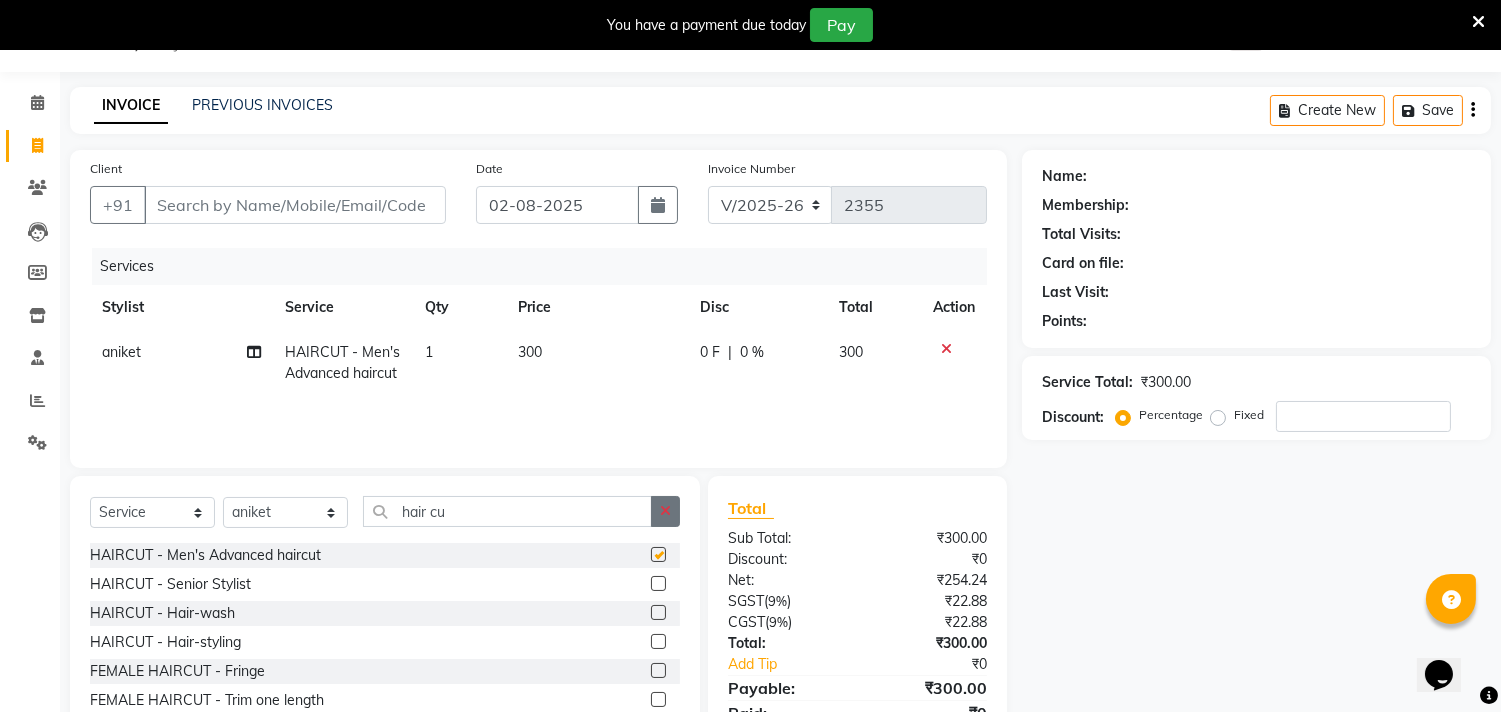 checkbox on "false" 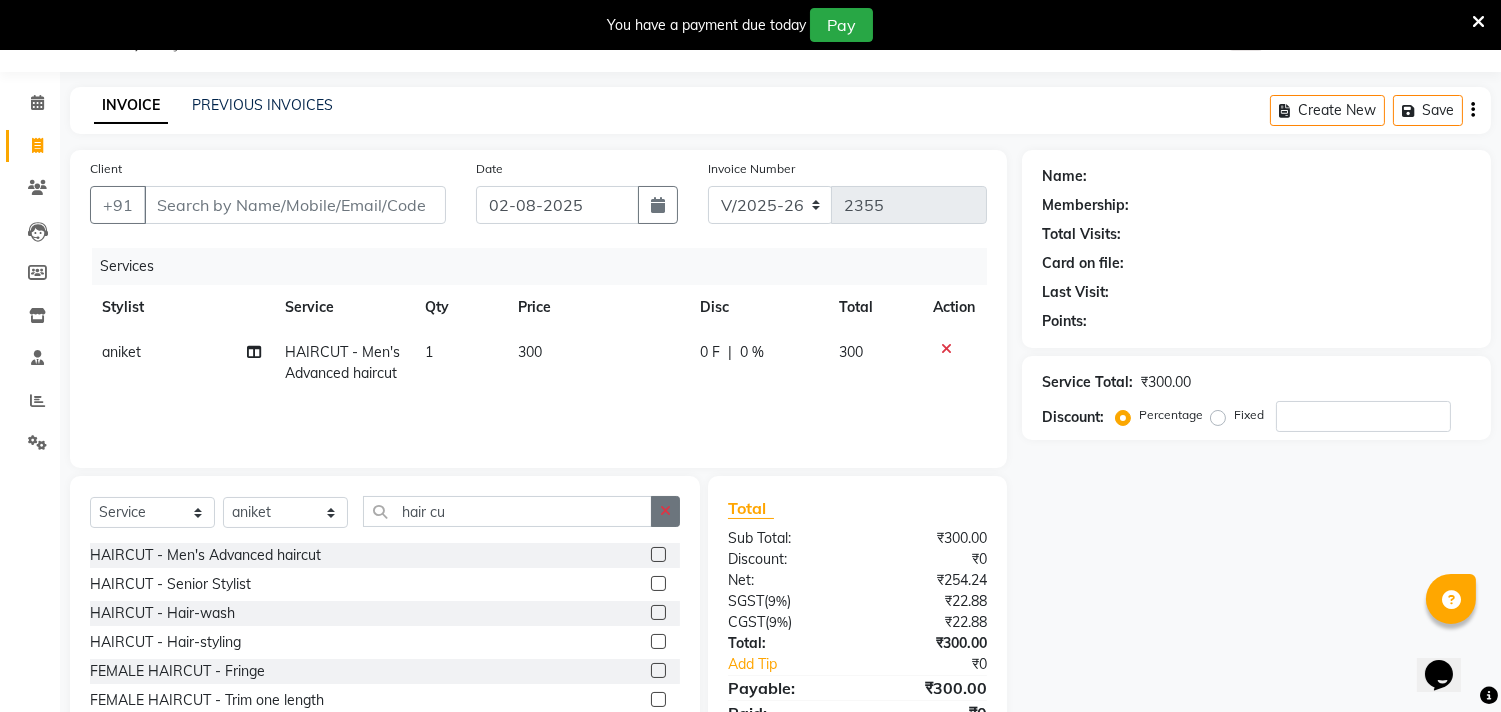 click 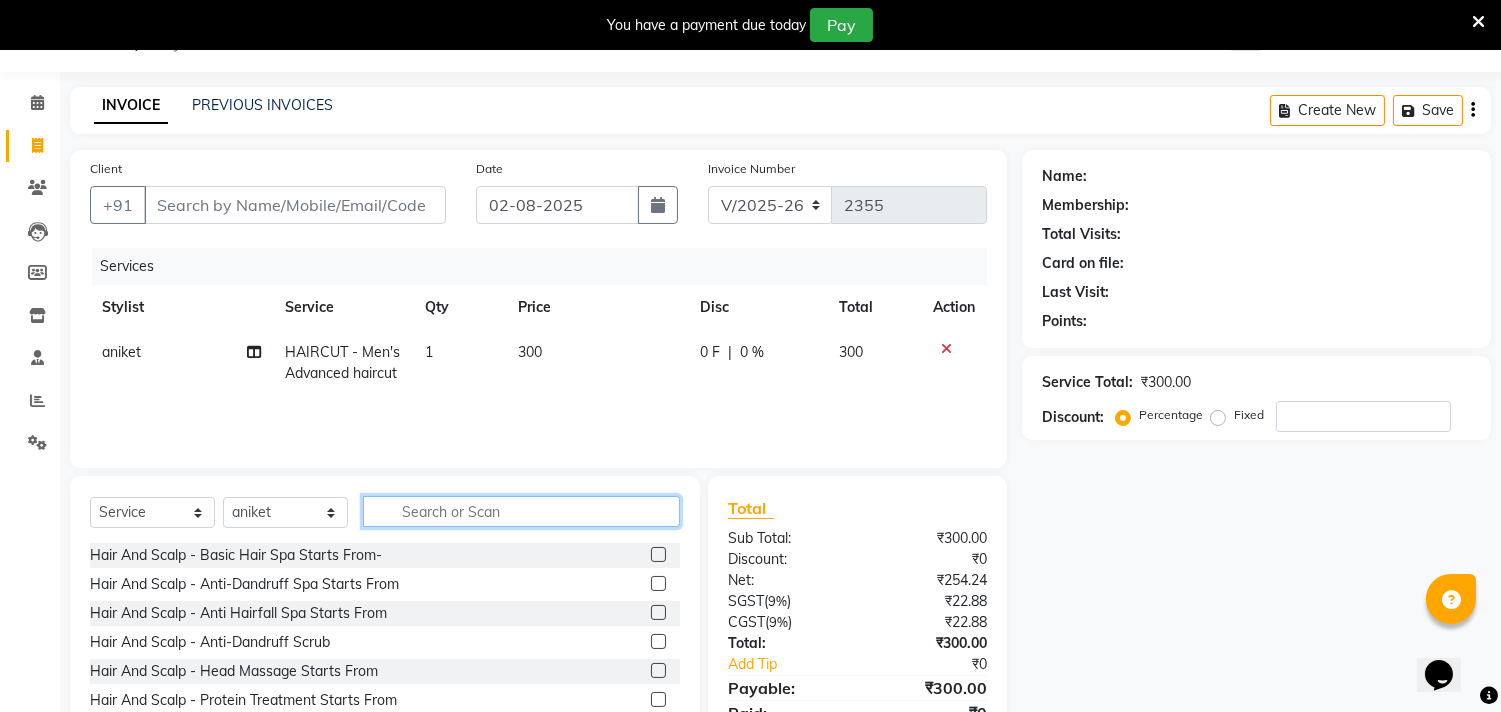 drag, startPoint x: 595, startPoint y: 513, endPoint x: 637, endPoint y: 508, distance: 42.296574 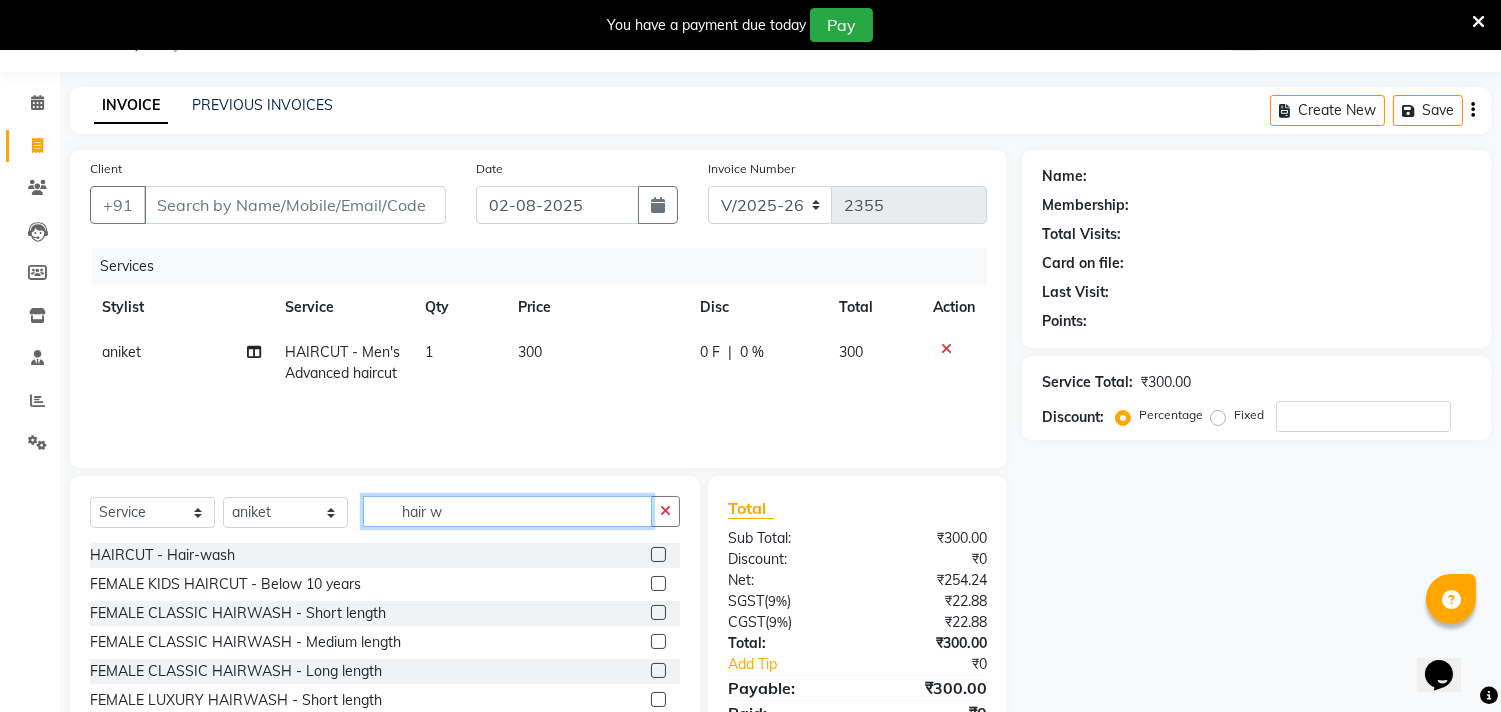 type on "hair w" 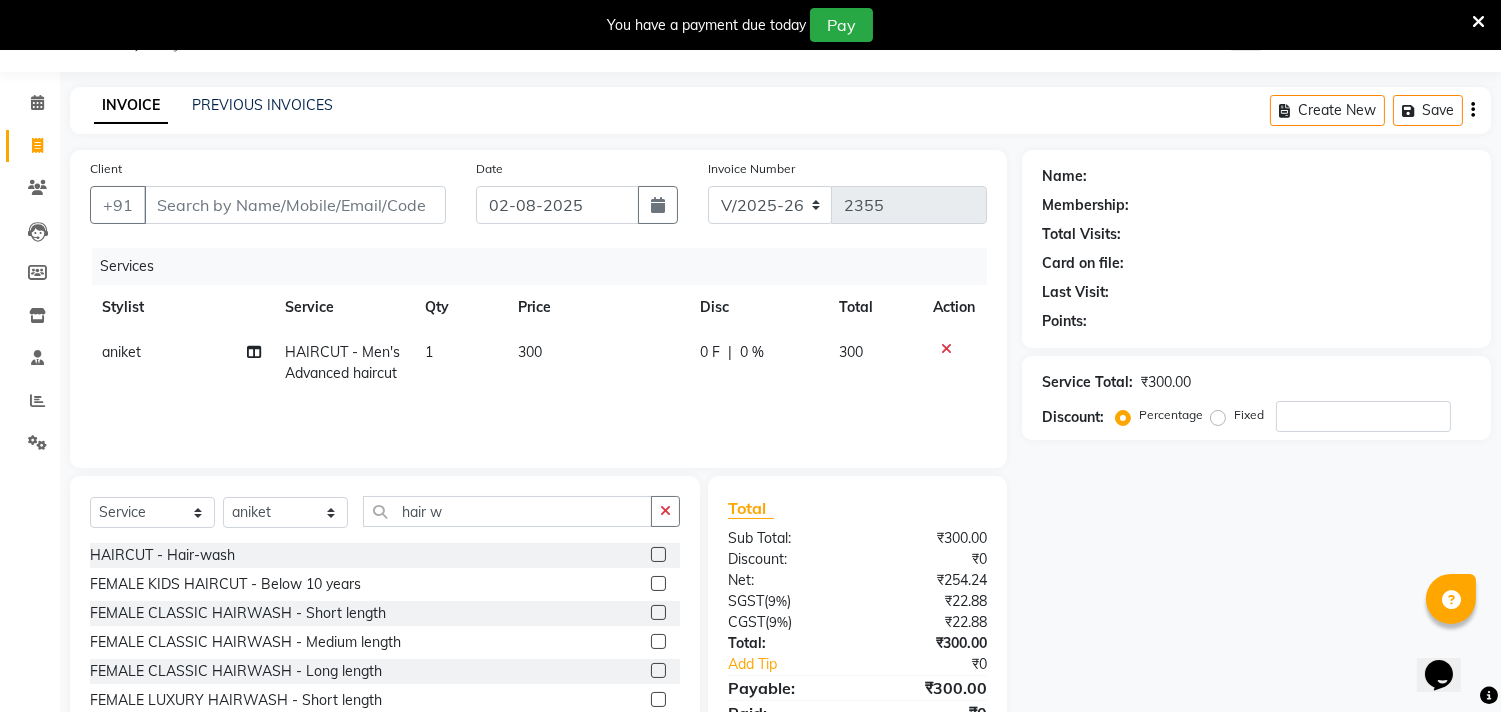 click 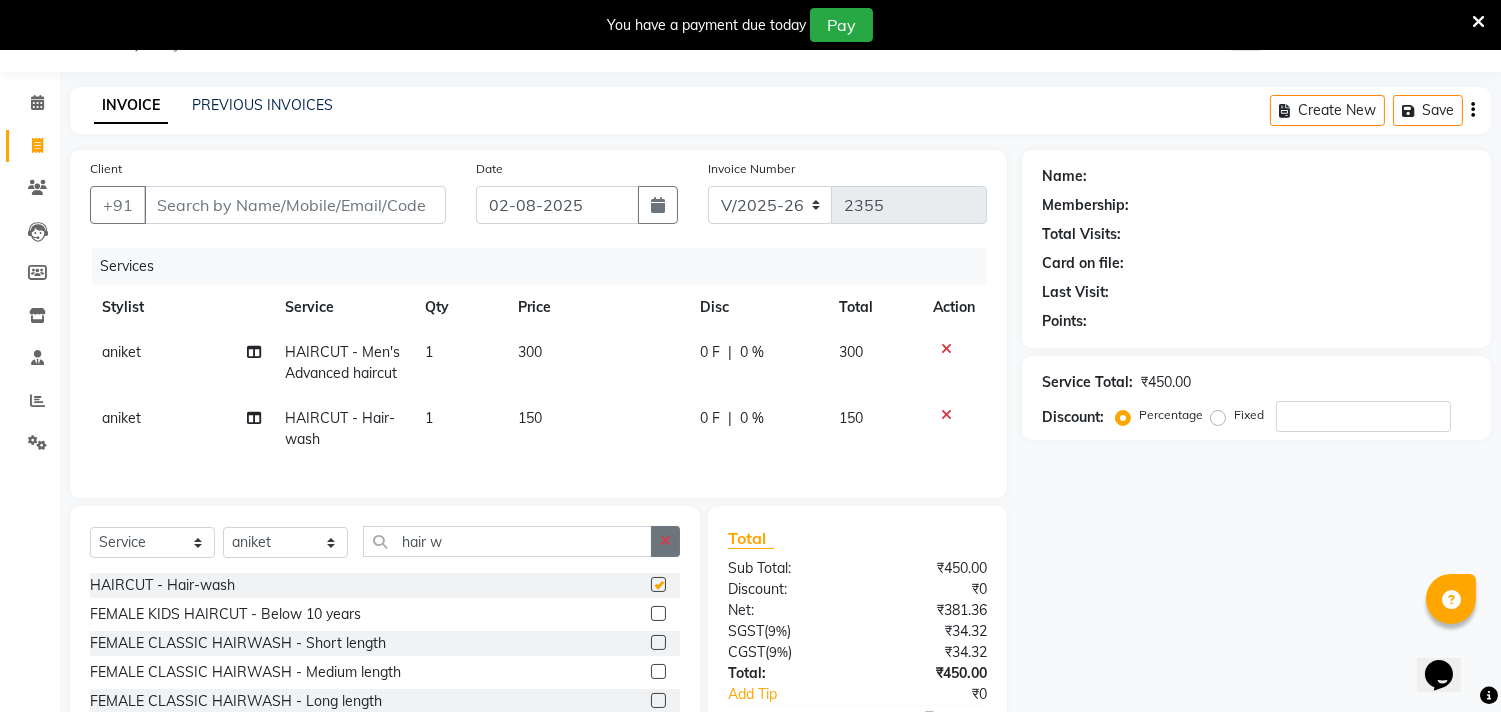 checkbox on "false" 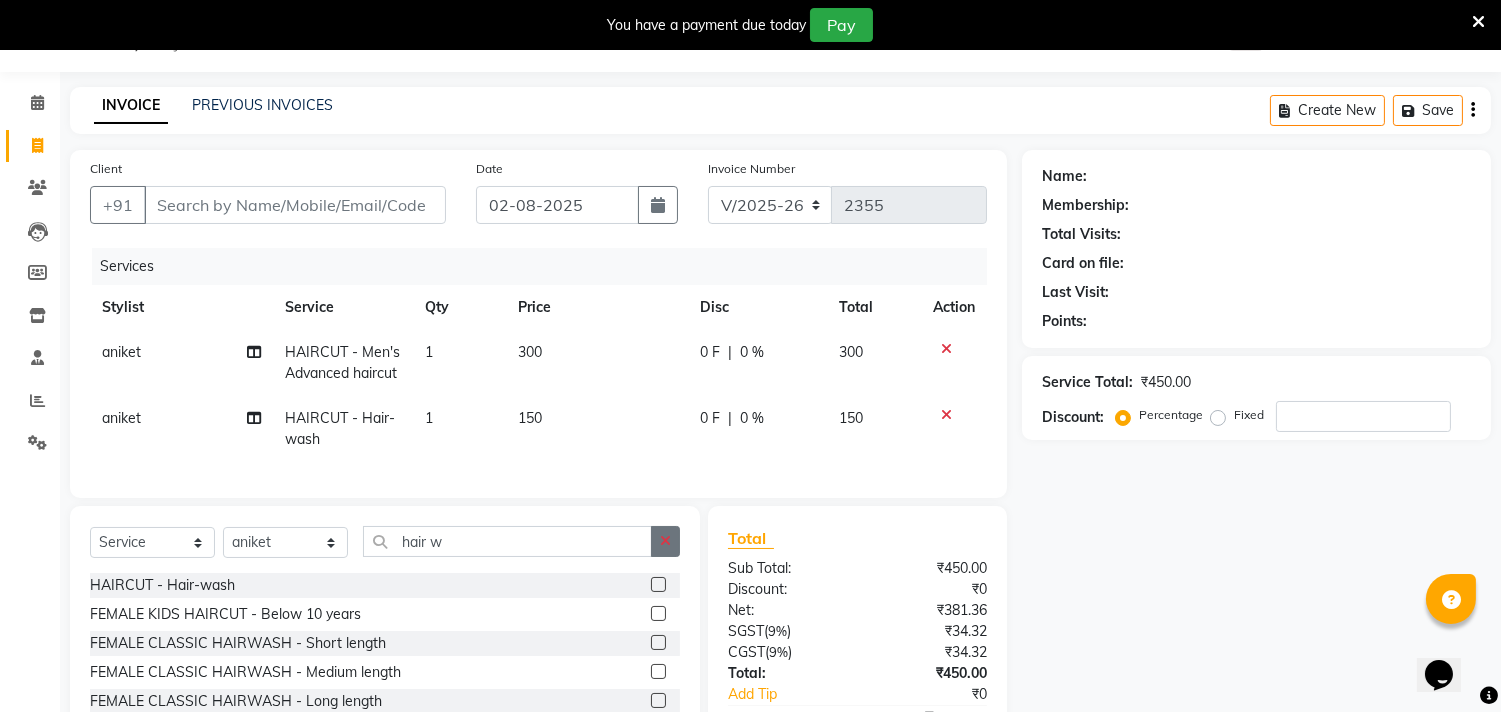 click 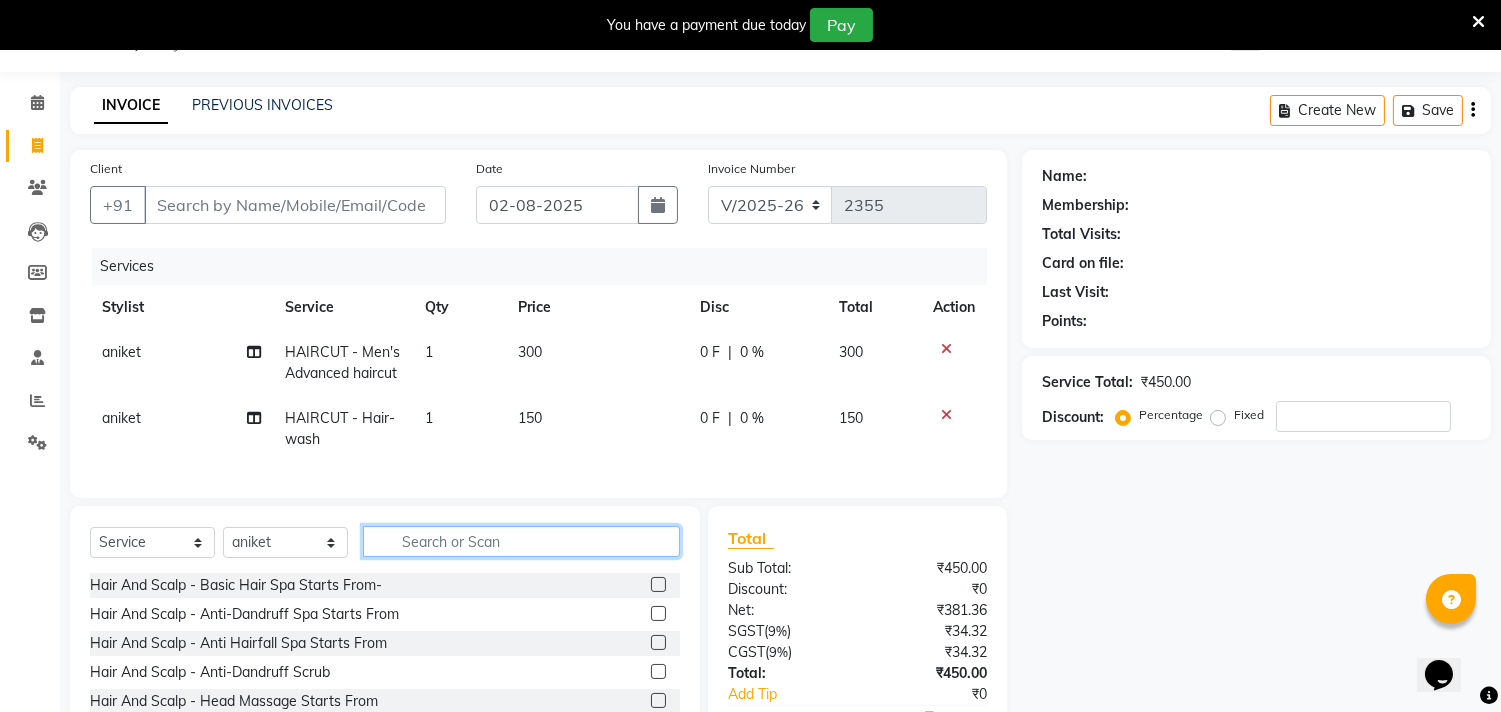 click 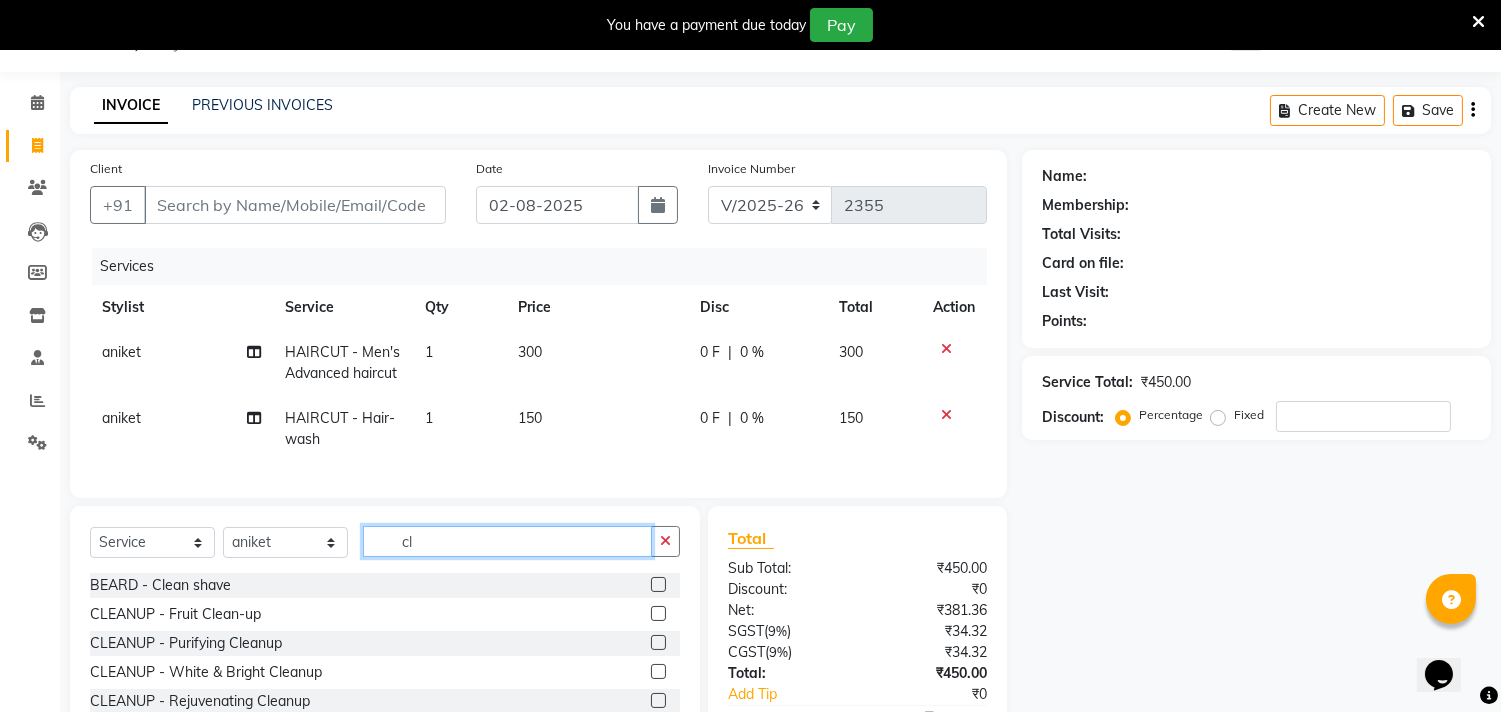 type on "cl" 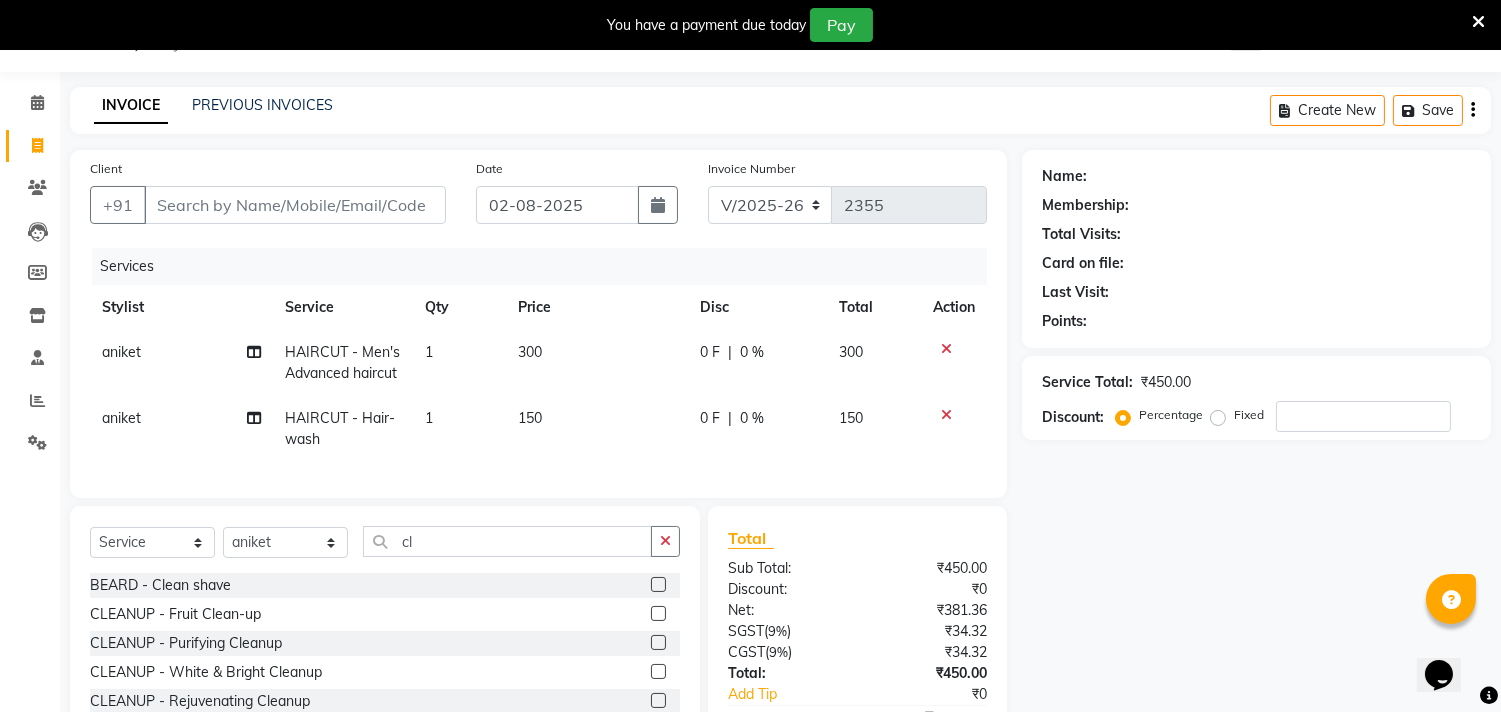 click 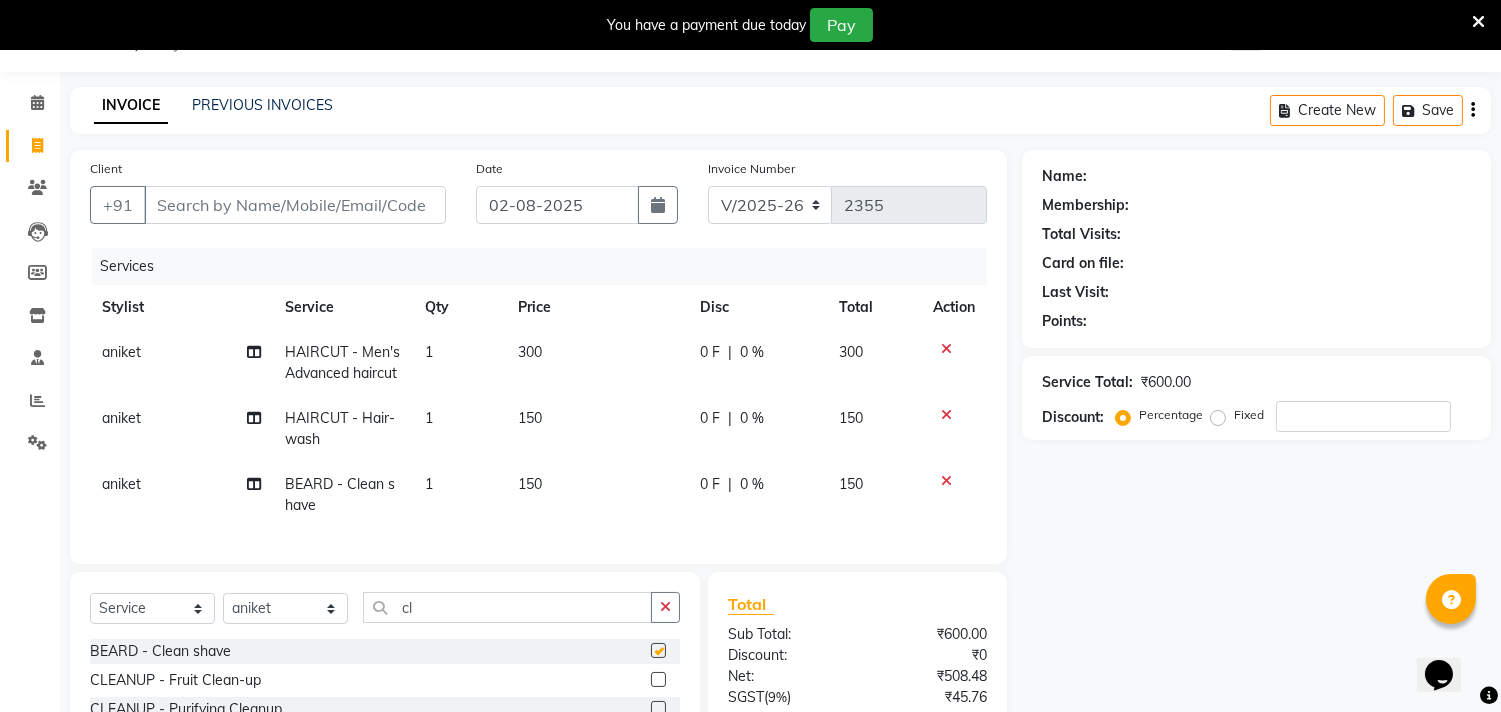 checkbox on "false" 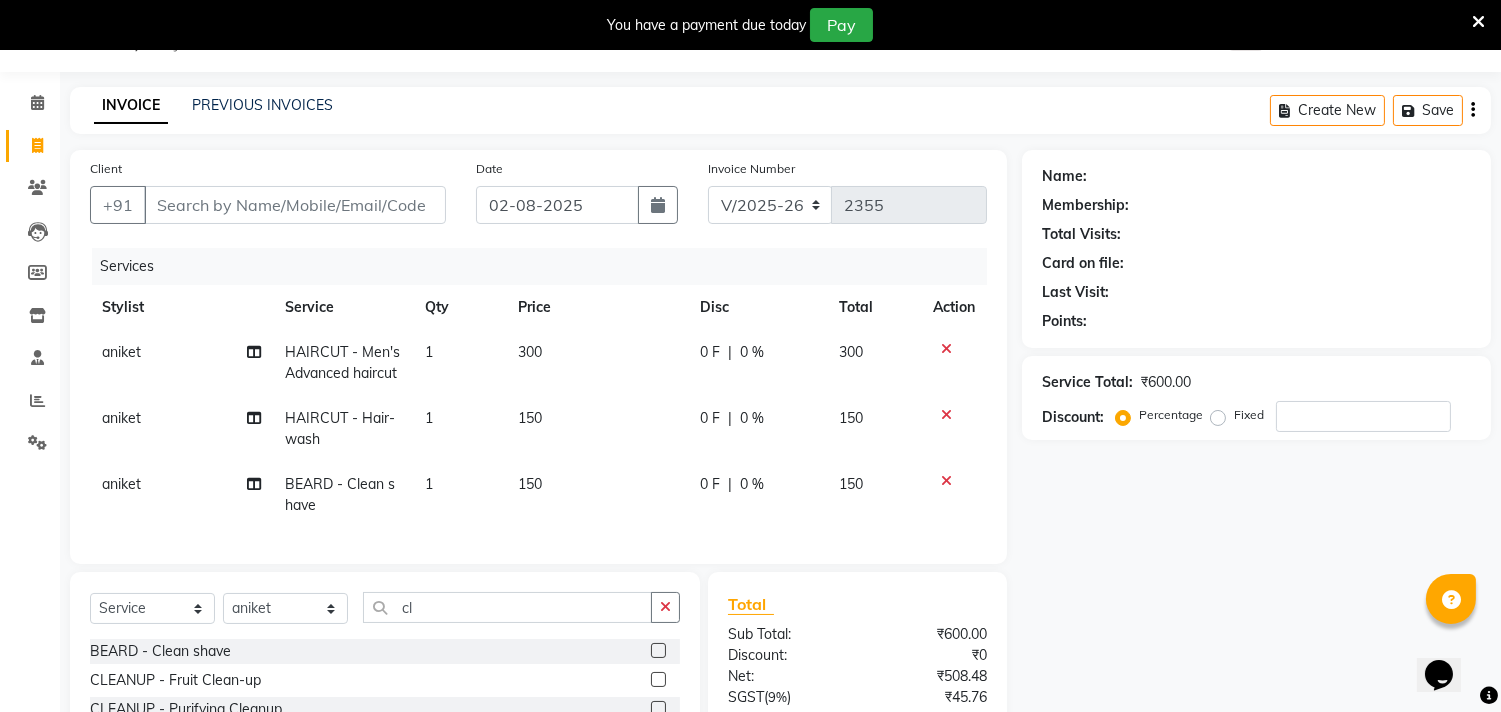 drag, startPoint x: 668, startPoint y: 631, endPoint x: 473, endPoint y: 515, distance: 226.89424 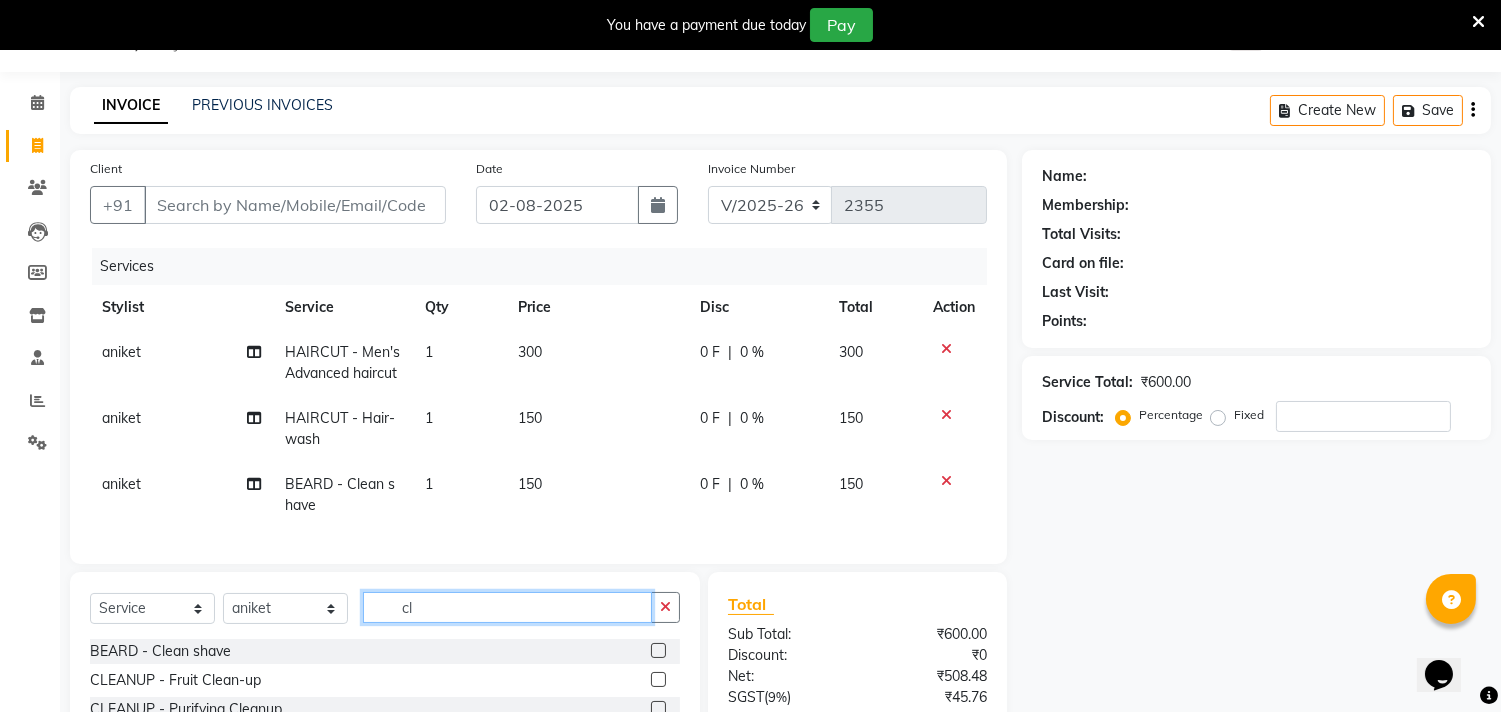 type 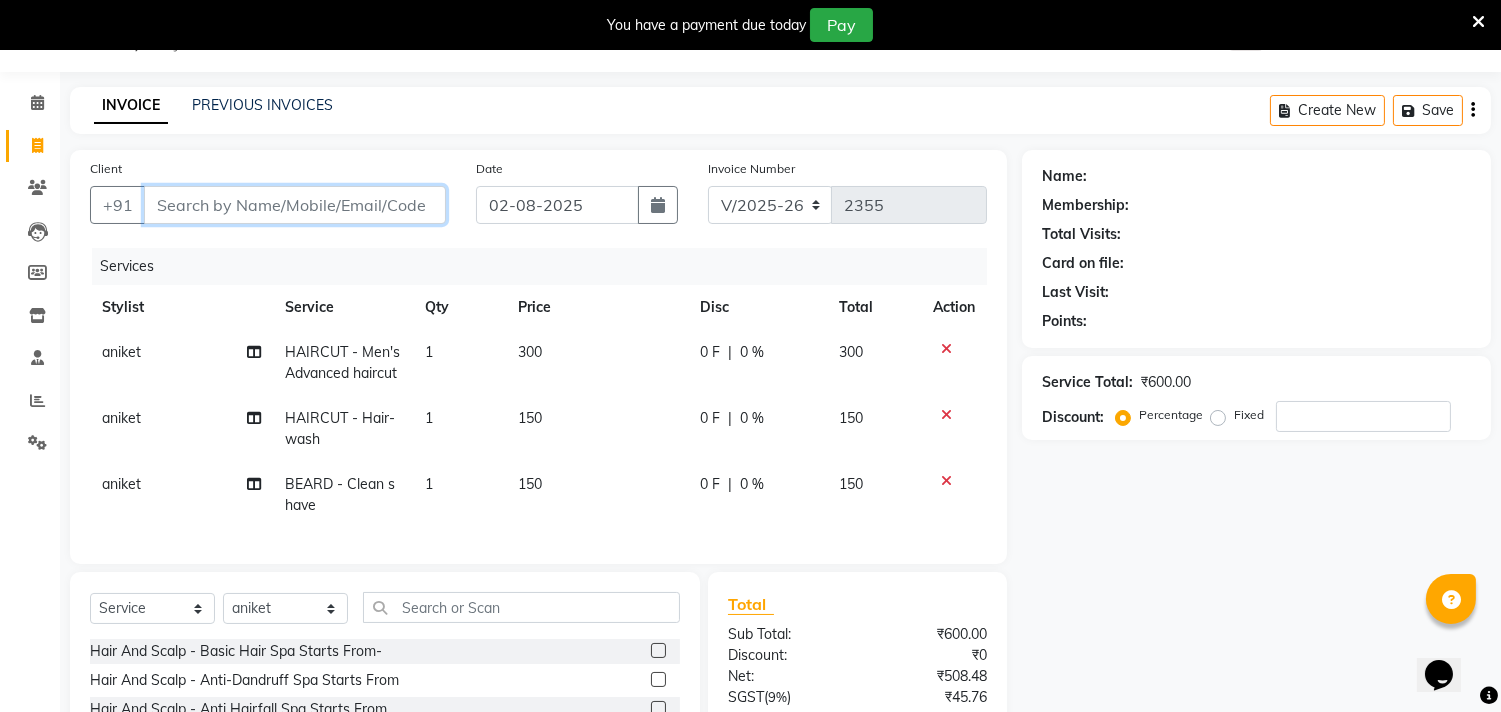 click on "Client" at bounding box center [295, 205] 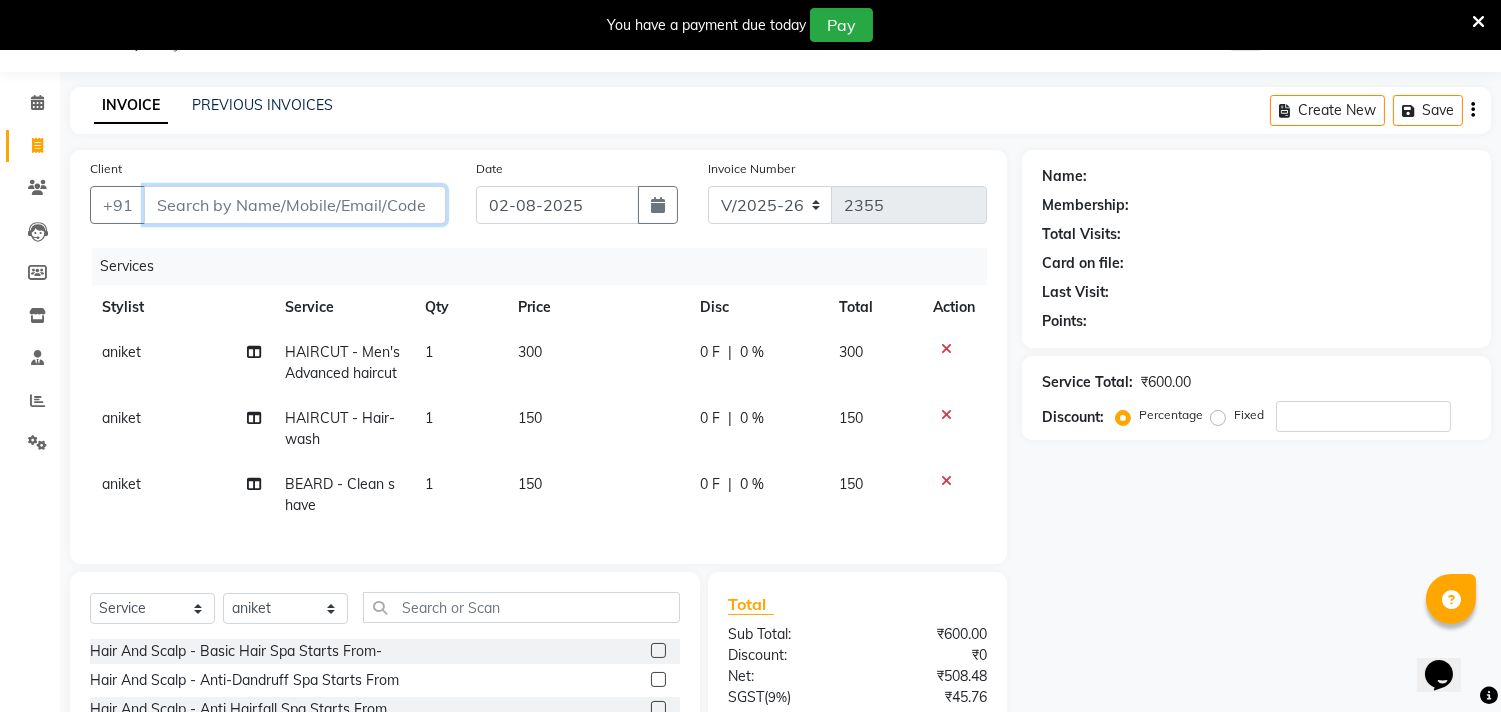 type on "9" 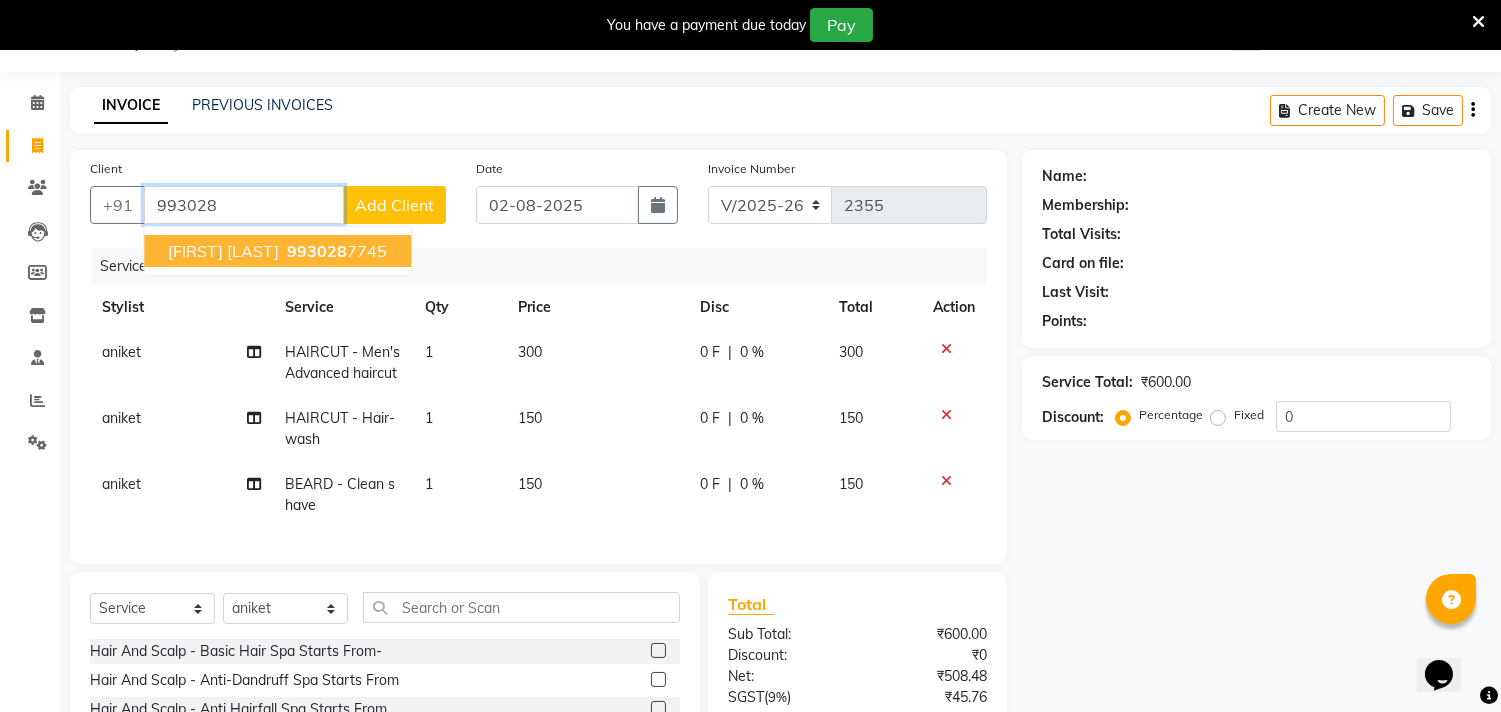 click on "993028" at bounding box center [317, 251] 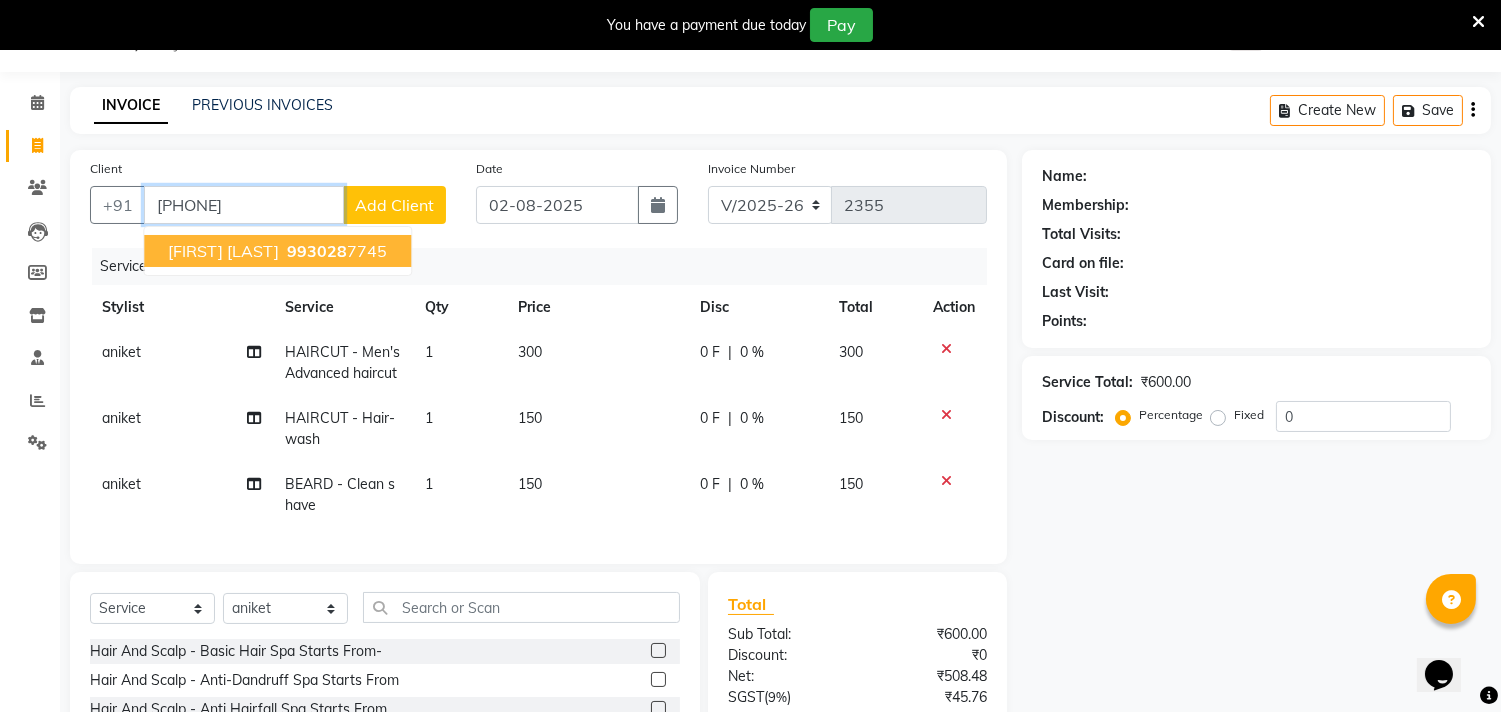 type on "[PHONE]" 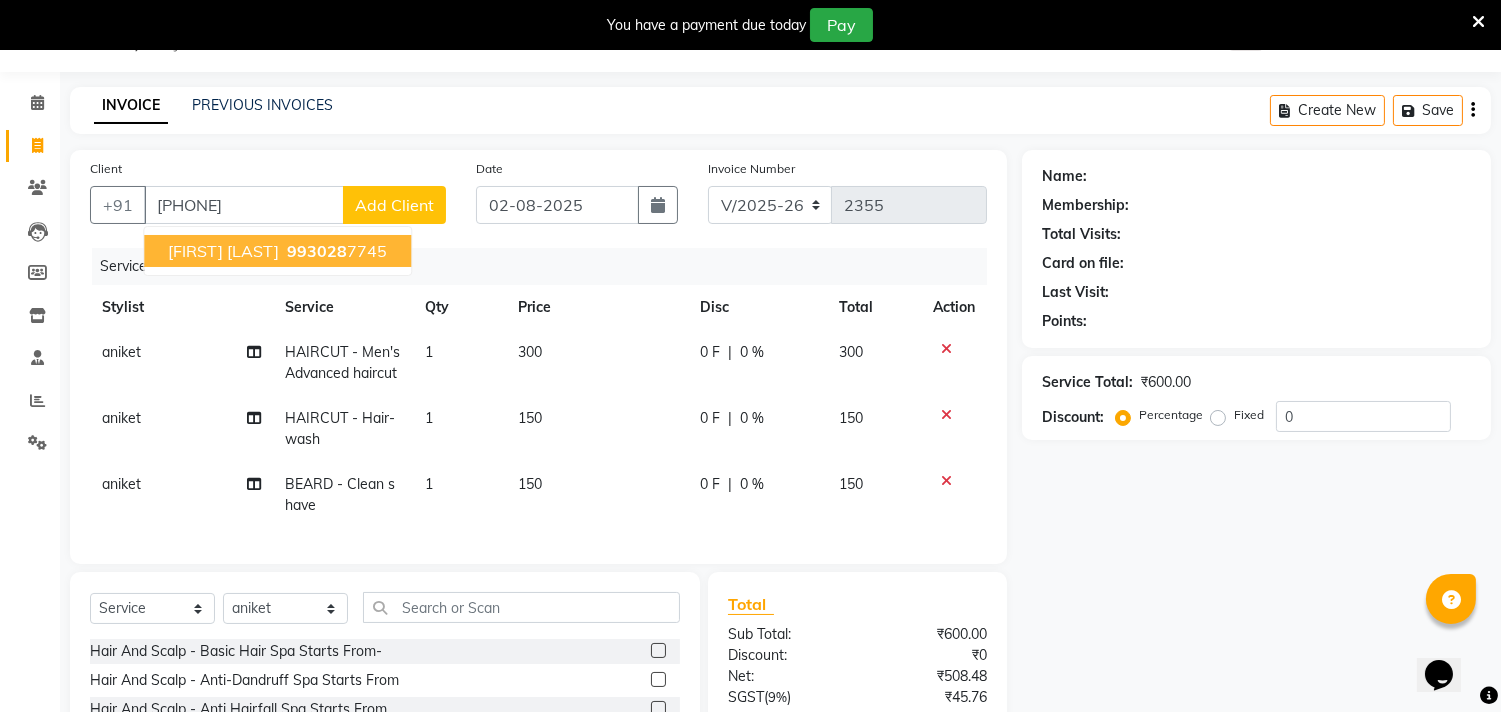 select on "1: Object" 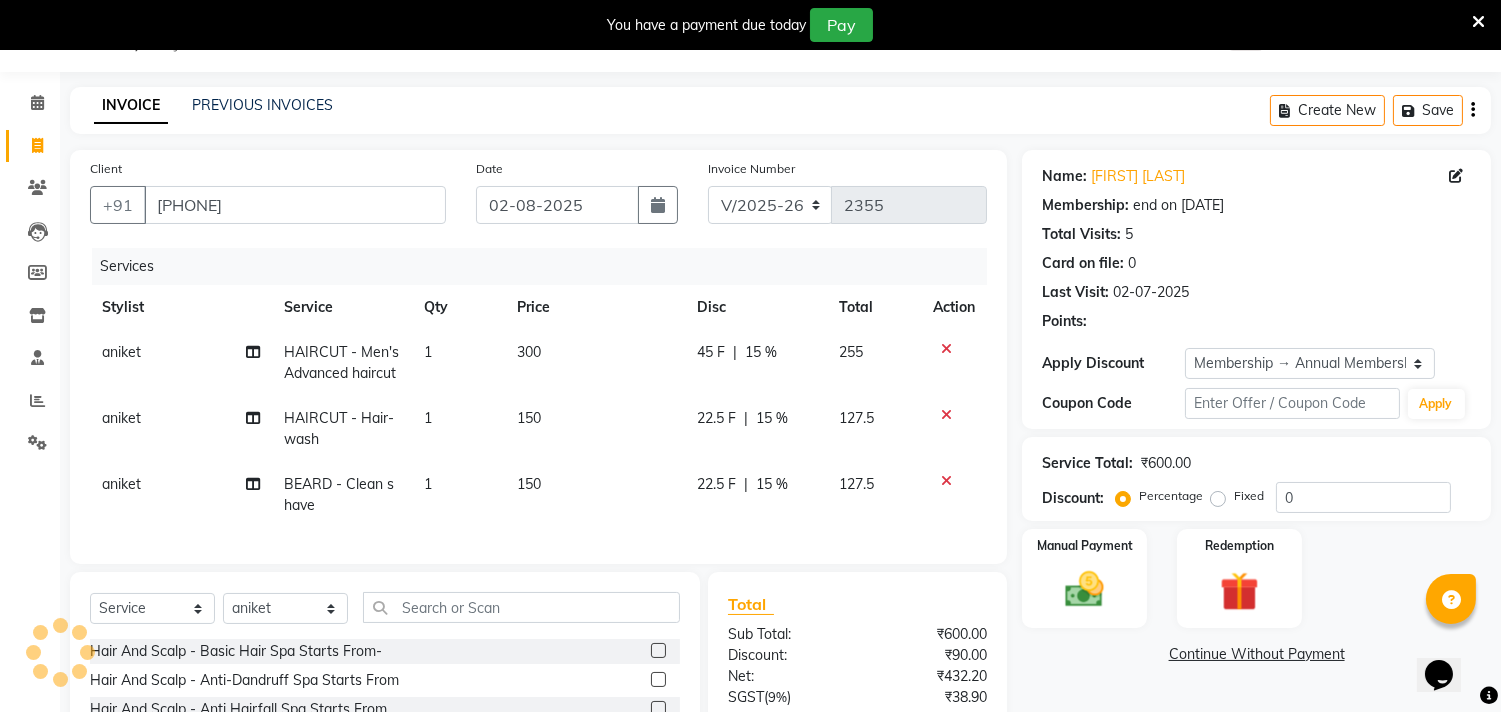 type on "15" 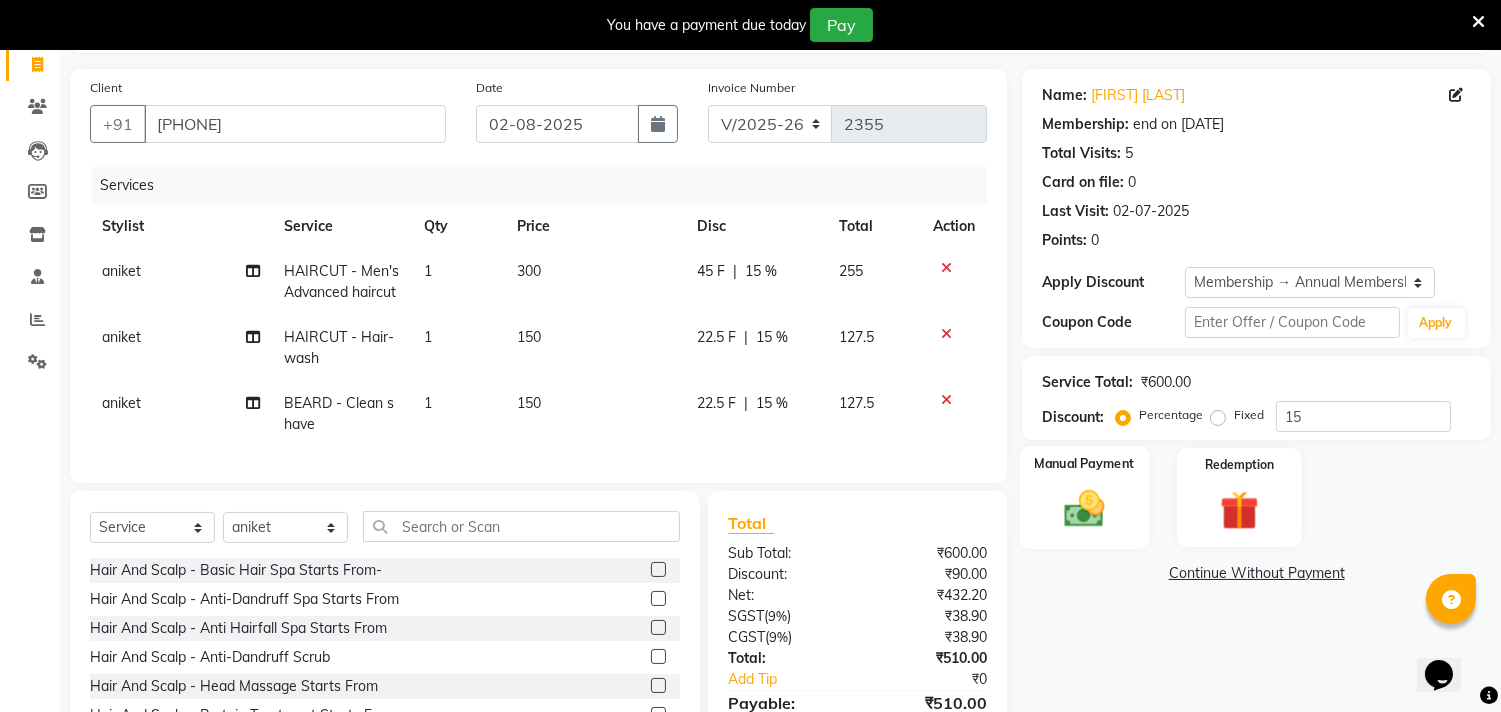 scroll, scrollTop: 251, scrollLeft: 0, axis: vertical 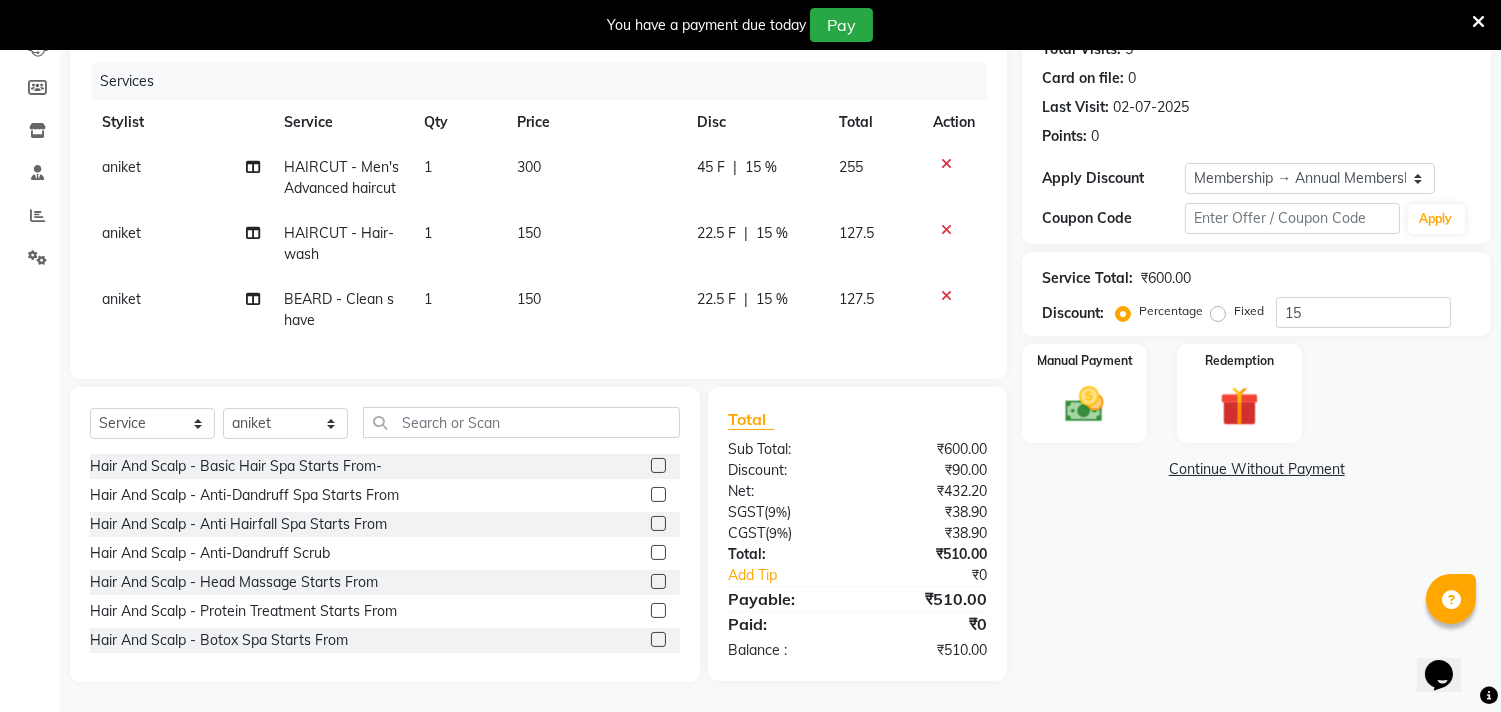 click on "22.5 F" 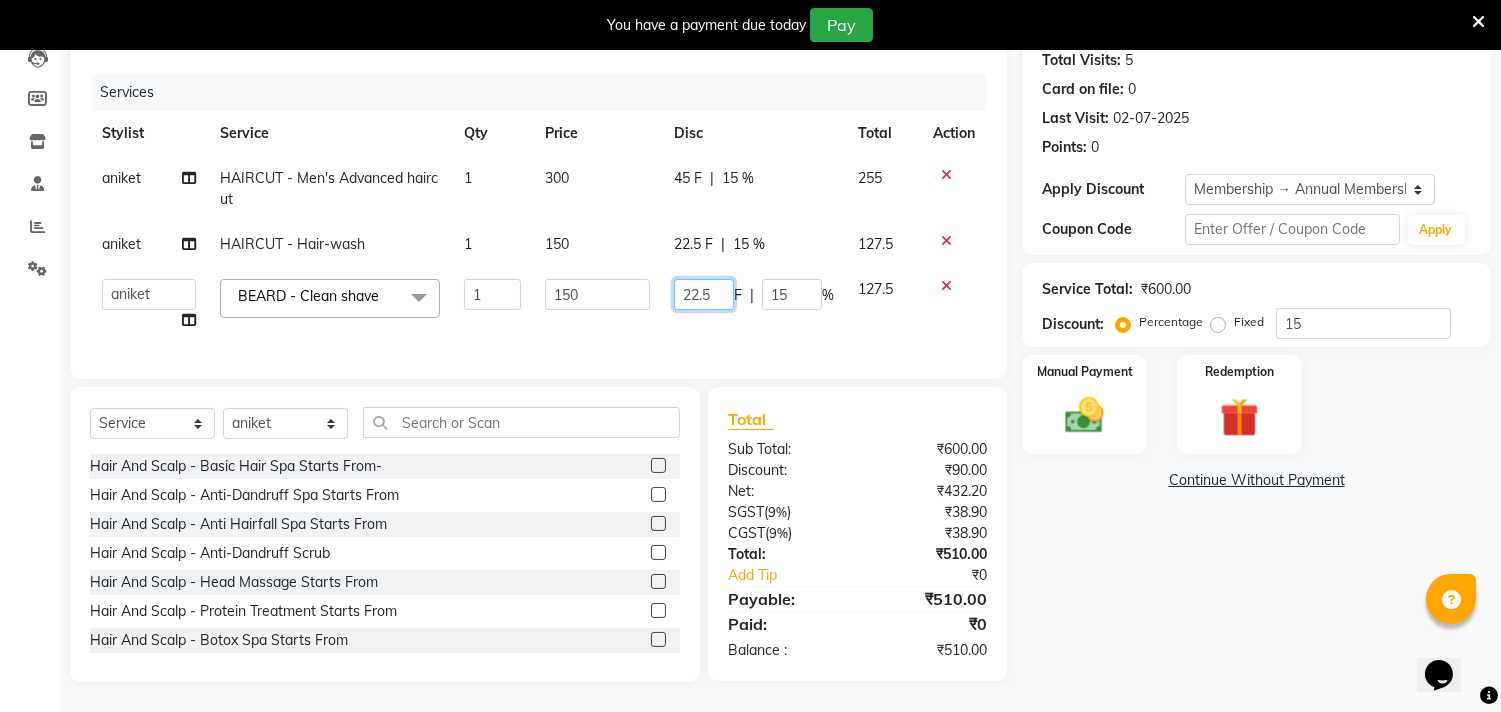 click on "22.5" 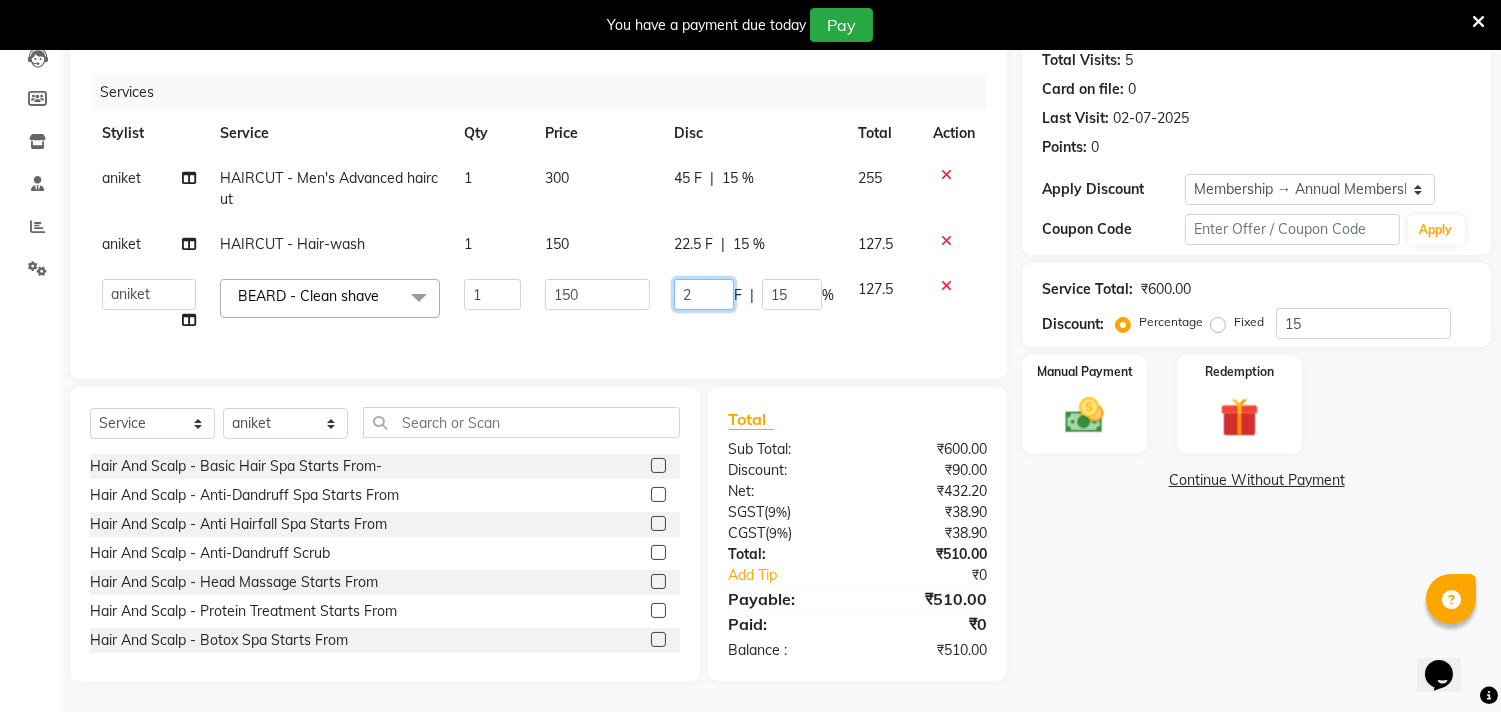 type on "22" 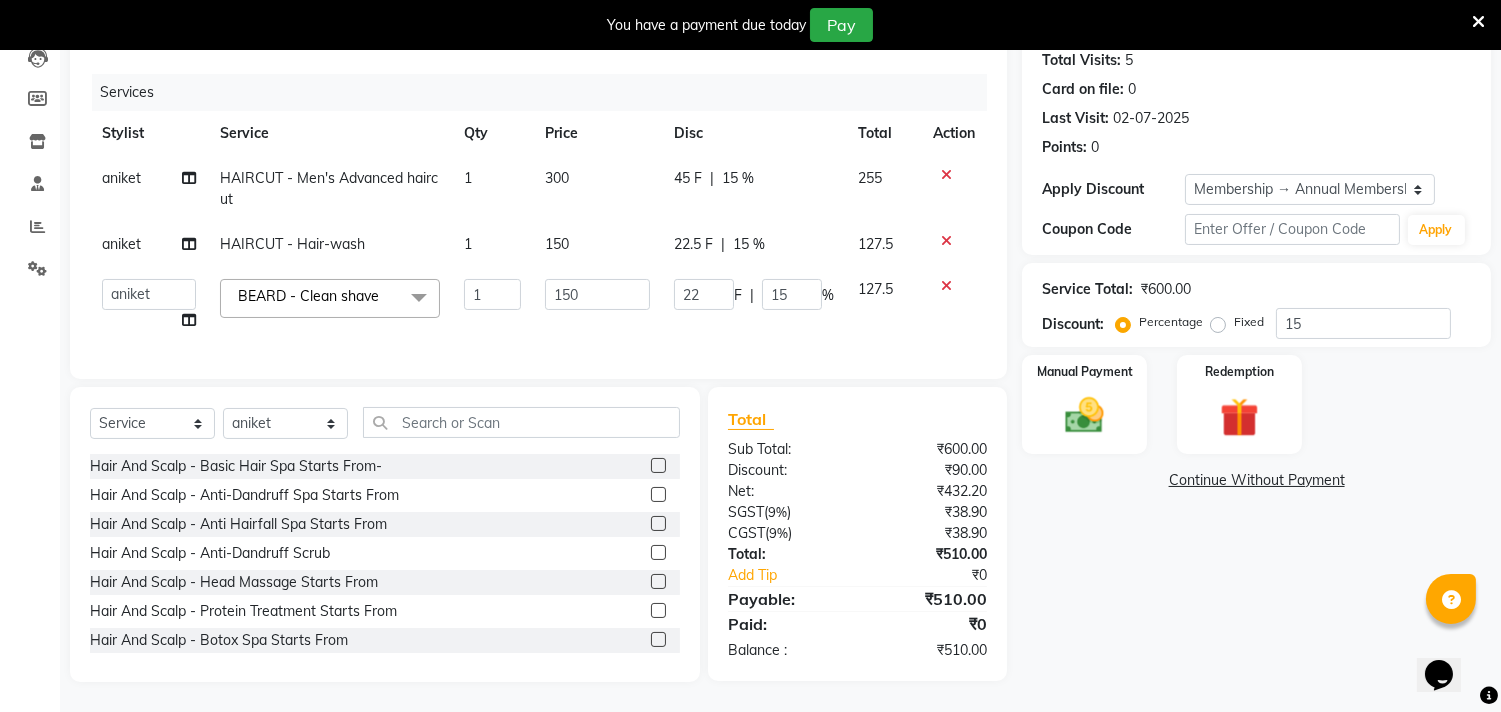 click on "22.5 F" 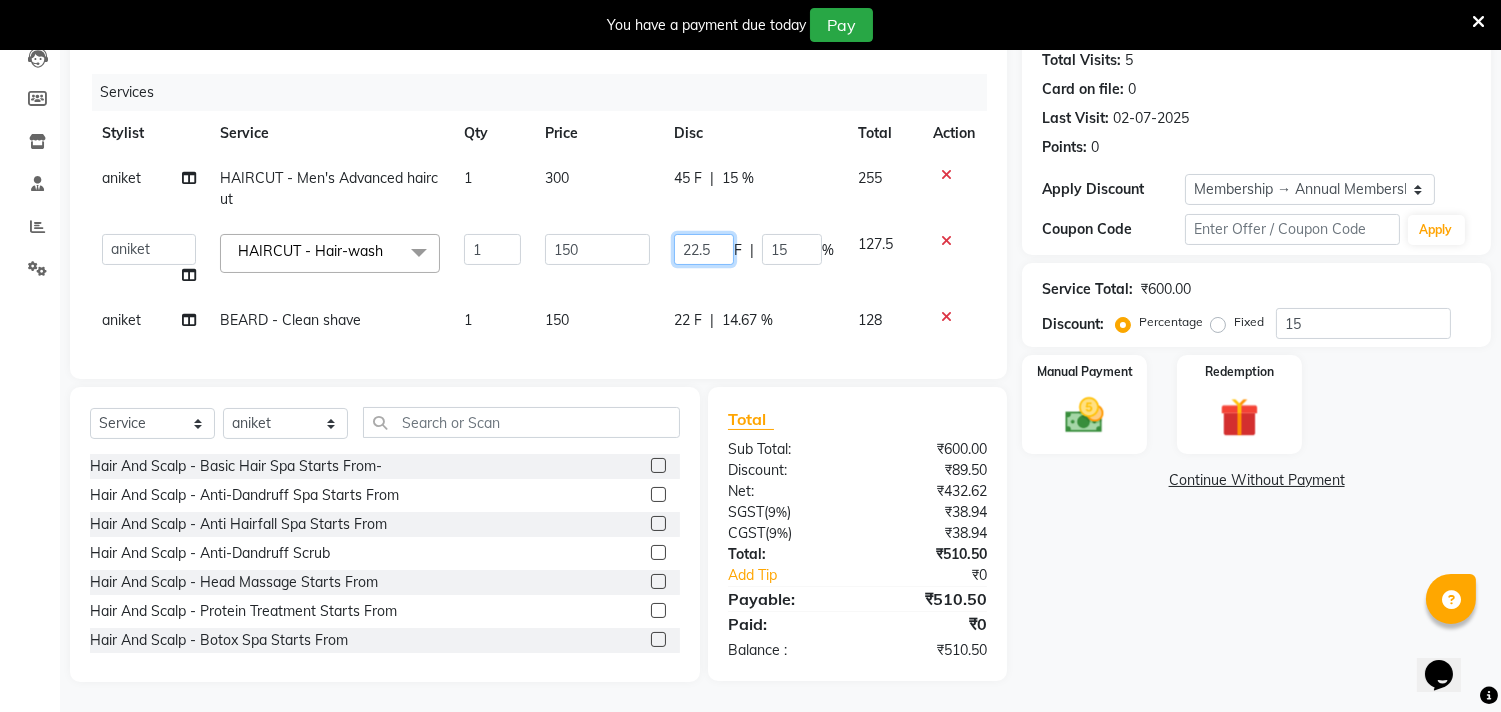 click on "22.5" 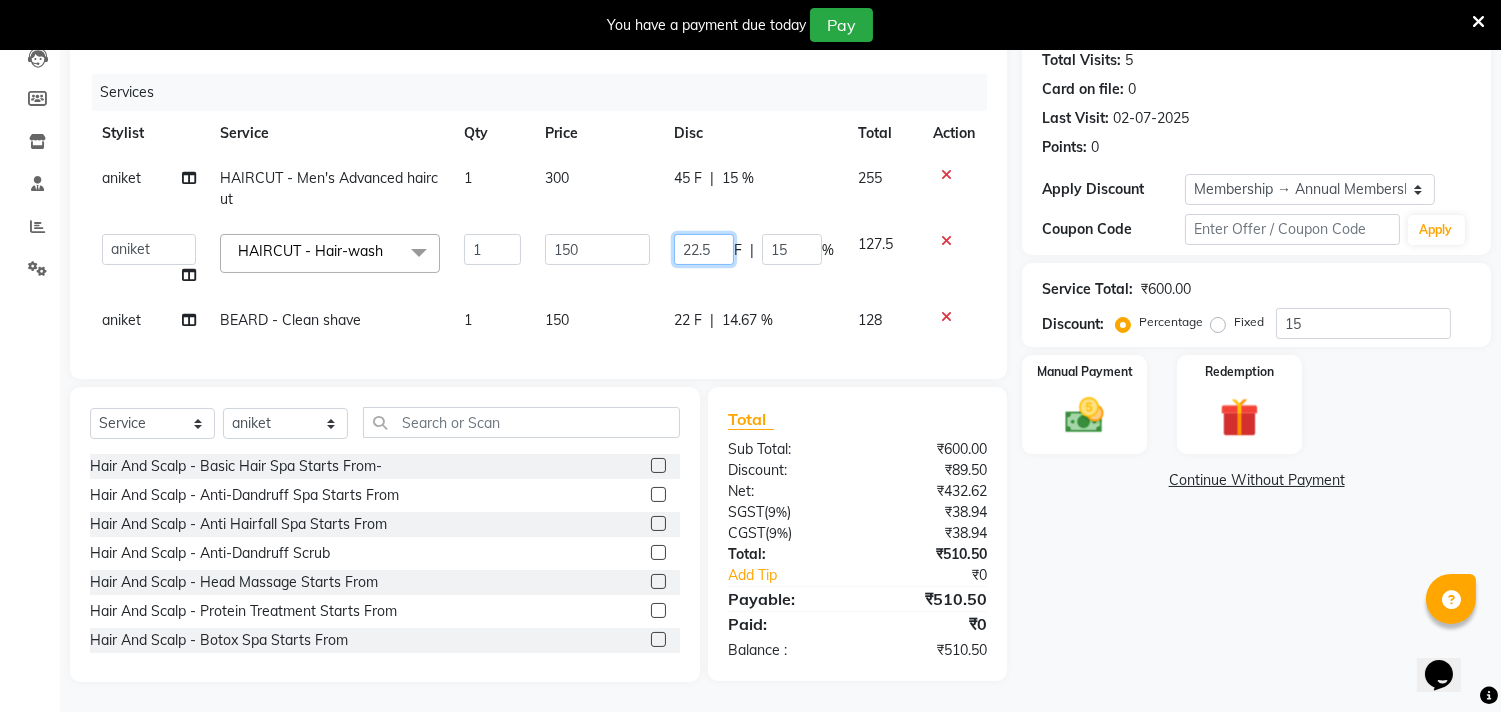 type on "22" 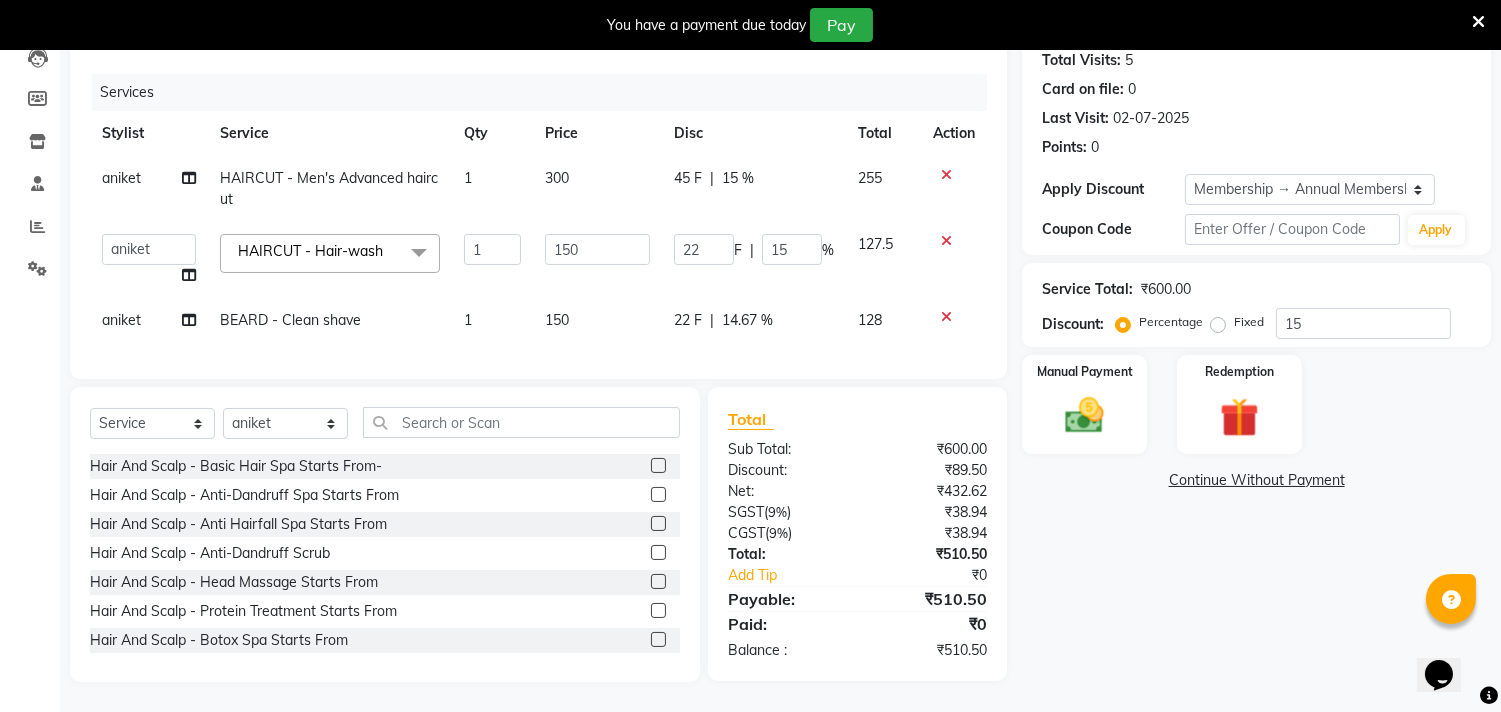 click on "Name: [FIRST] [LAST]  Membership: end on [DATE] Total Visits:  5 Card on file:  0 Last Visit:   [DATE] Points:   0  Apply Discount Select Membership → Annual Membership Coupon Code Apply Service Total:  ₹600.00  Discount:  Percentage   Fixed  15 Manual Payment Redemption  Continue Without Payment" 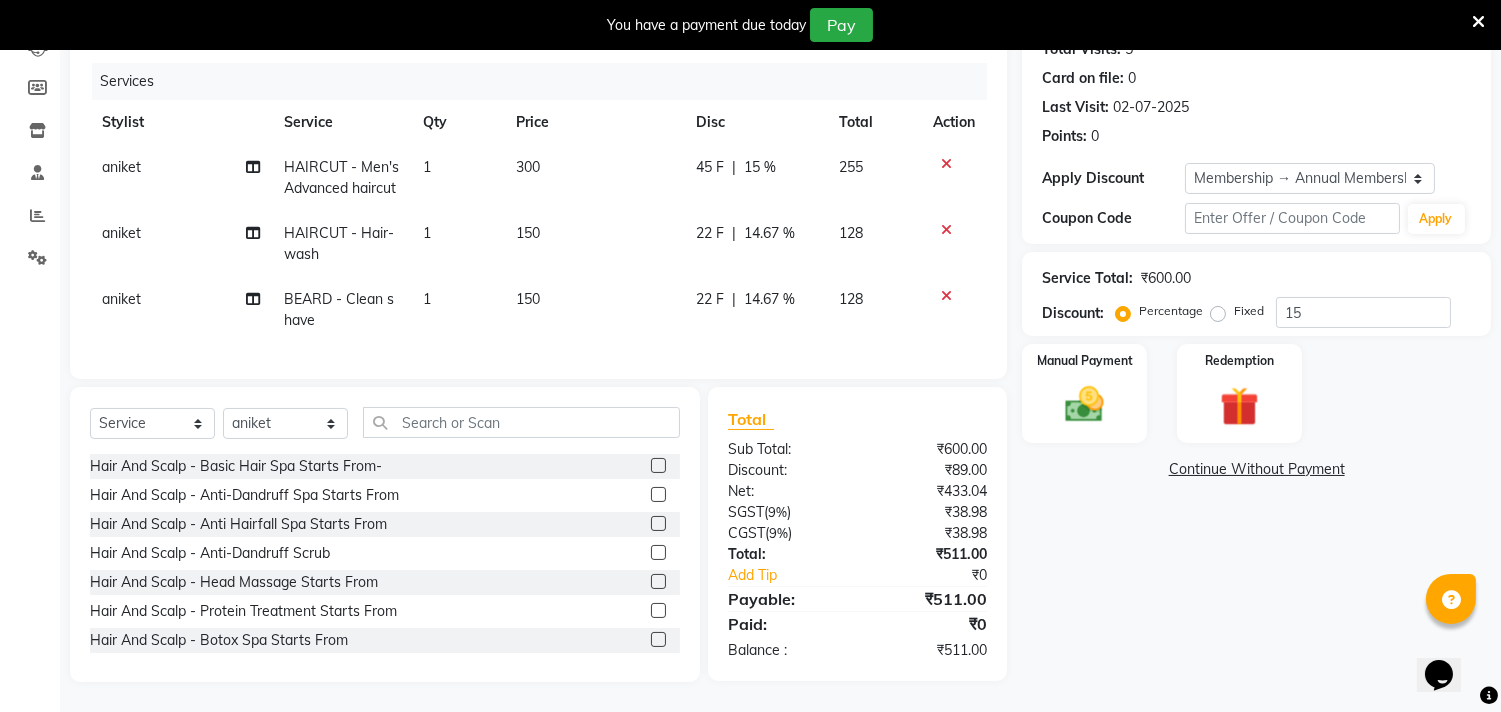 scroll, scrollTop: 251, scrollLeft: 0, axis: vertical 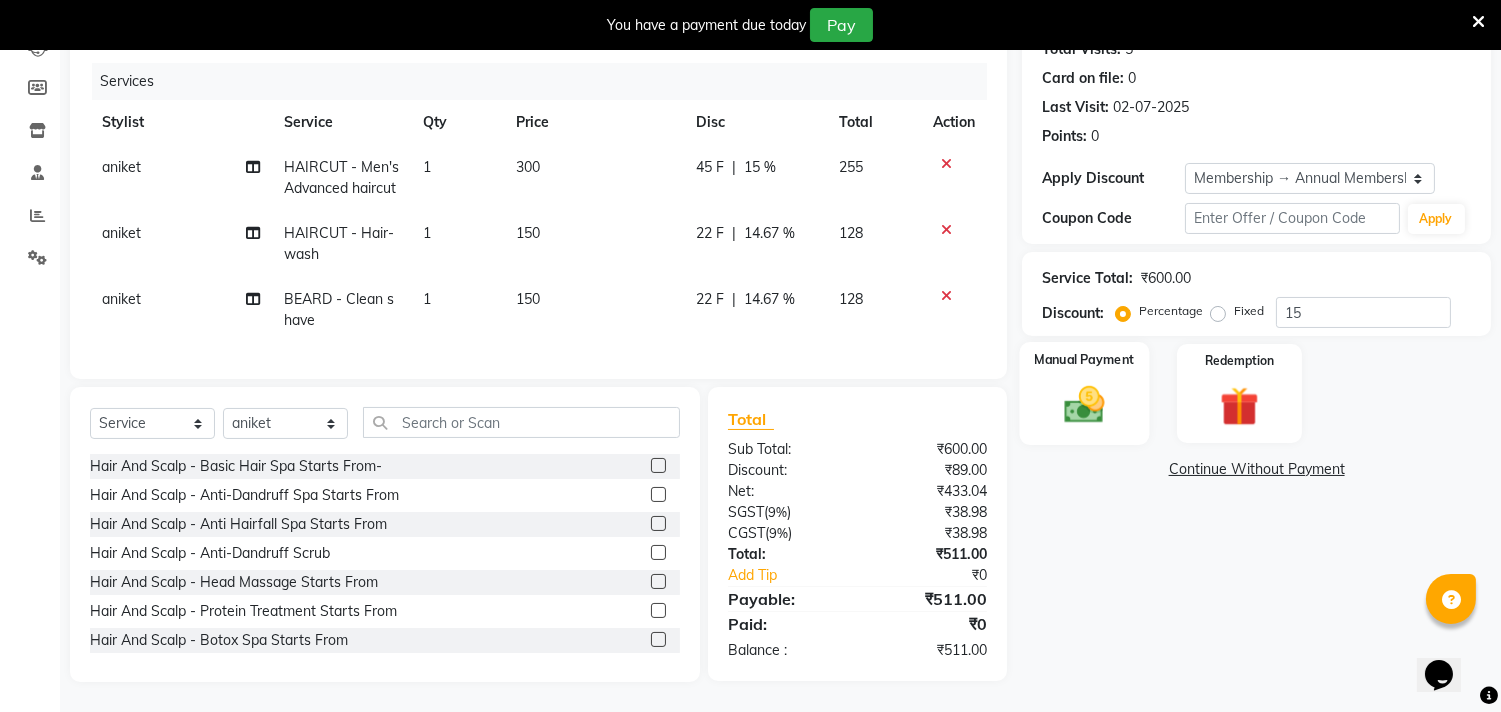 click on "Manual Payment" 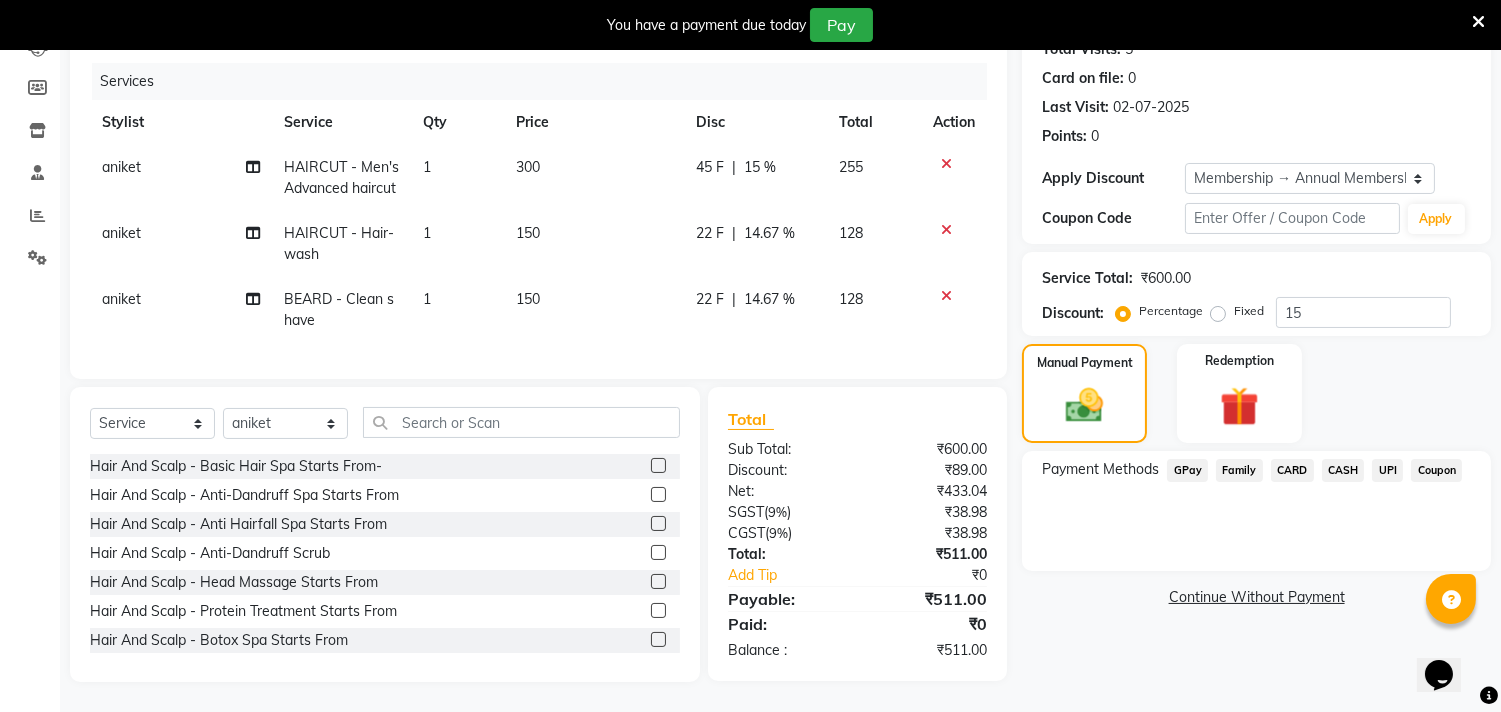 click on "UPI" 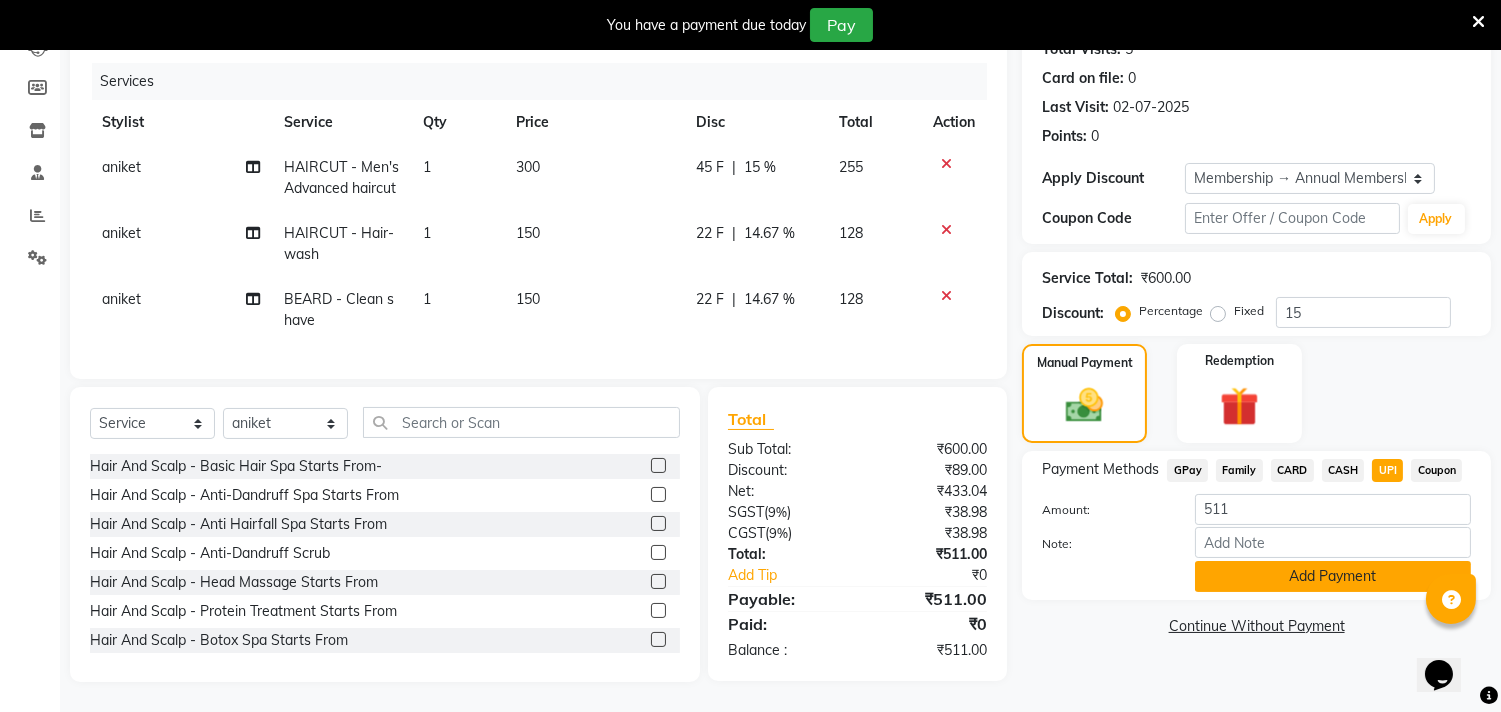 click on "Add Payment" 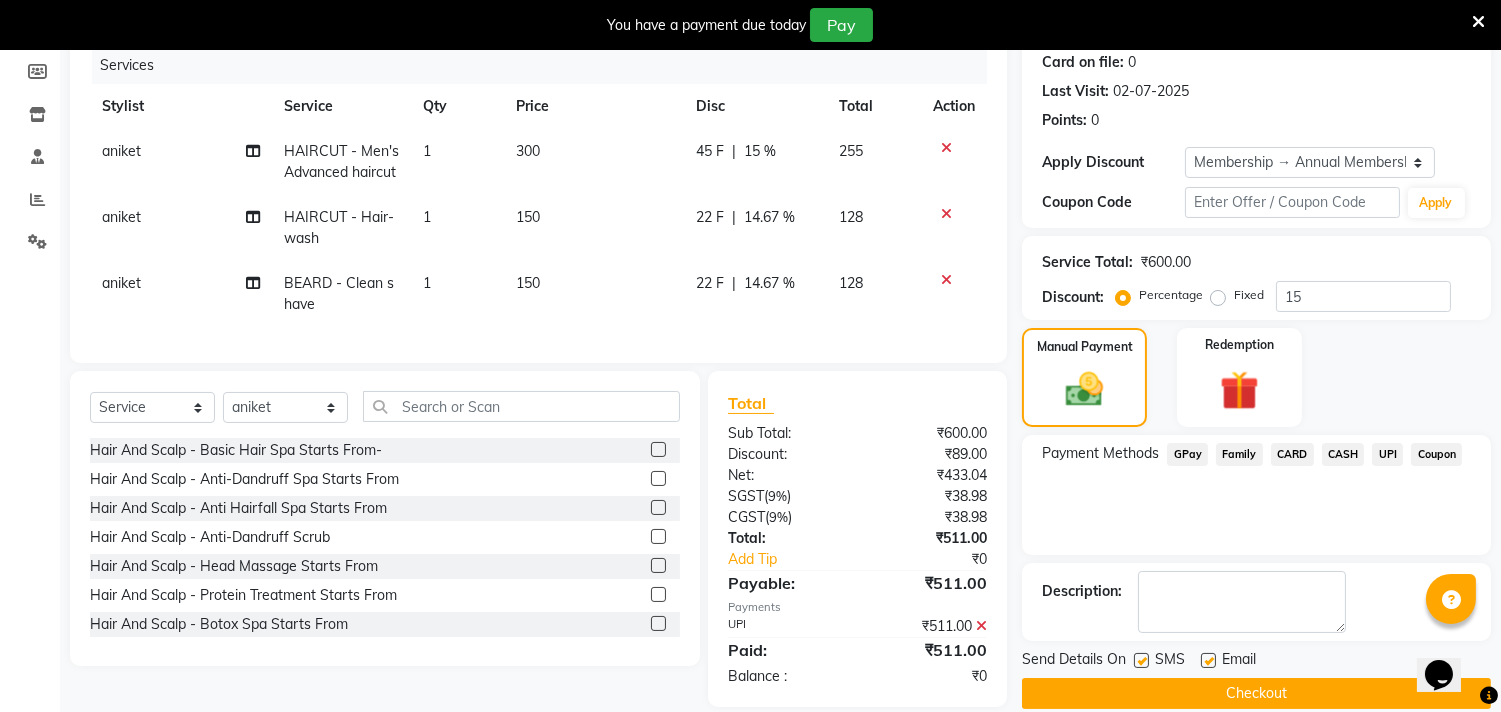 click on "Checkout" 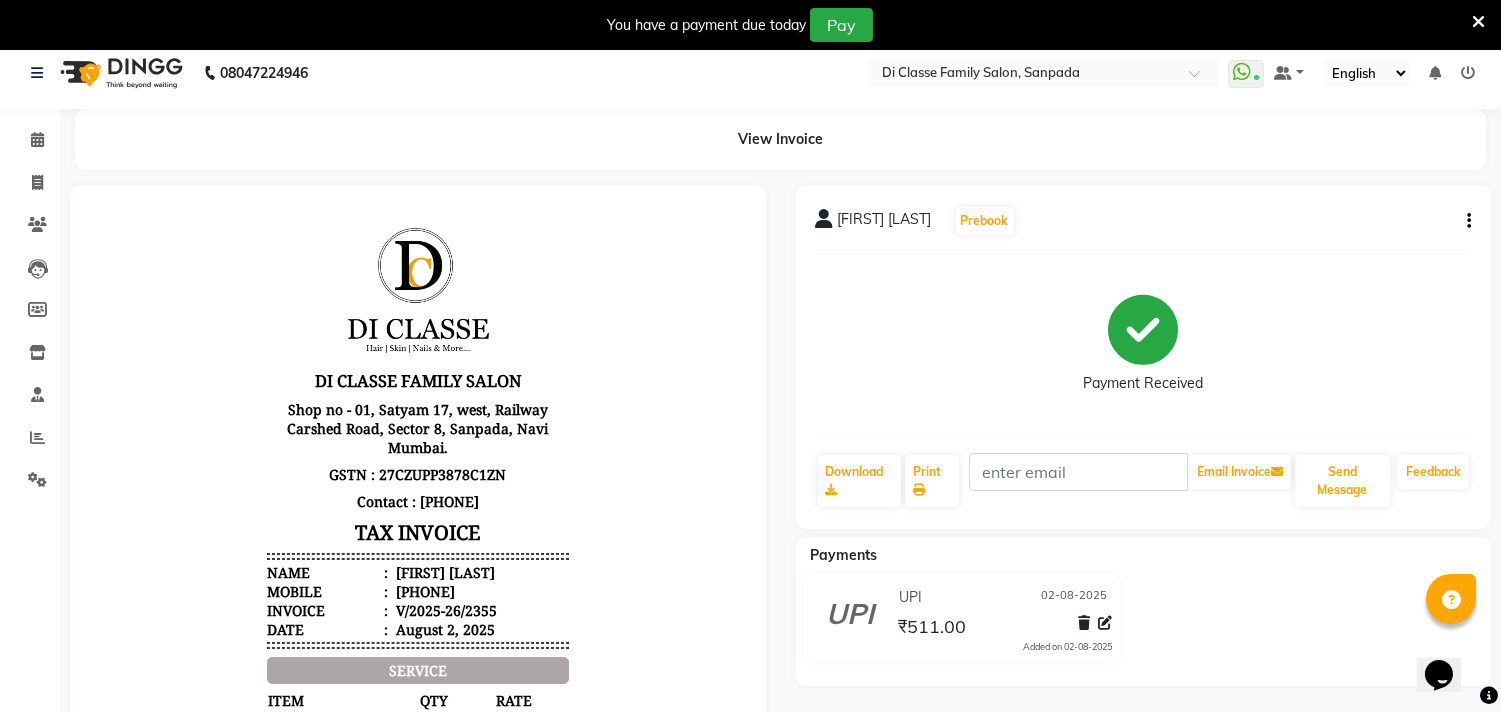 scroll, scrollTop: 0, scrollLeft: 0, axis: both 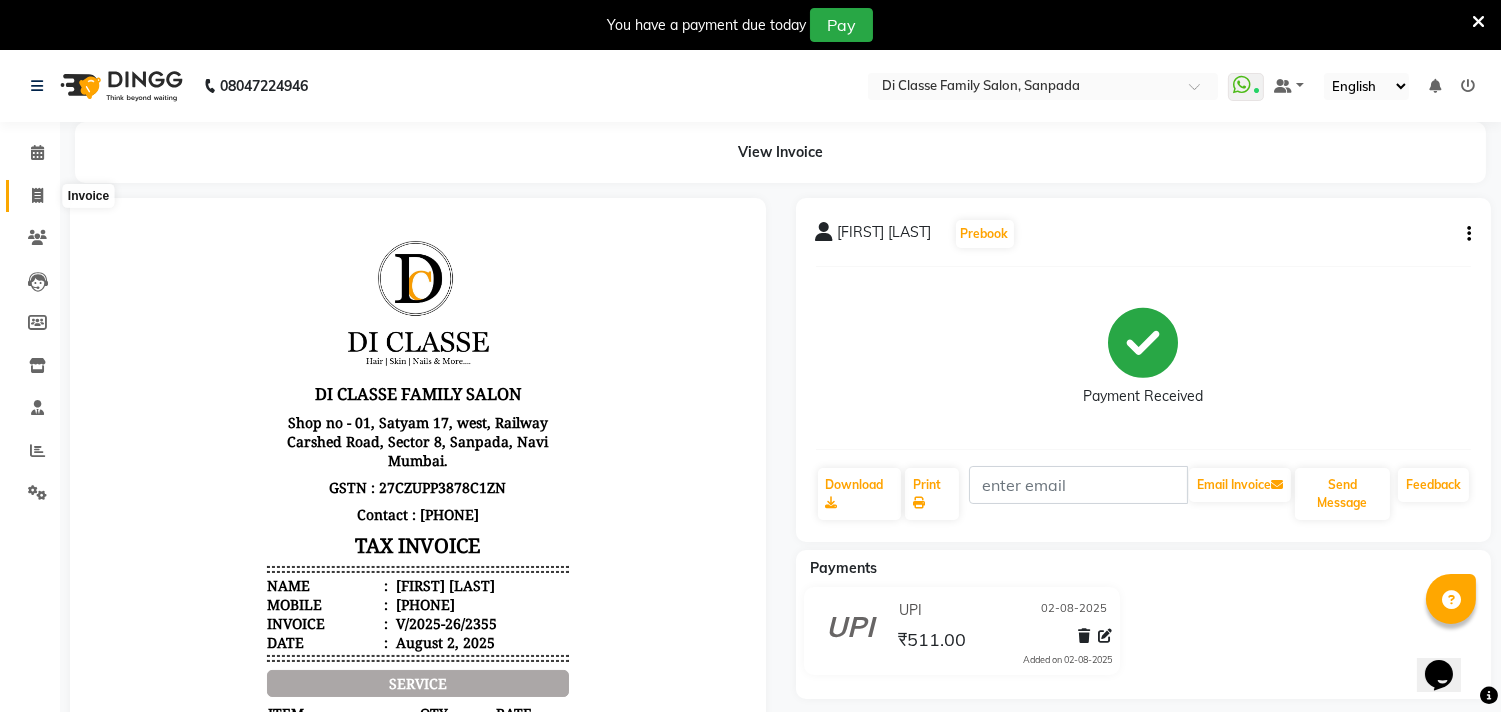 click 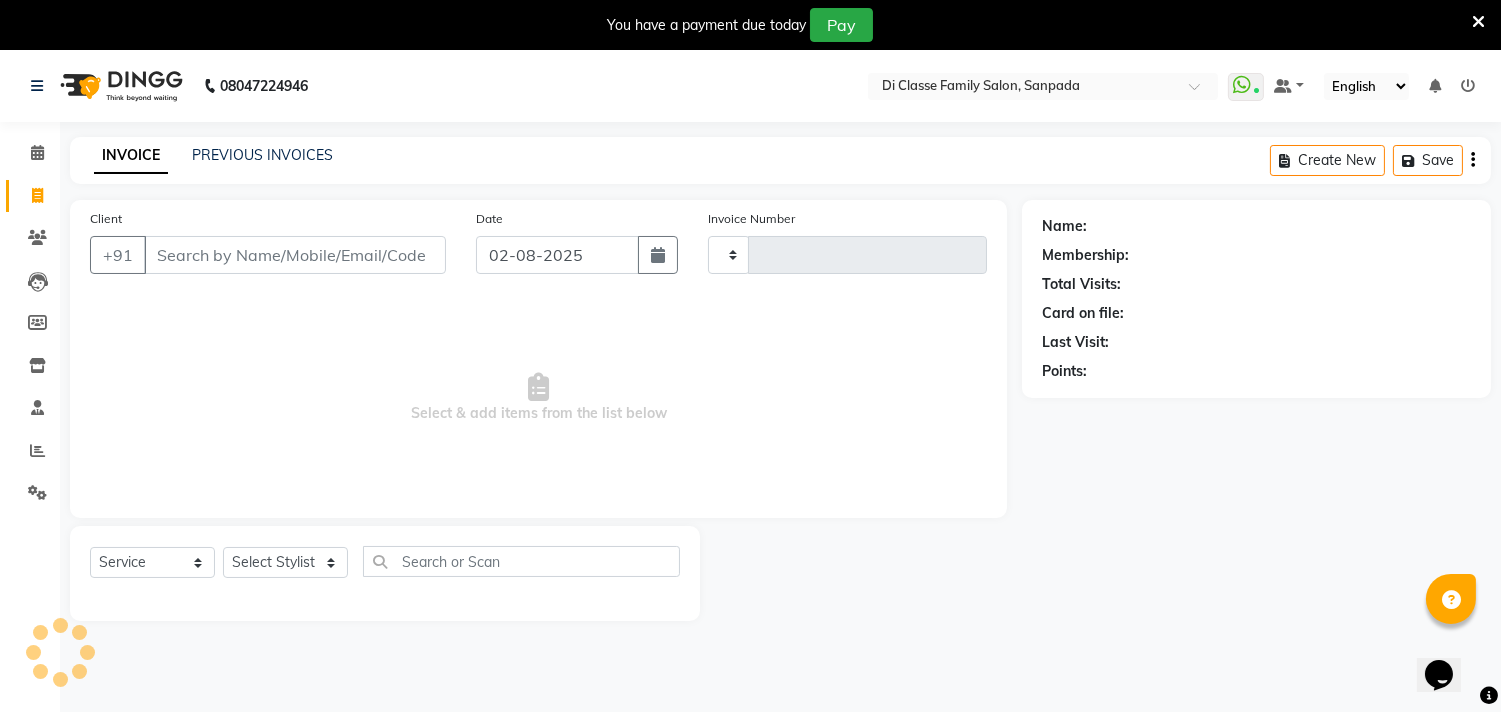 scroll, scrollTop: 50, scrollLeft: 0, axis: vertical 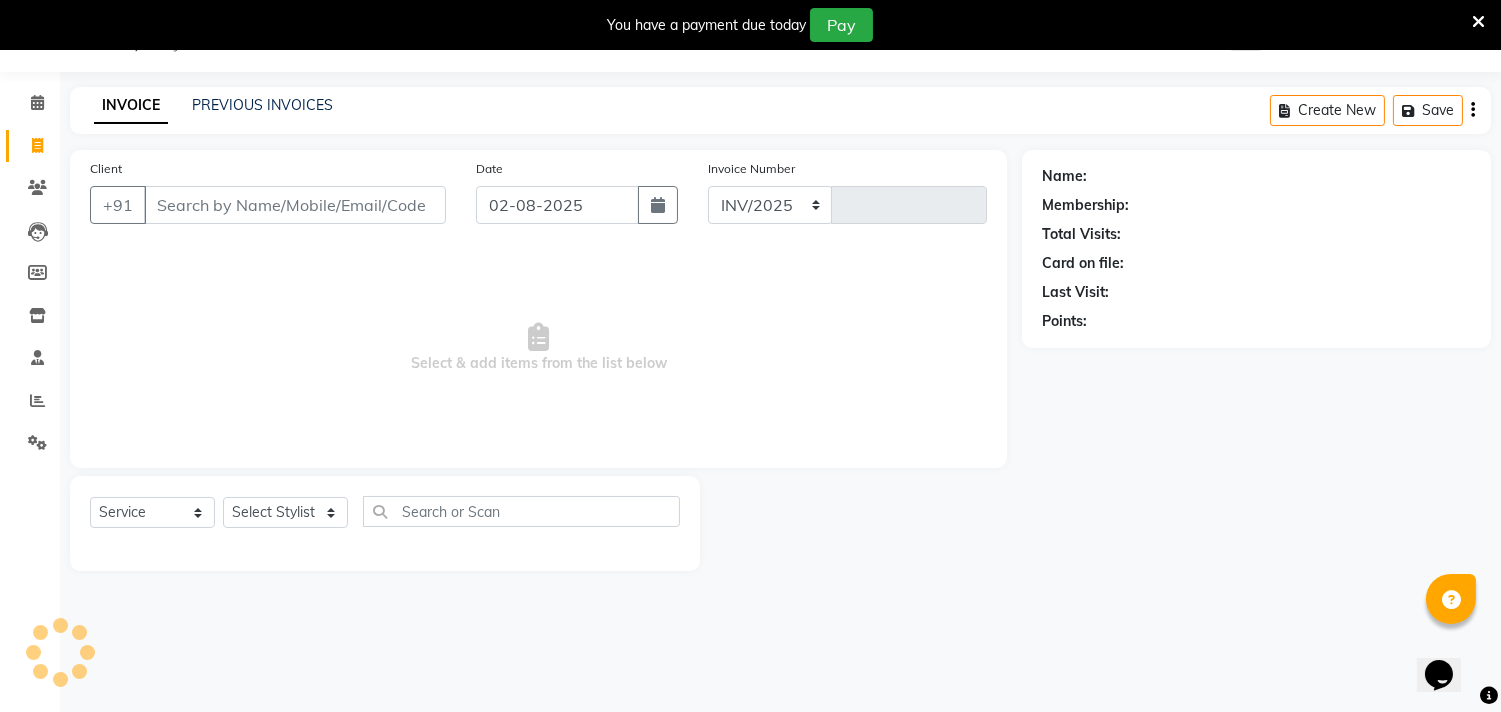 select on "4704" 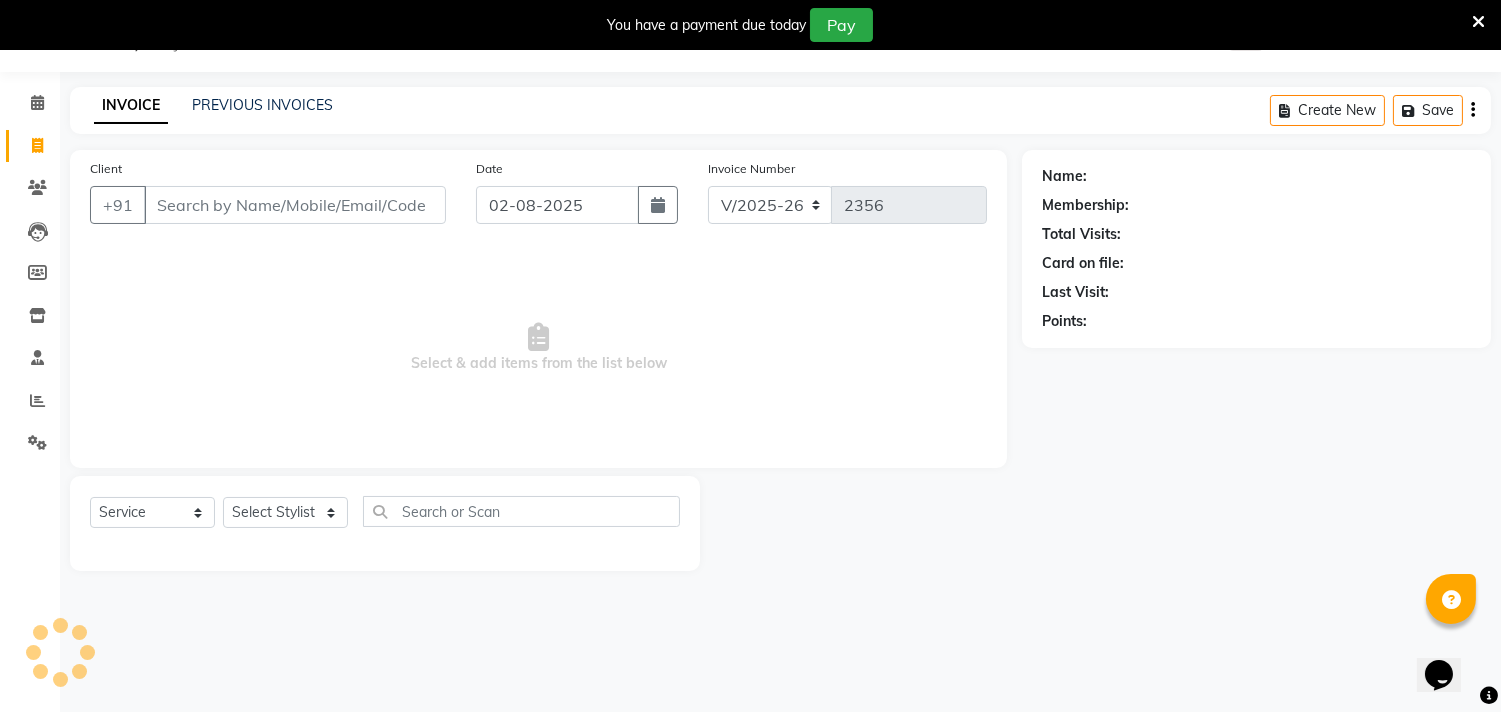 click on "Client" at bounding box center (295, 205) 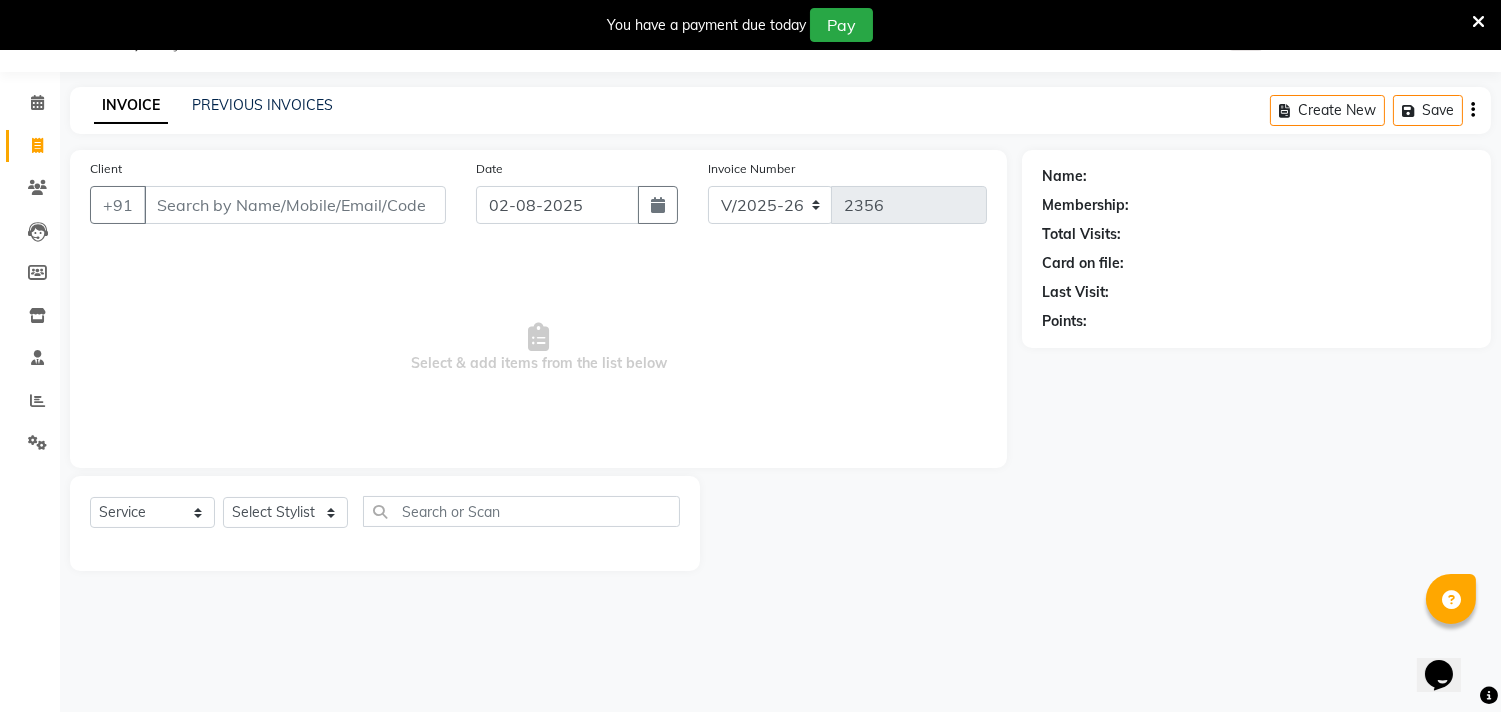 drag, startPoint x: 297, startPoint y: 482, endPoint x: 294, endPoint y: 496, distance: 14.3178215 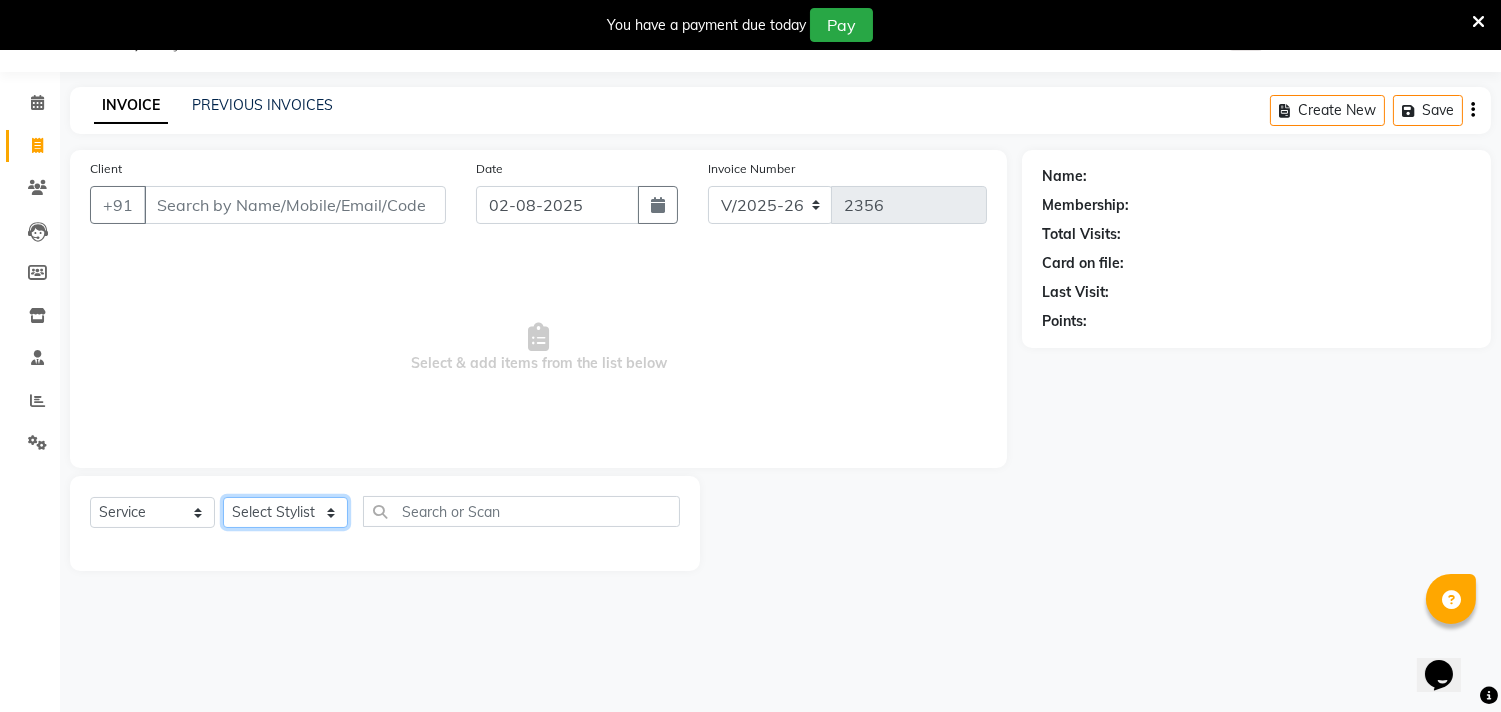 click on "Select Stylist" 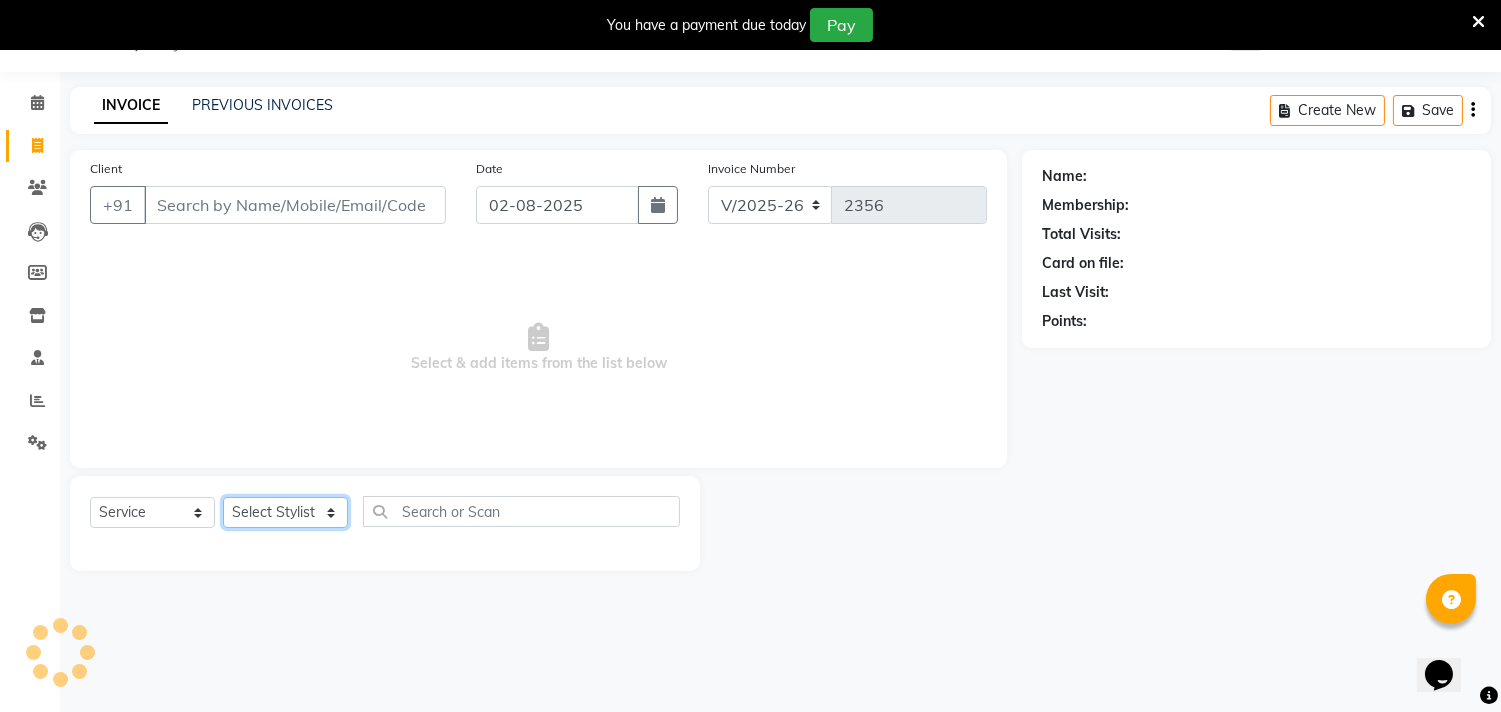 click on "Select Stylist" 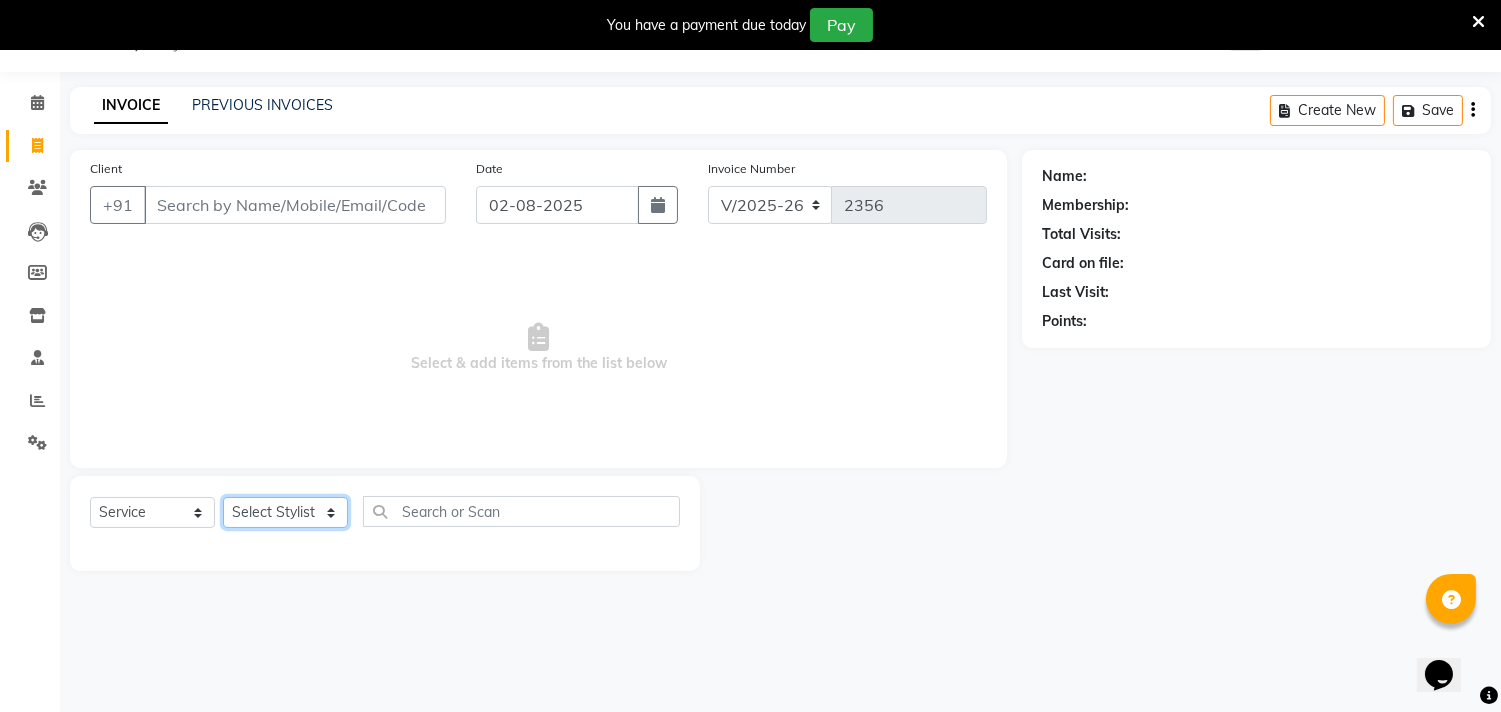 select on "59601" 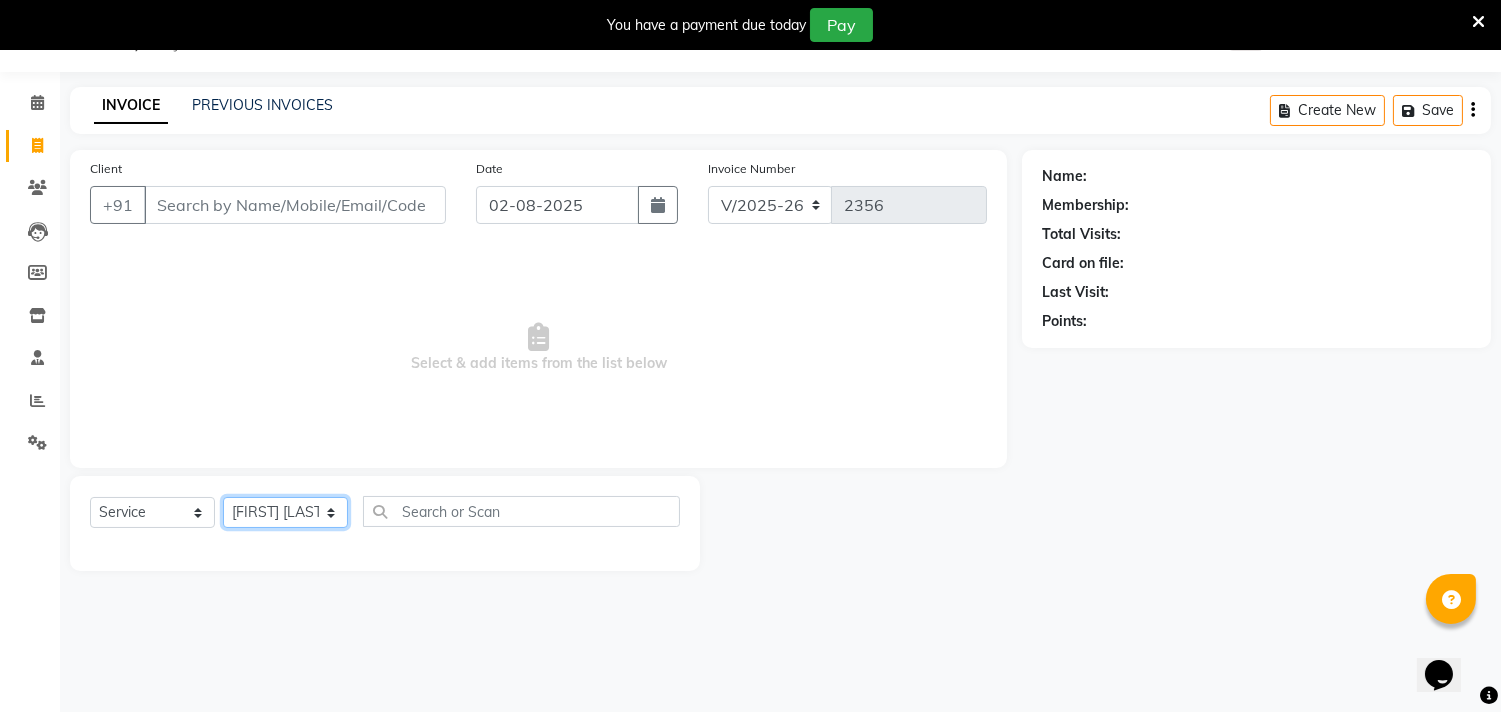 click on "Select Stylist aniket  Anu  AYAZ KADRI  Front Desk Javed kapil KOMAL  Payal  Pooja Jadhav Rahul Datkhile RESHMA SHAIKH rutik shinde SACHIN SAKPAL SADDAM SAHAJAN SAKSHI CHAVAN Sameer  sampada Sanjana  SANU SHUBHAM PEDNEKAR Sikandar Ansari Vijay kharat" 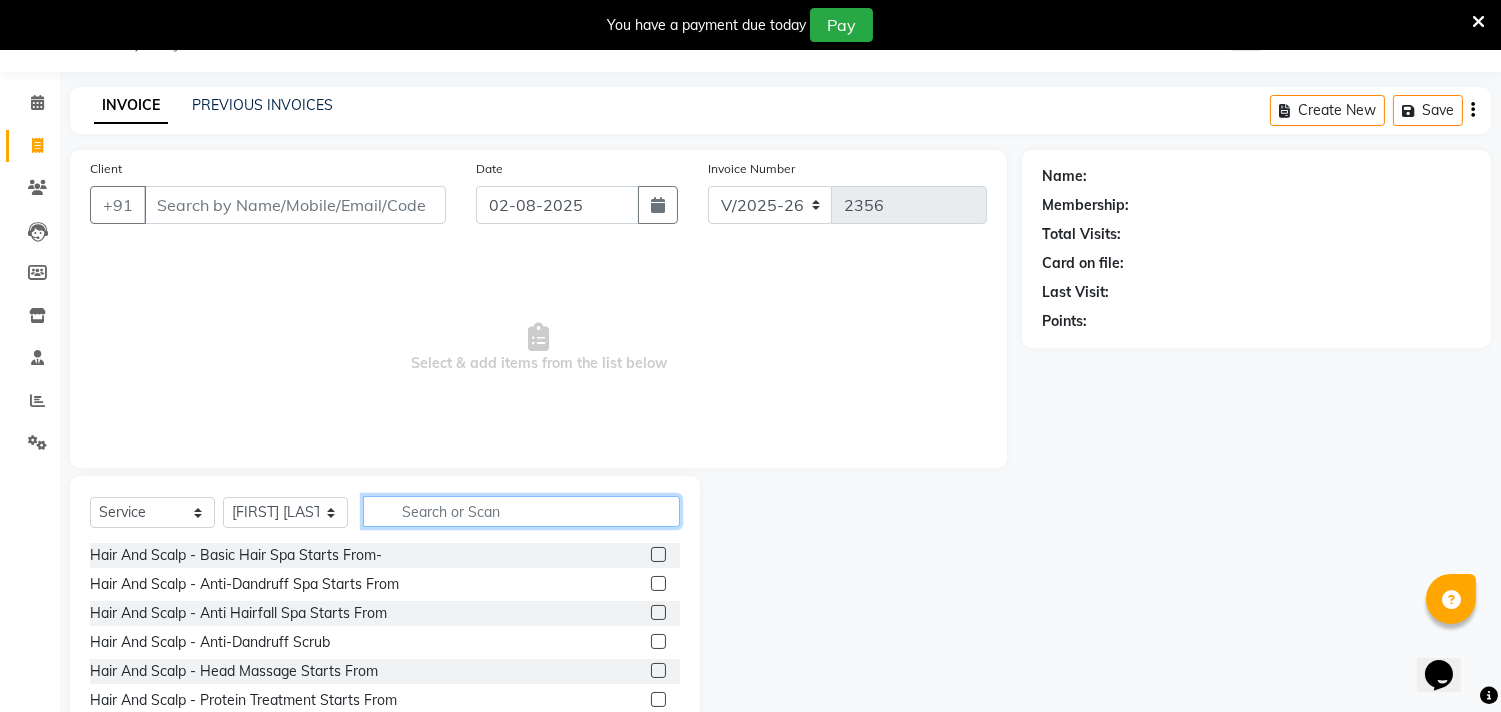 click 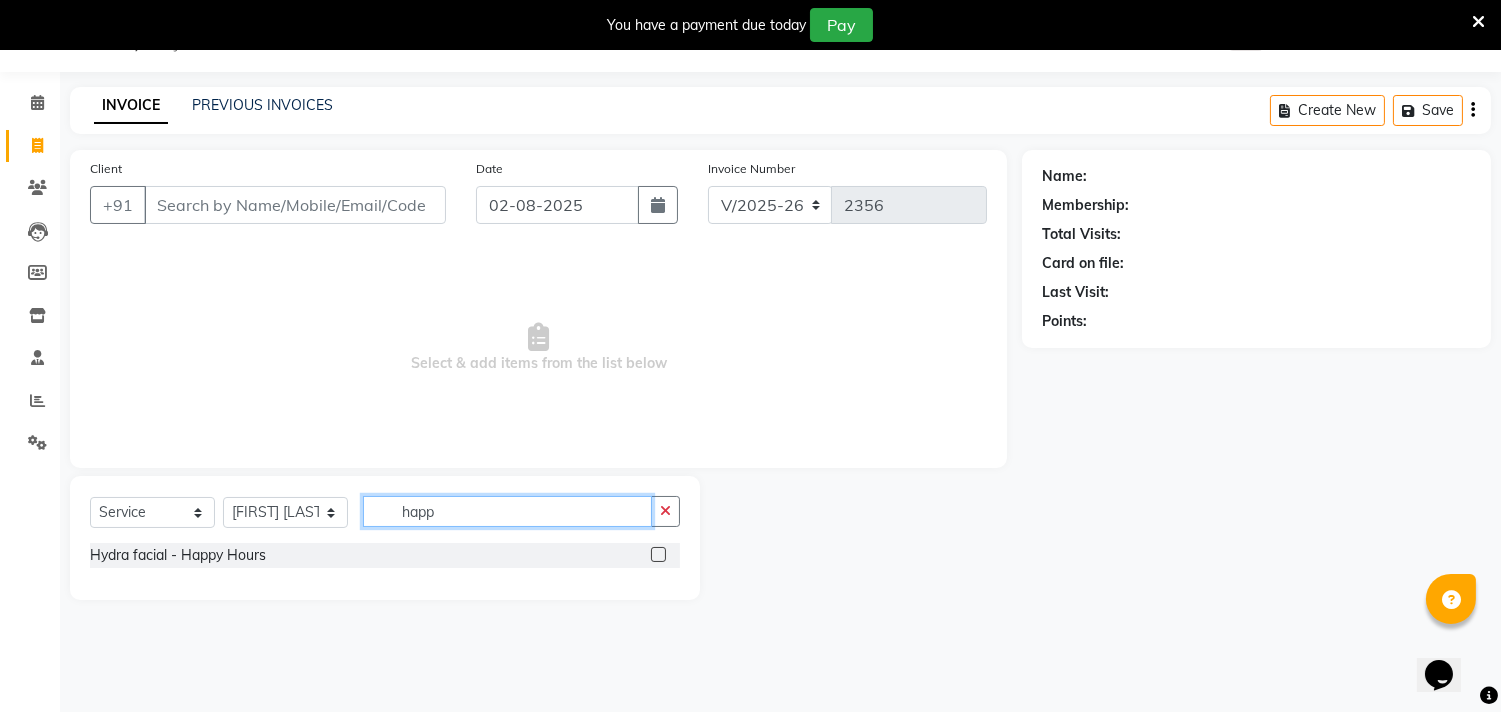 type on "happ" 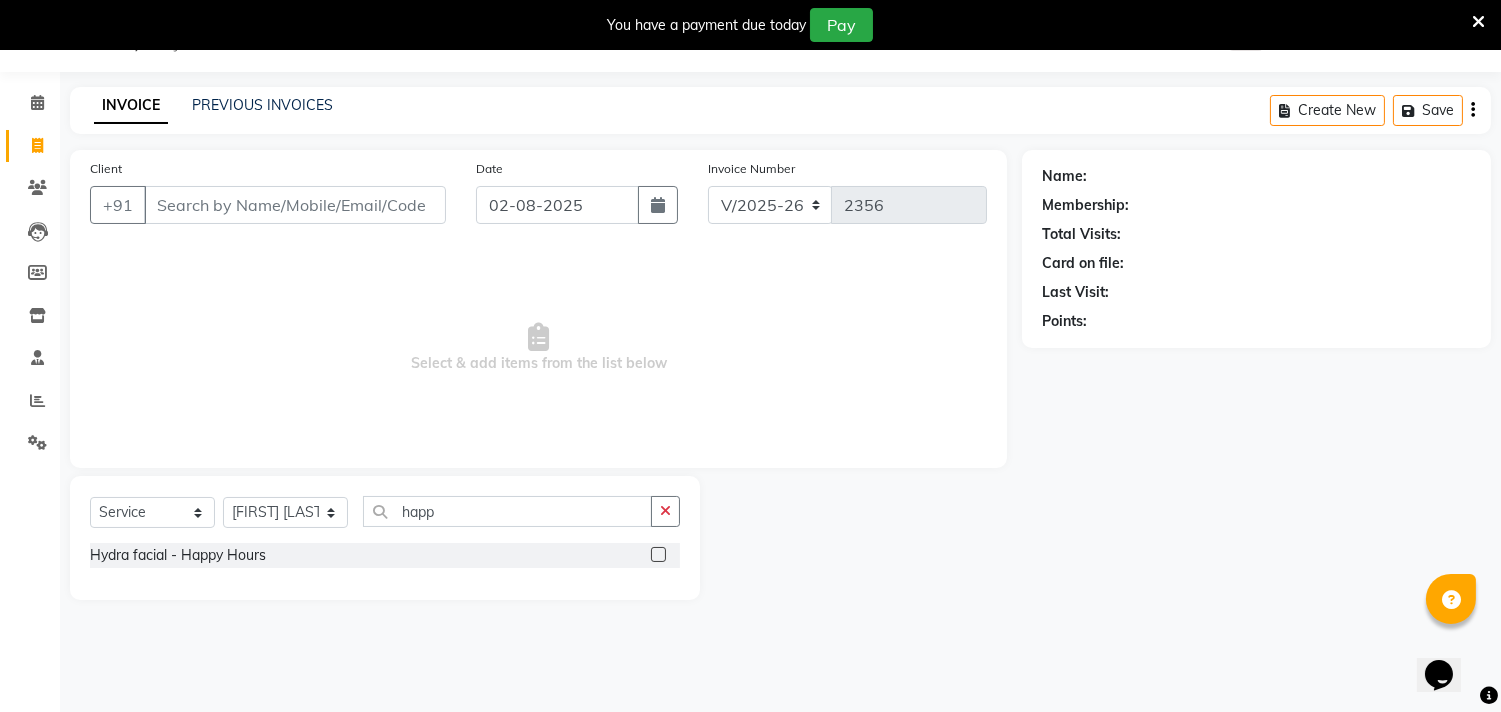 click 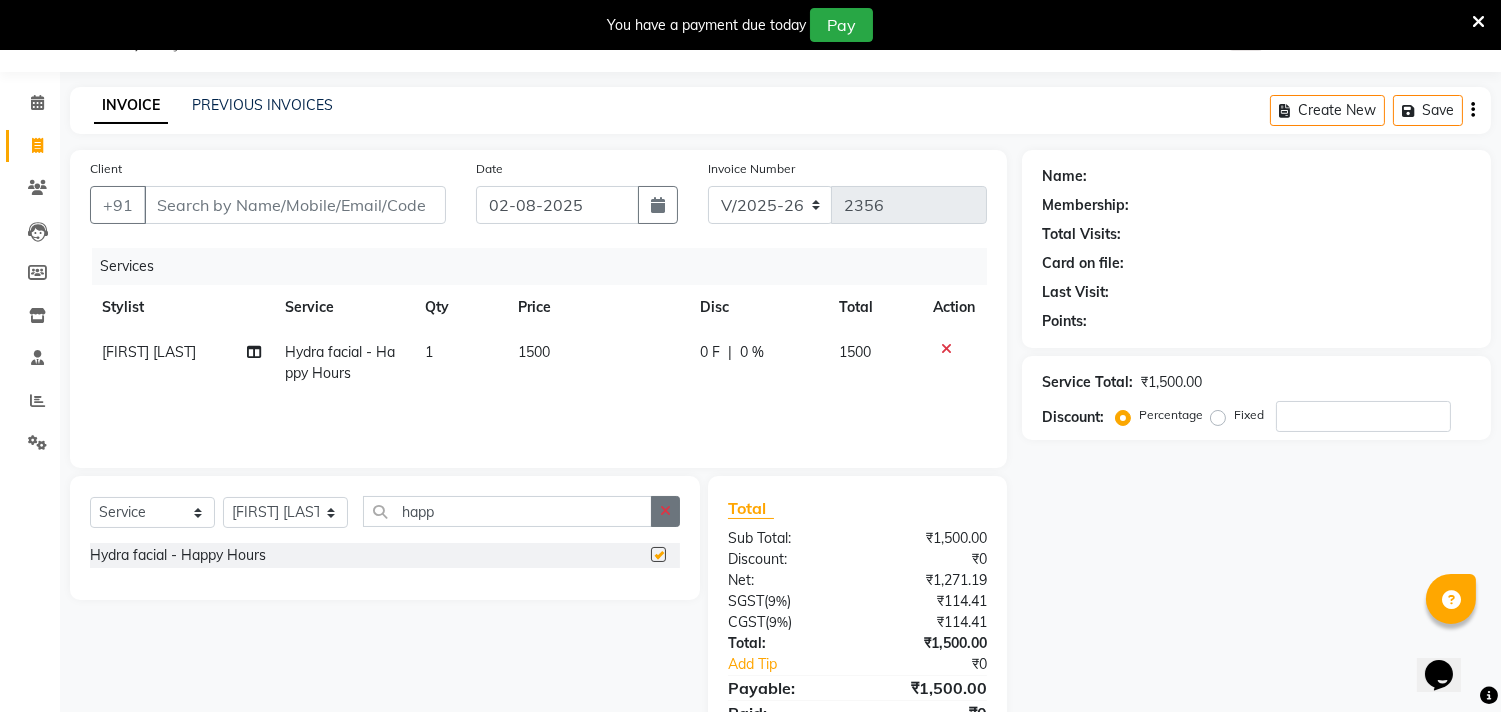 checkbox on "false" 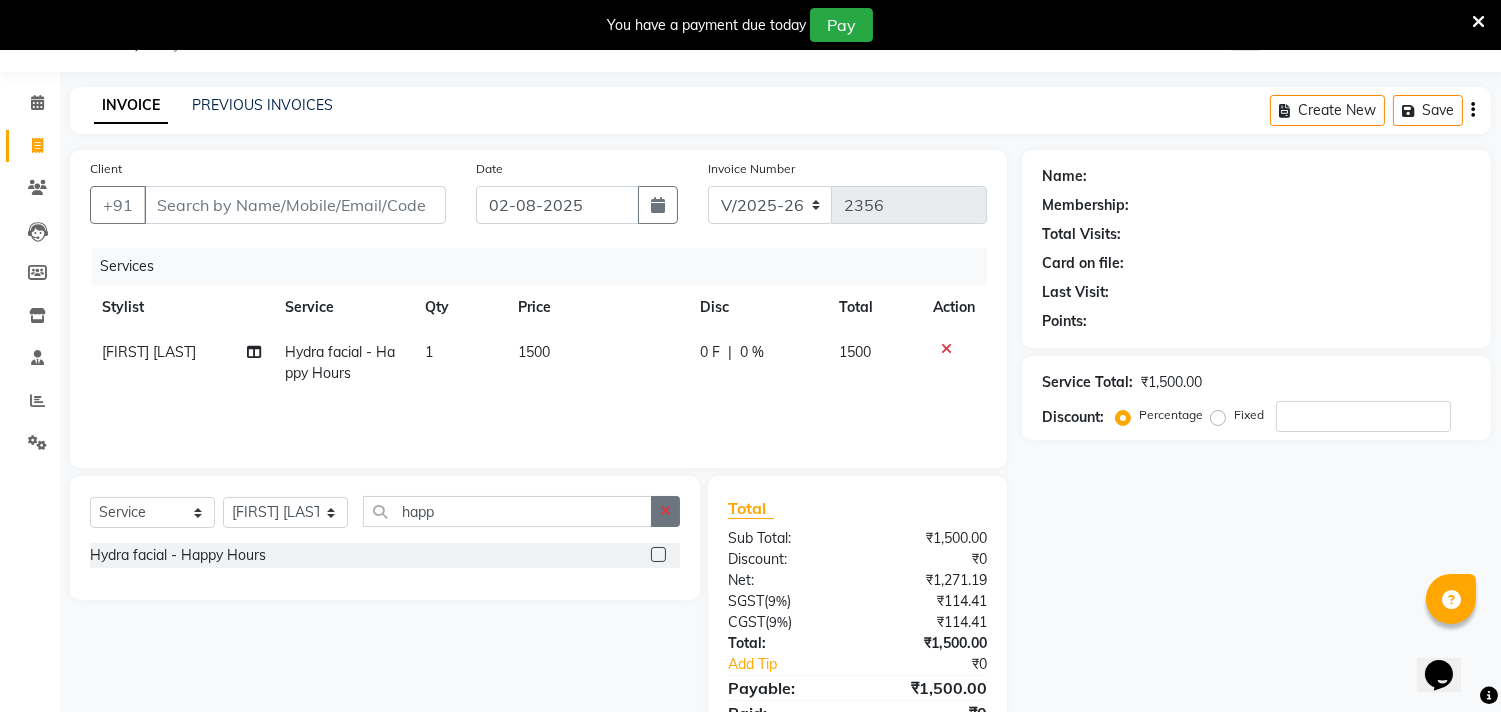 click 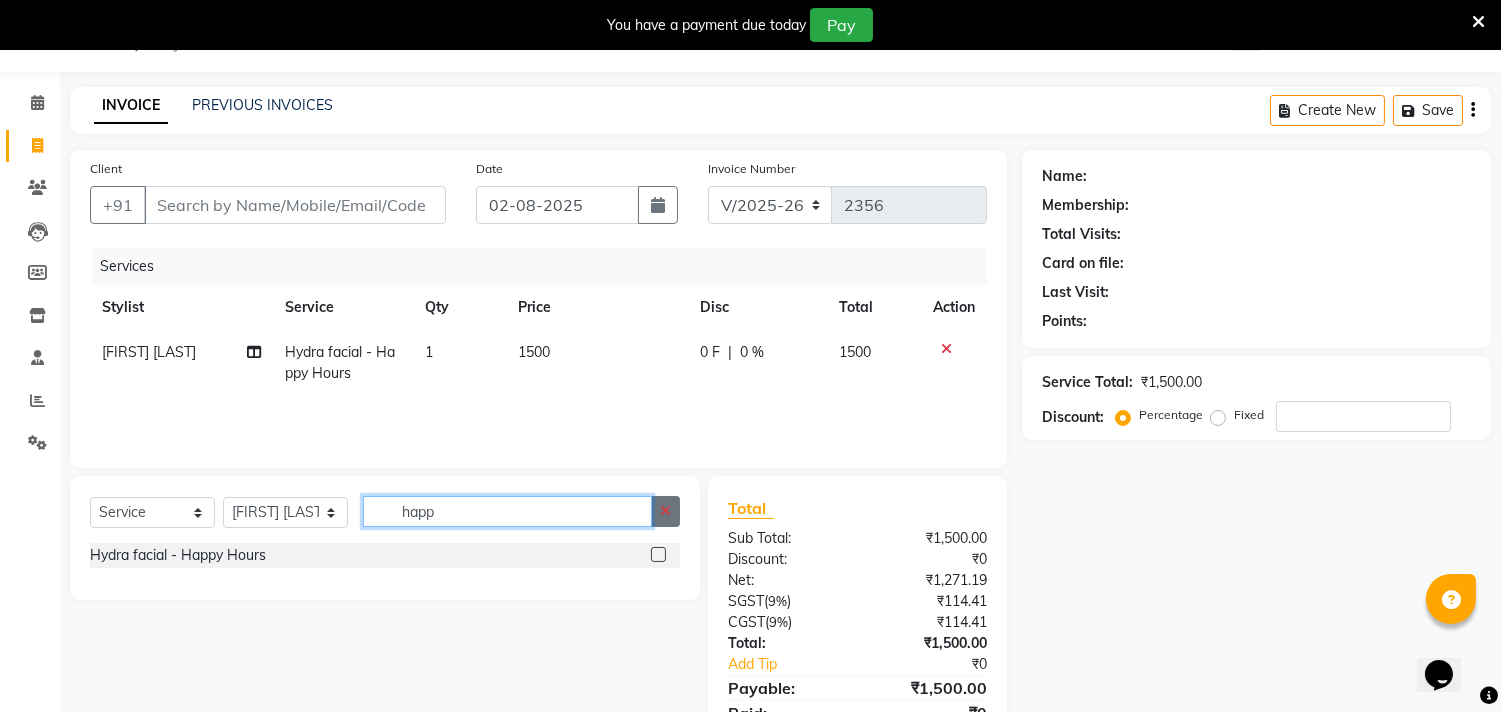 type 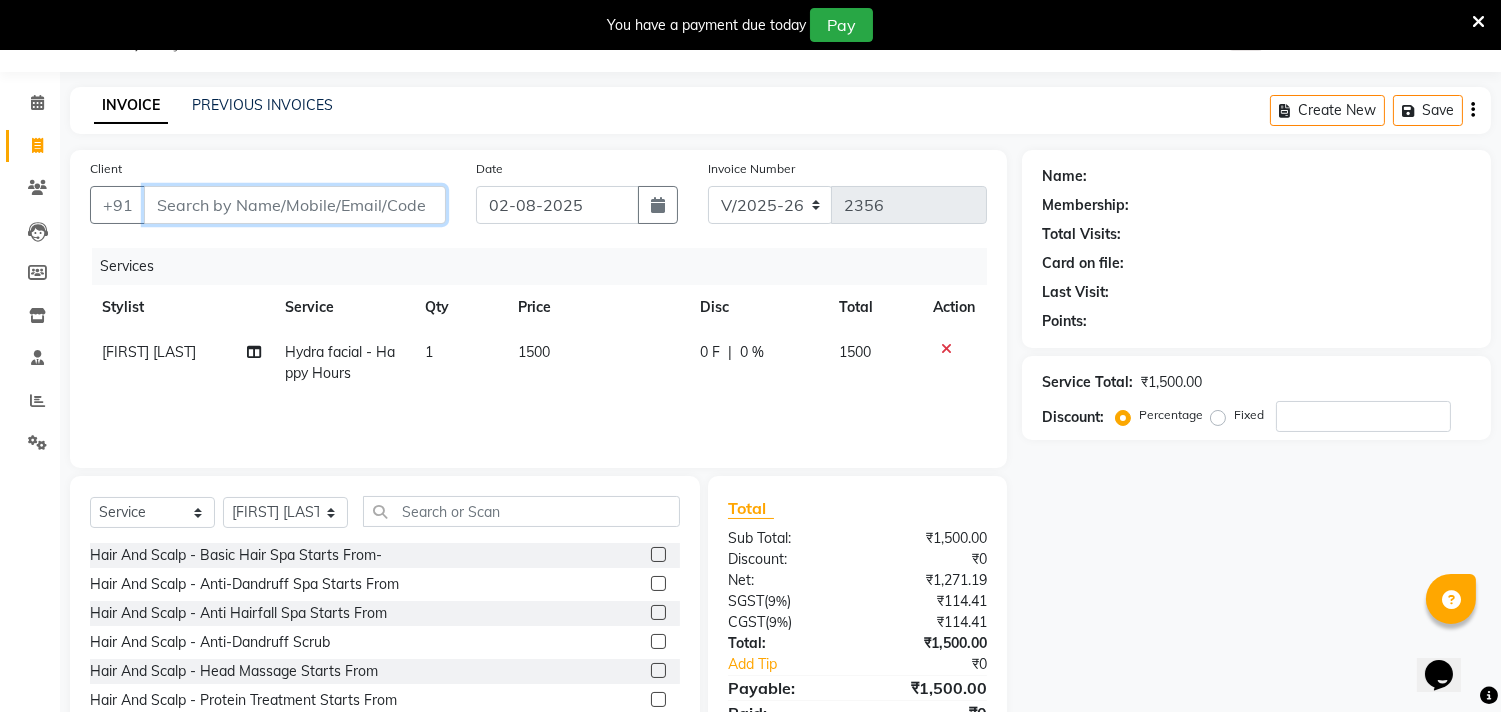 click on "Client" at bounding box center [295, 205] 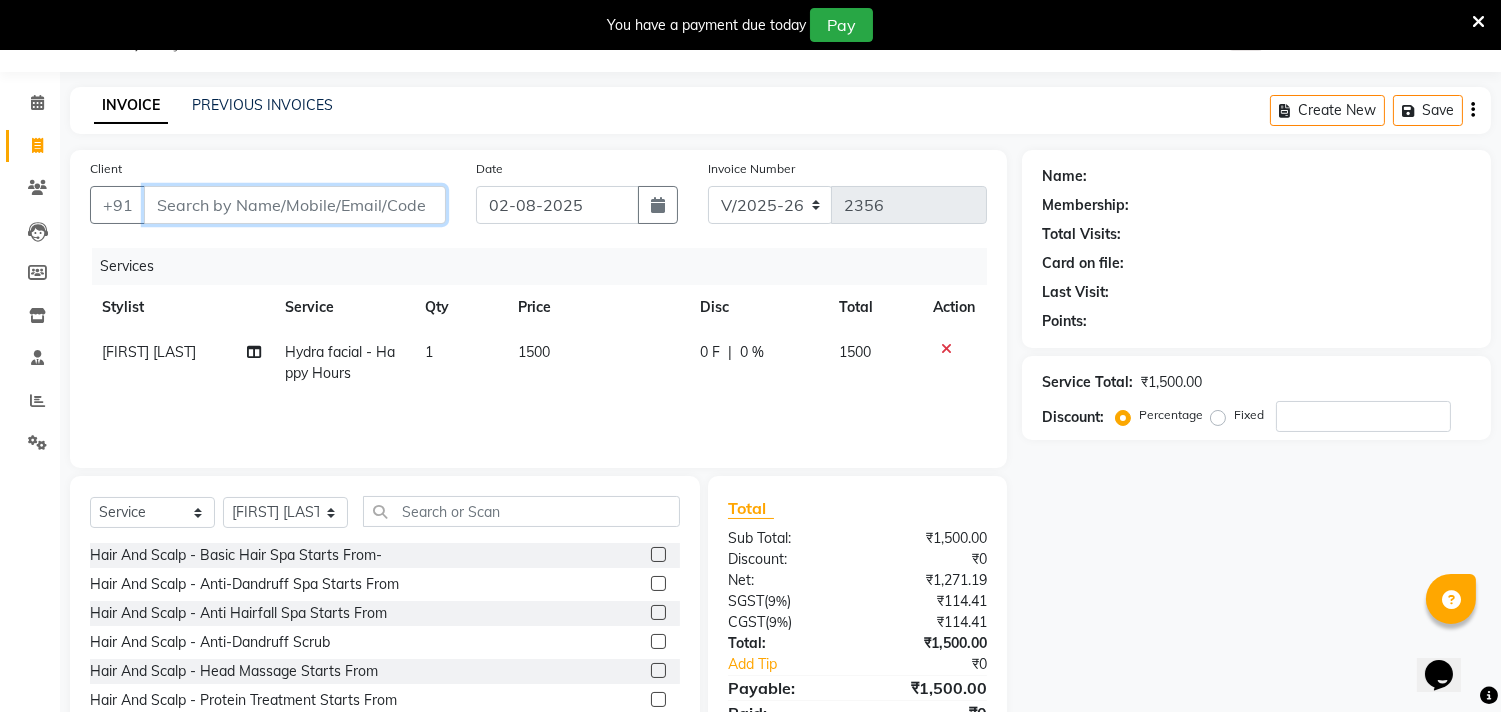 type on "9" 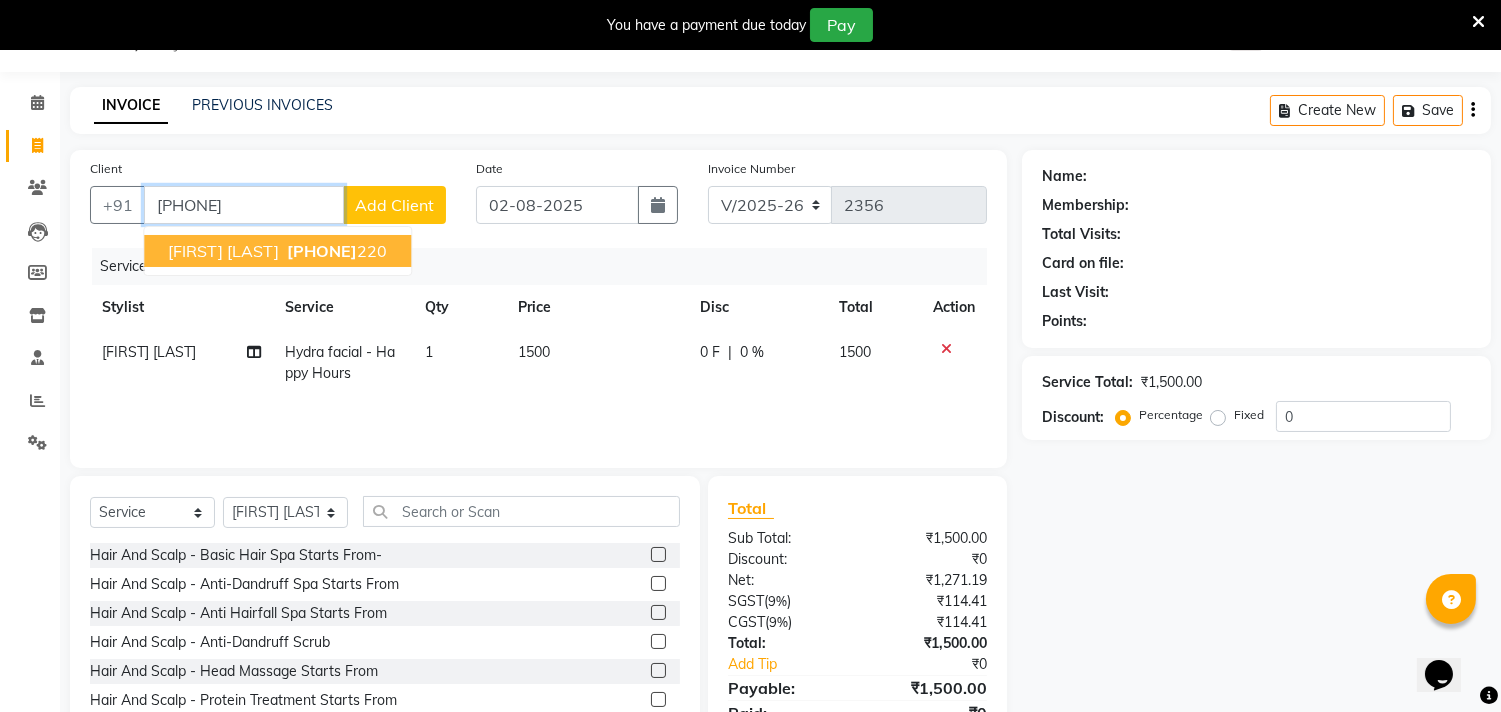 click on "[FIRST] [LAST]" at bounding box center [223, 251] 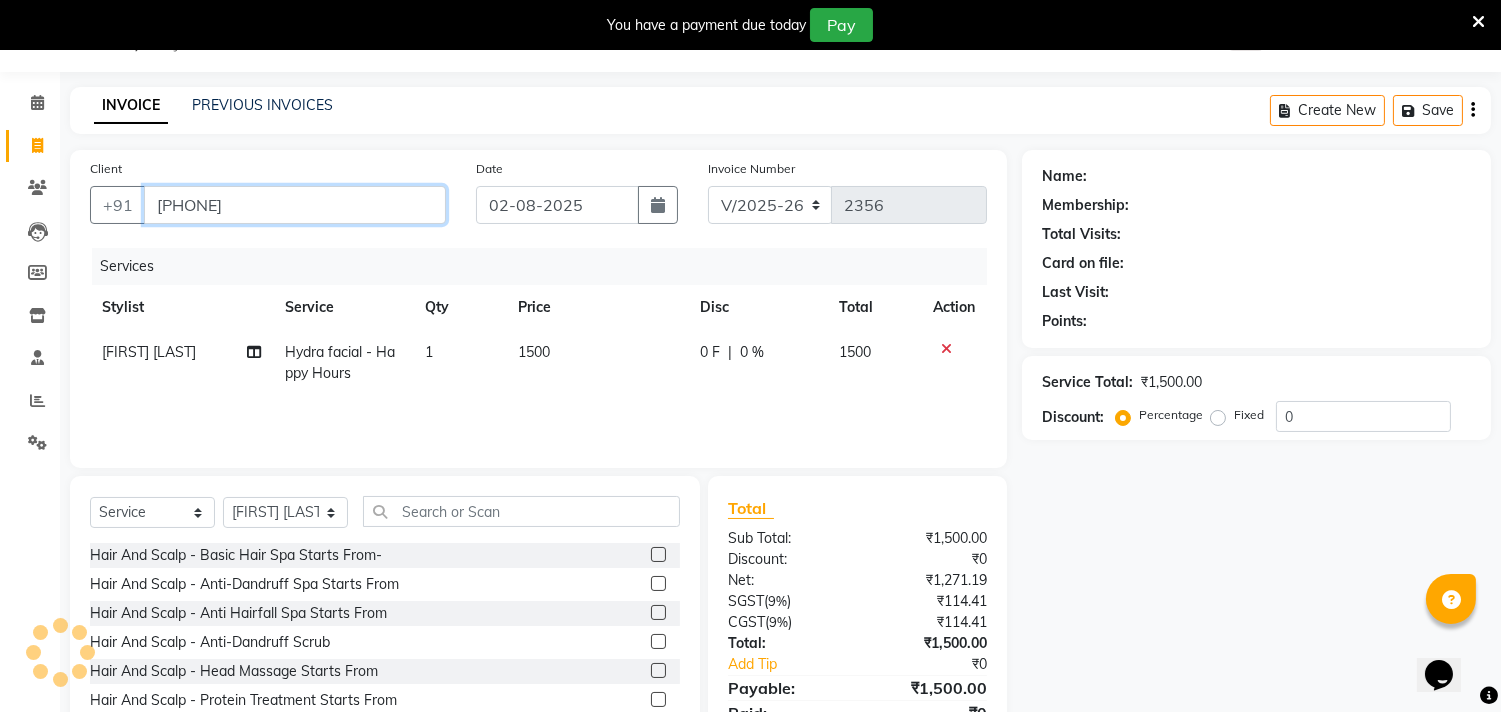 type on "[PHONE]" 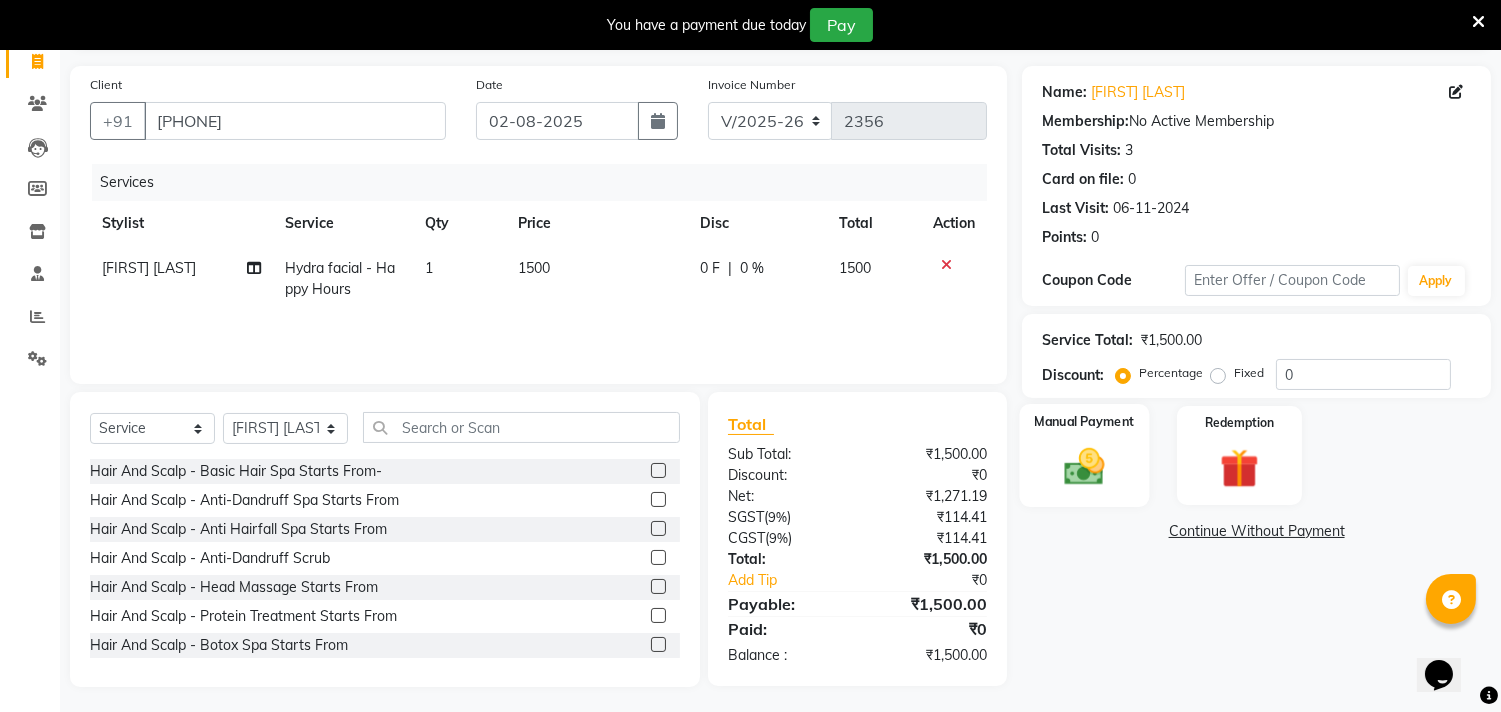 scroll, scrollTop: 138, scrollLeft: 0, axis: vertical 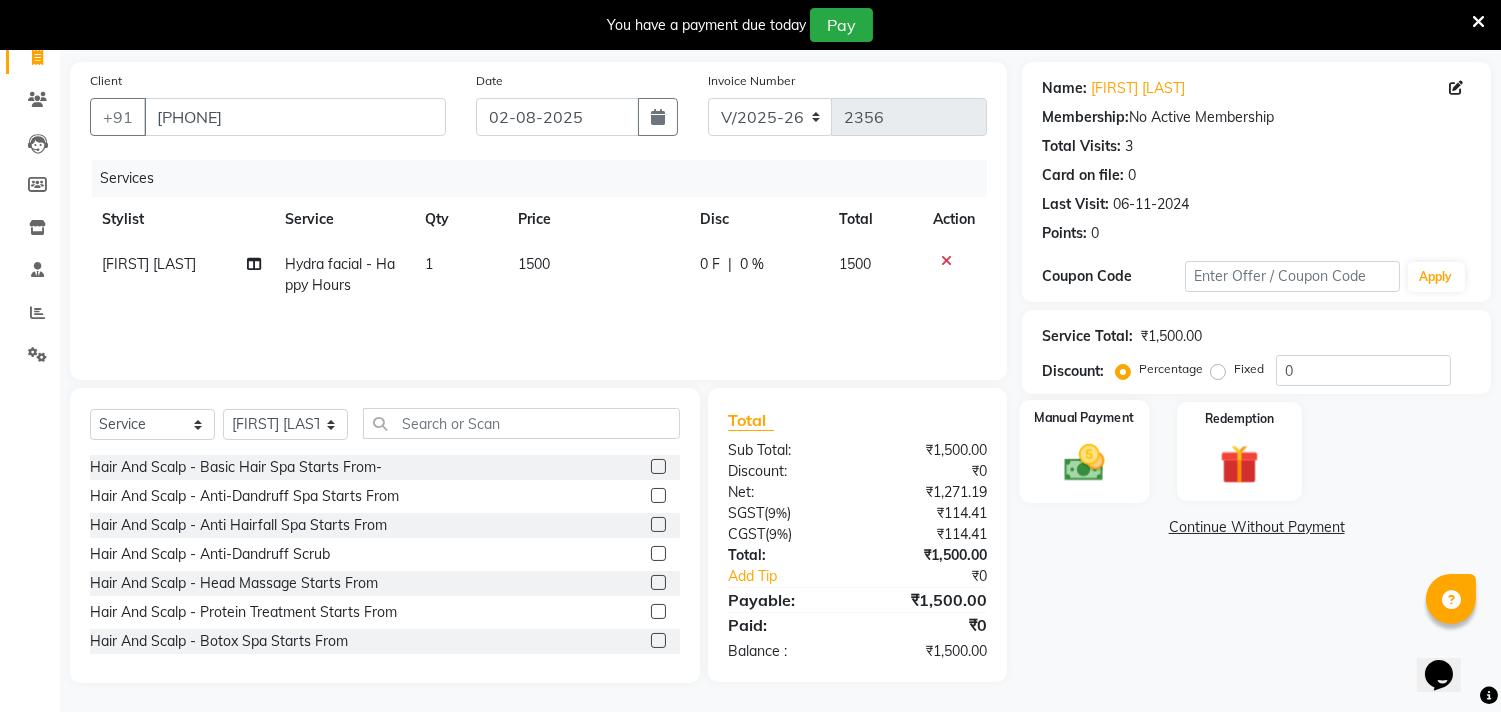 click 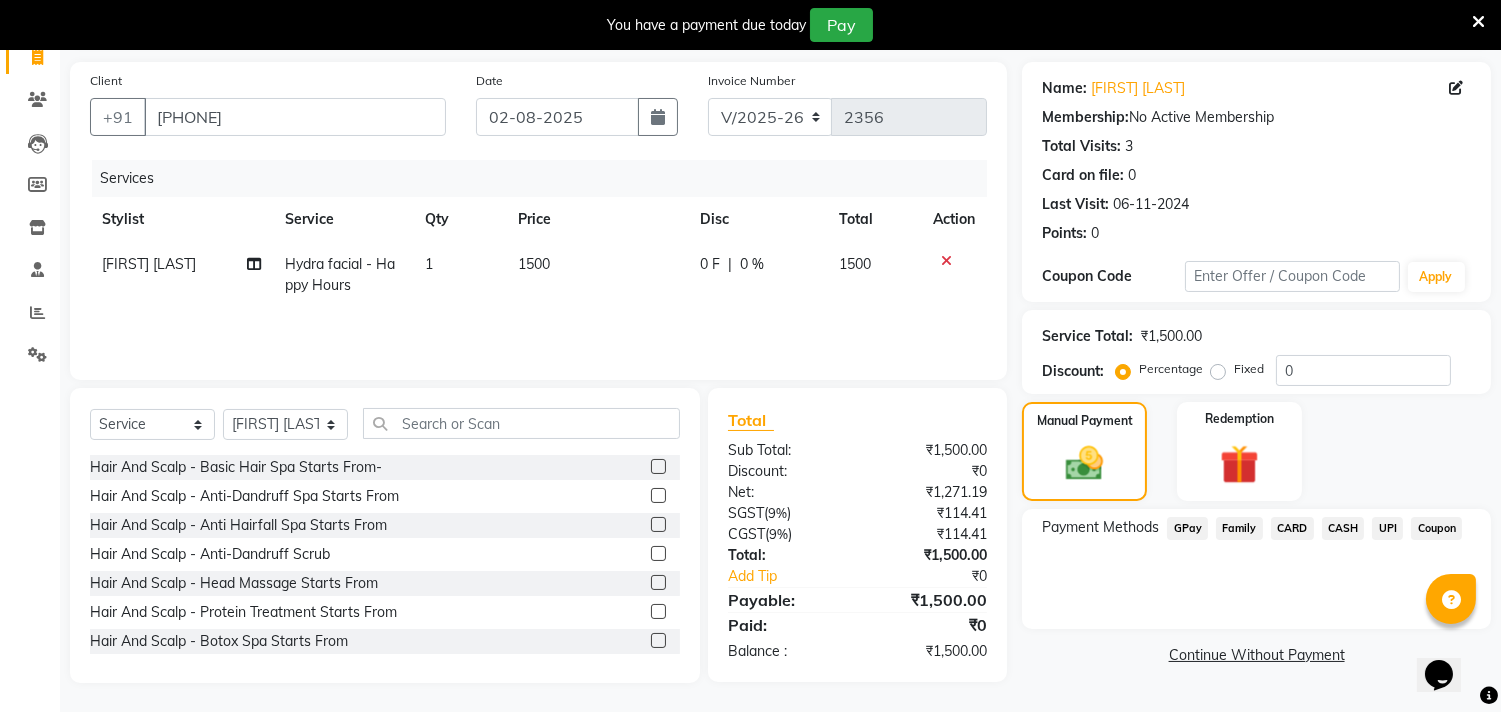 click on "UPI" 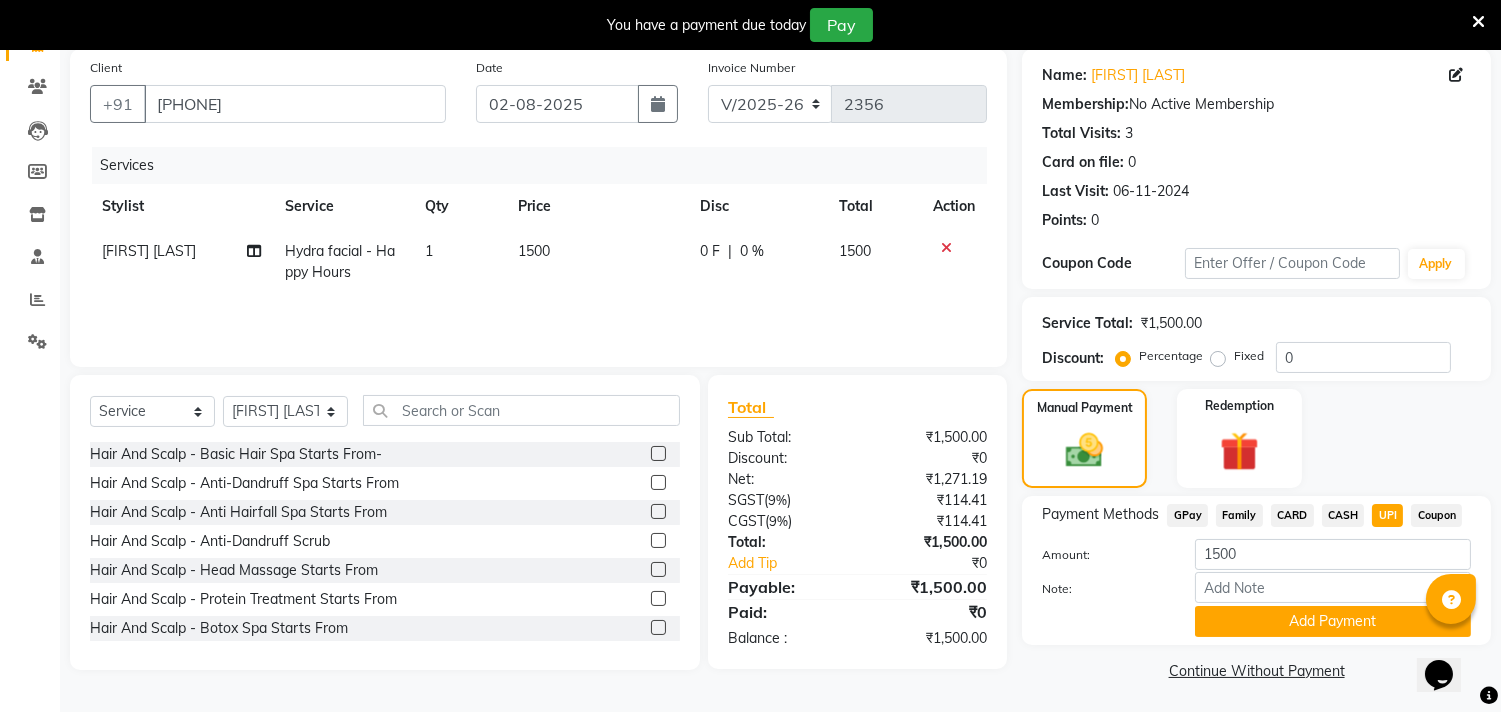 scroll, scrollTop: 154, scrollLeft: 0, axis: vertical 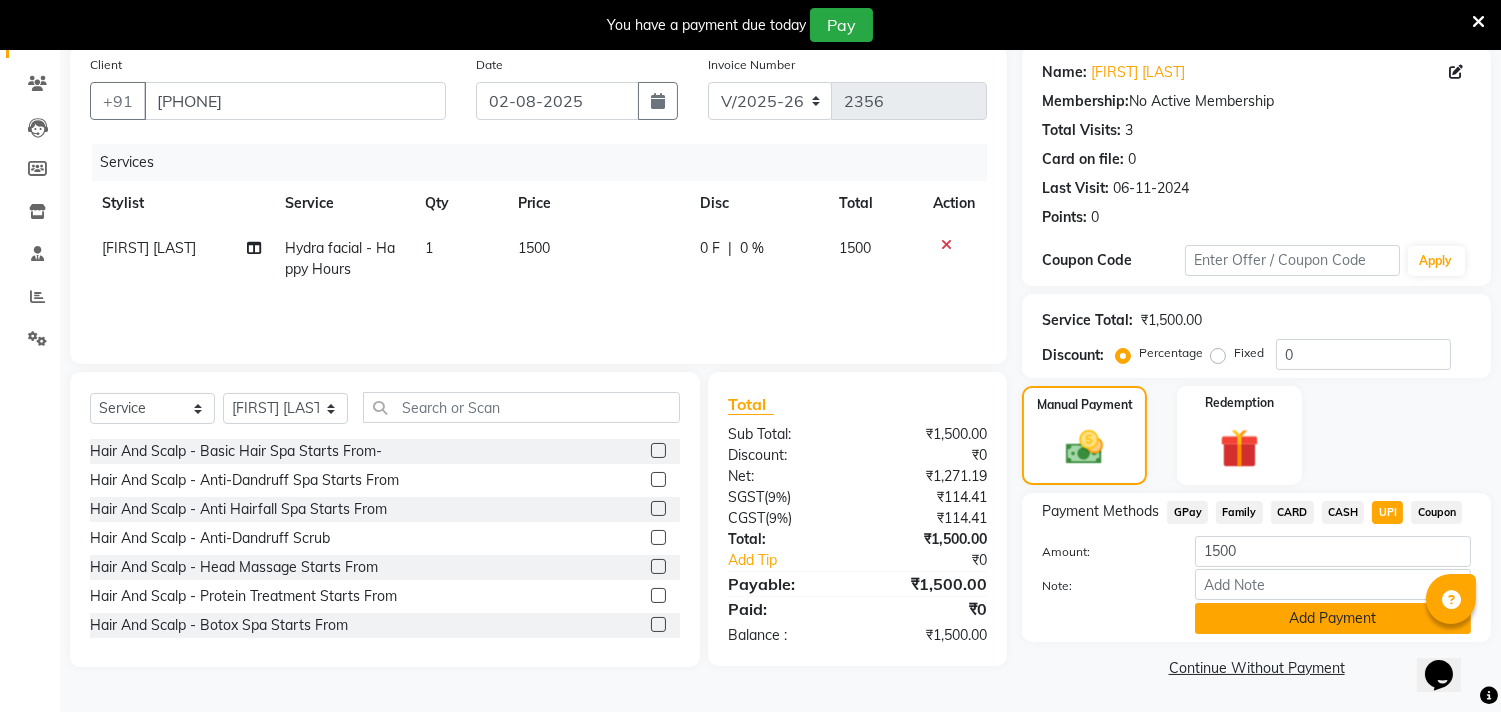 click on "Add Payment" 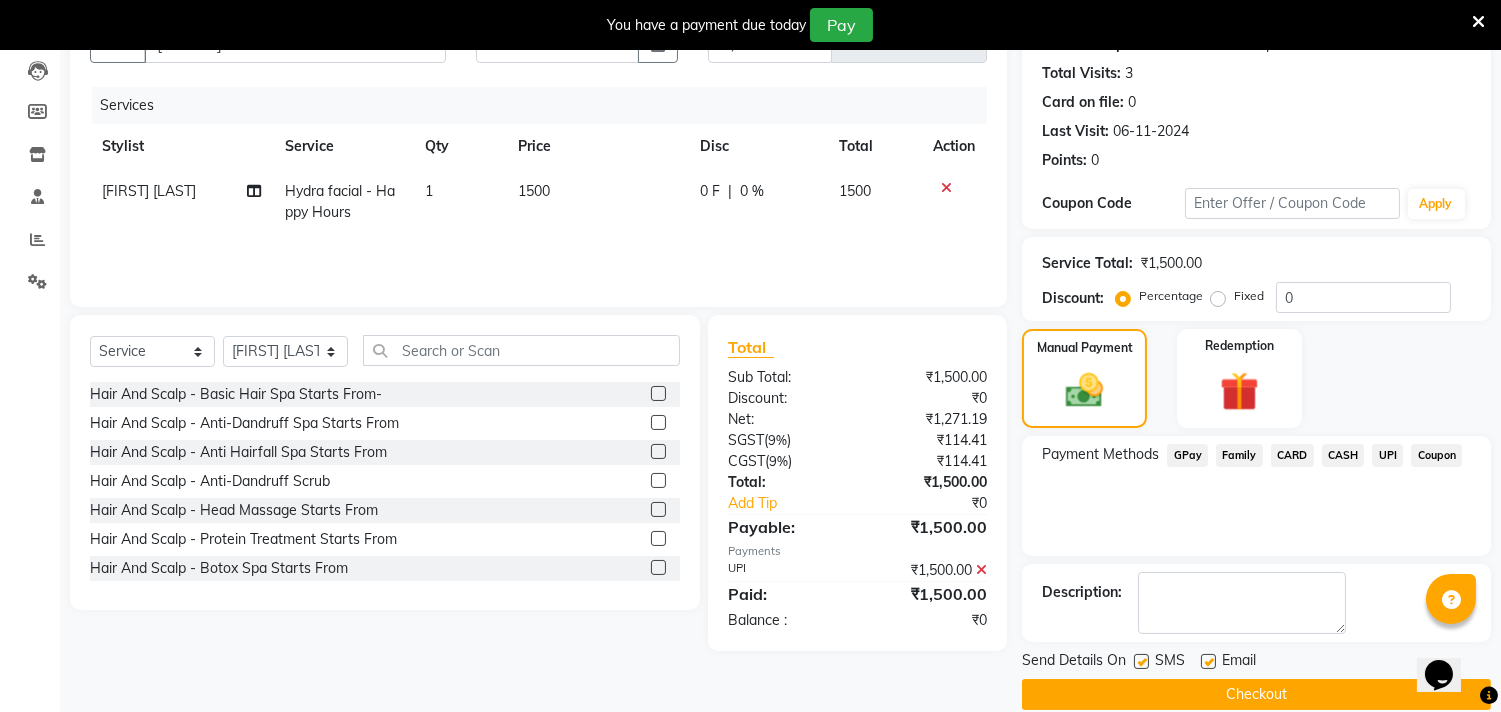 scroll, scrollTop: 237, scrollLeft: 0, axis: vertical 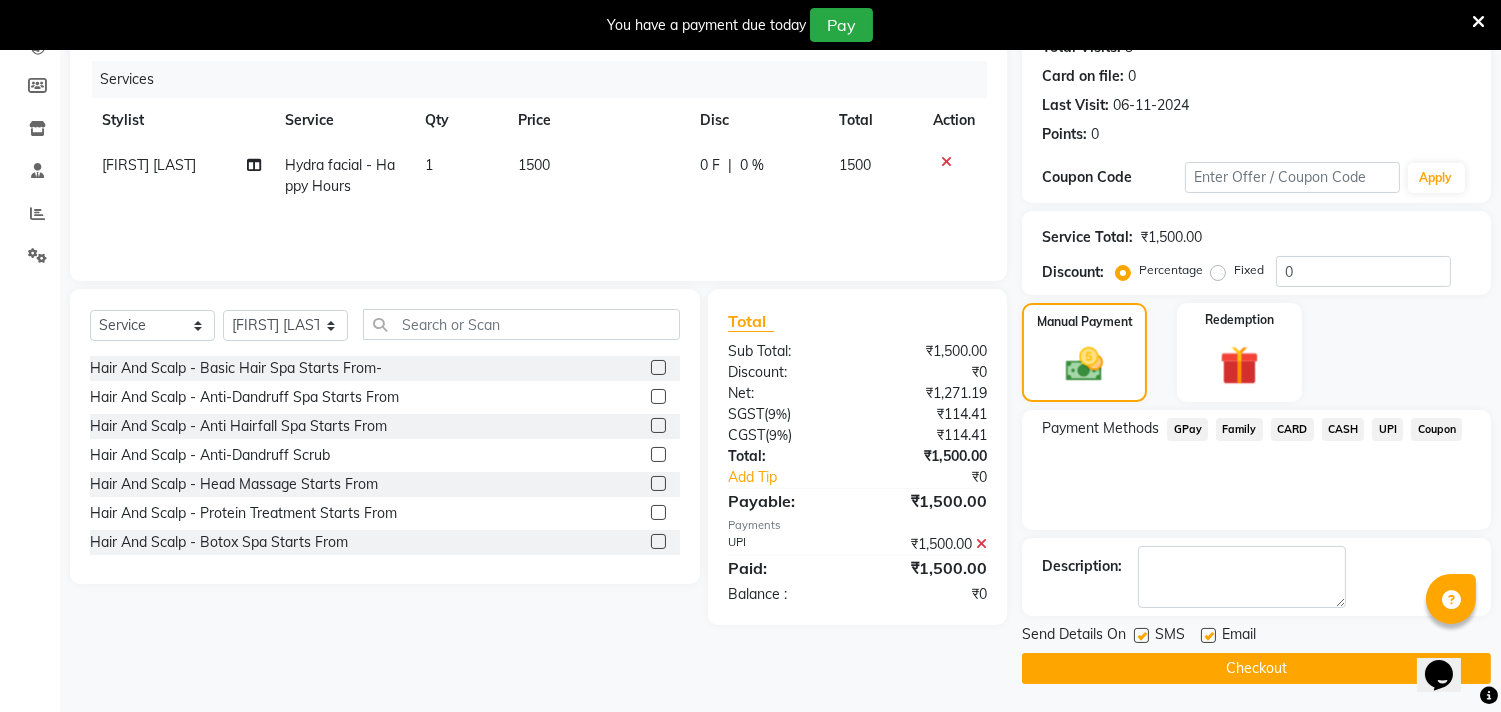 click on "Checkout" 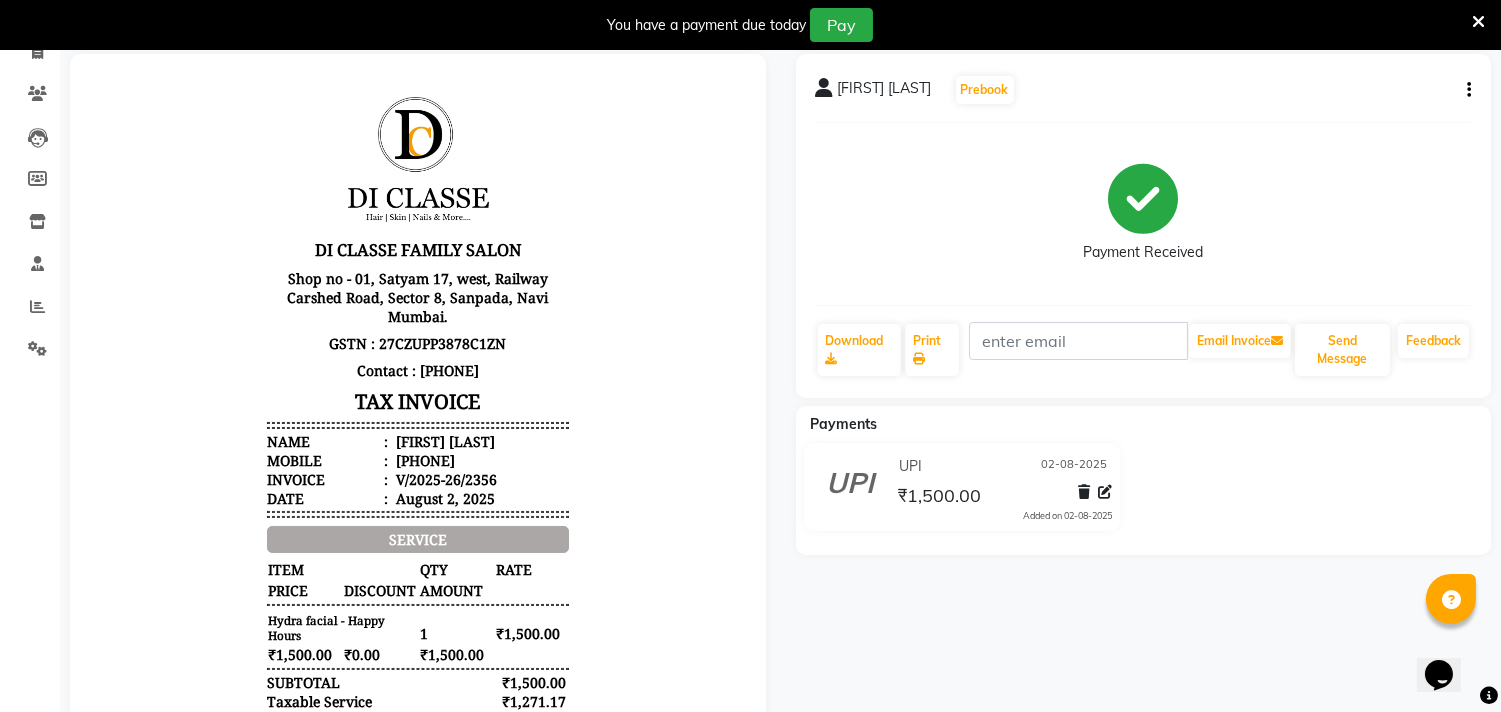 scroll, scrollTop: 0, scrollLeft: 0, axis: both 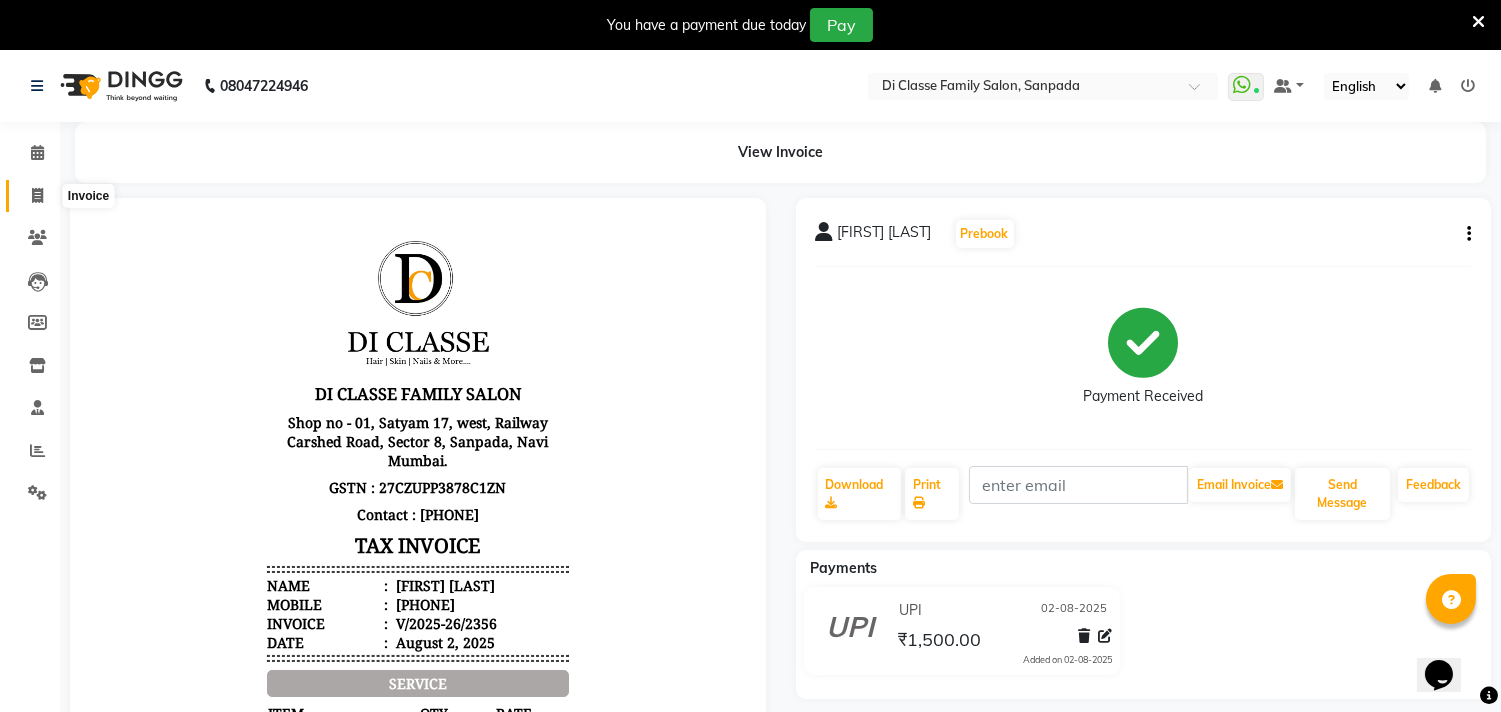 click 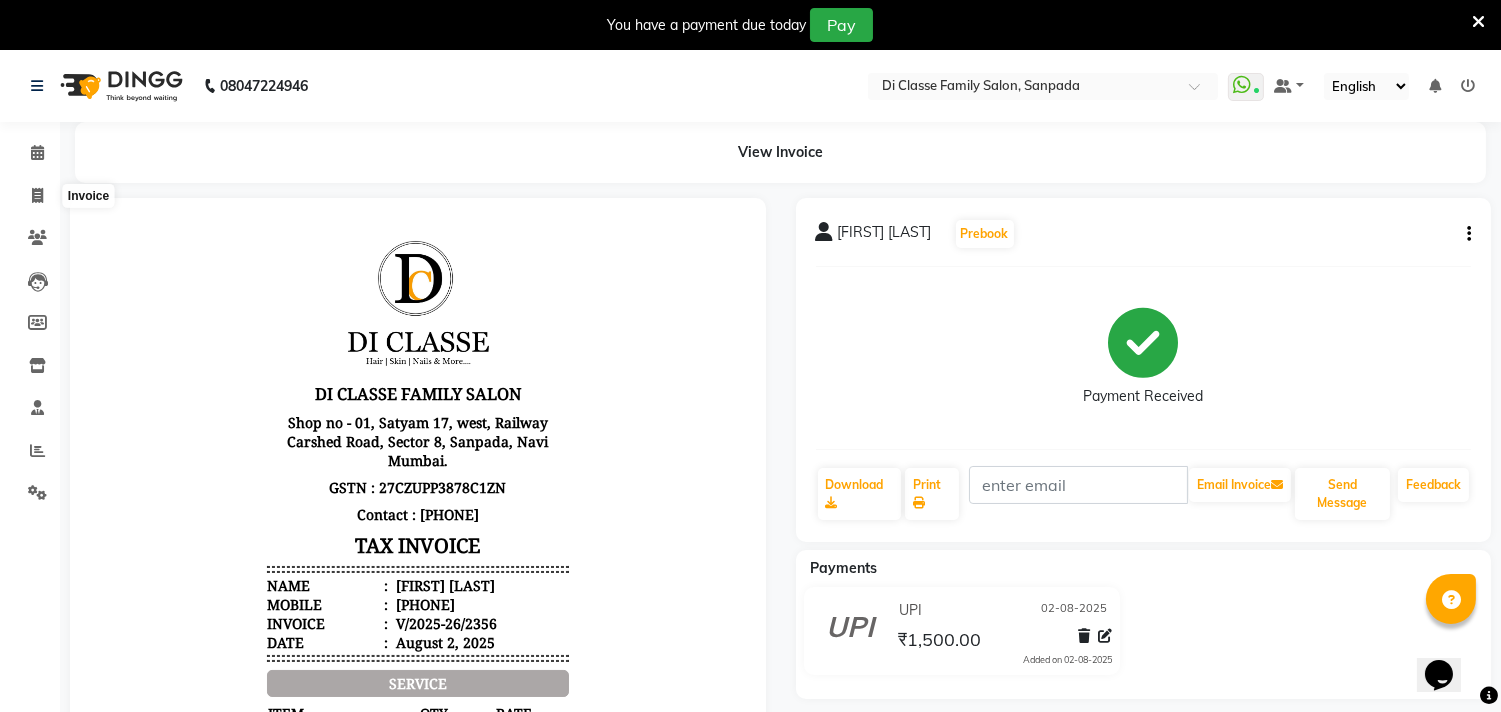 select on "4704" 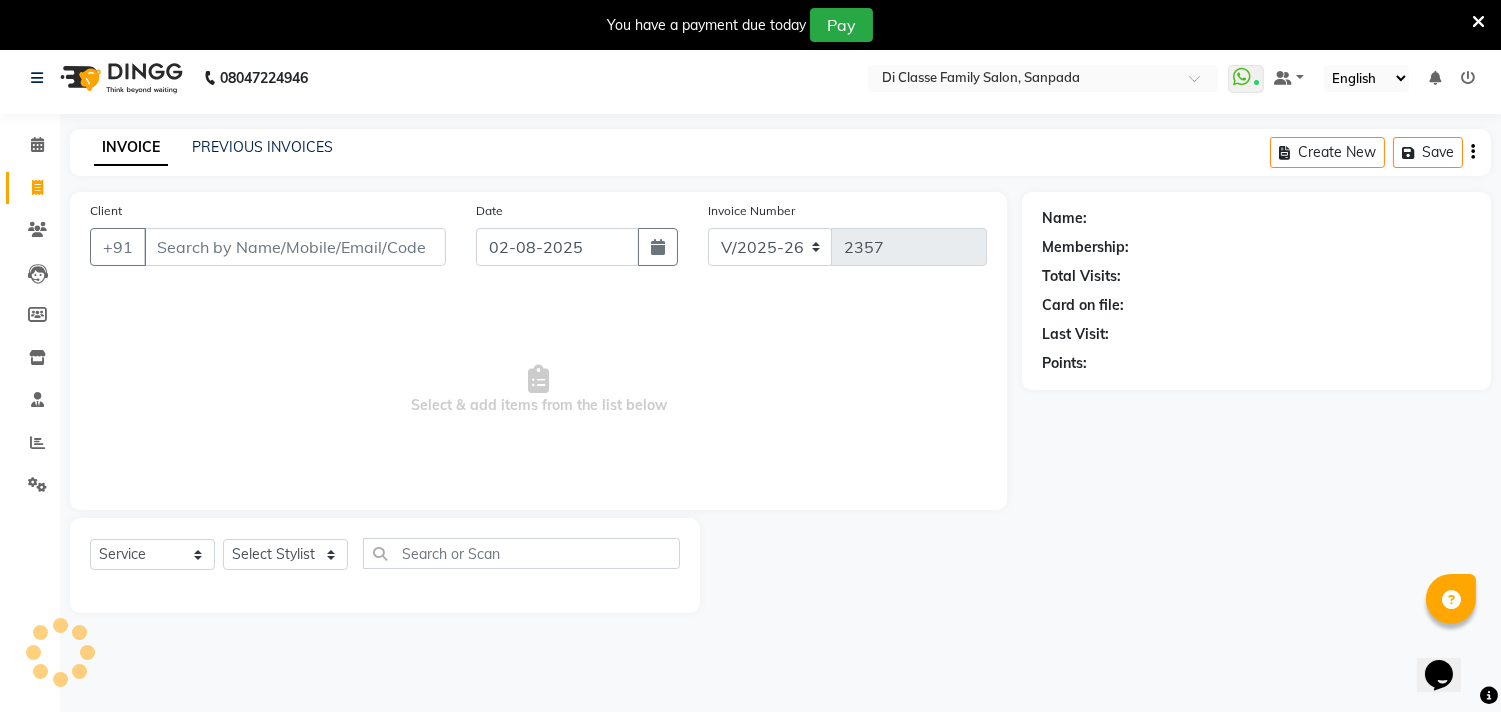 scroll, scrollTop: 50, scrollLeft: 0, axis: vertical 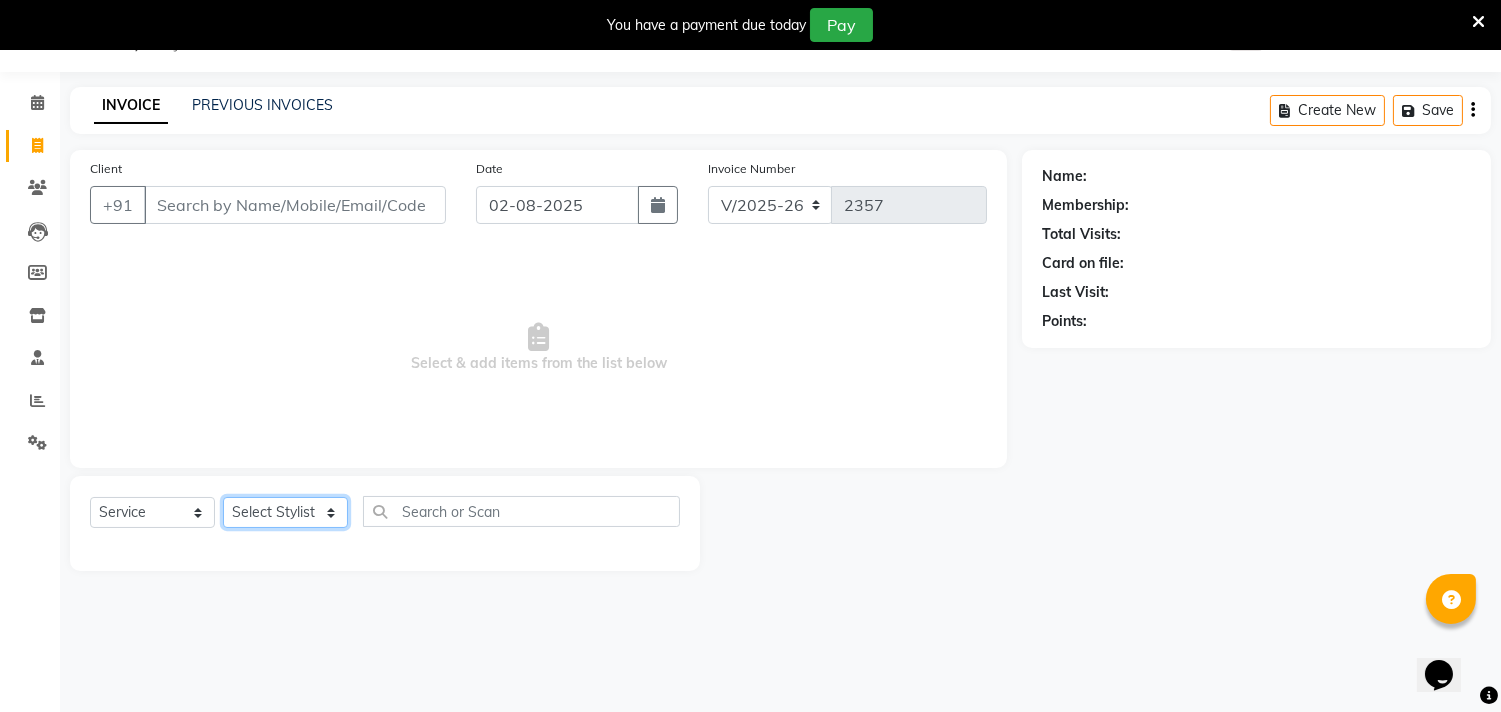 click on "Select Stylist aniket  Anu  AYAZ KADRI  Front Desk Javed kapil KOMAL  Payal  Pooja Jadhav Rahul Datkhile RESHMA SHAIKH rutik shinde SACHIN SAKPAL SADDAM SAHAJAN SAKSHI CHAVAN Sameer  sampada Sanjana  SANU SHUBHAM PEDNEKAR Sikandar Ansari Vijay kharat" 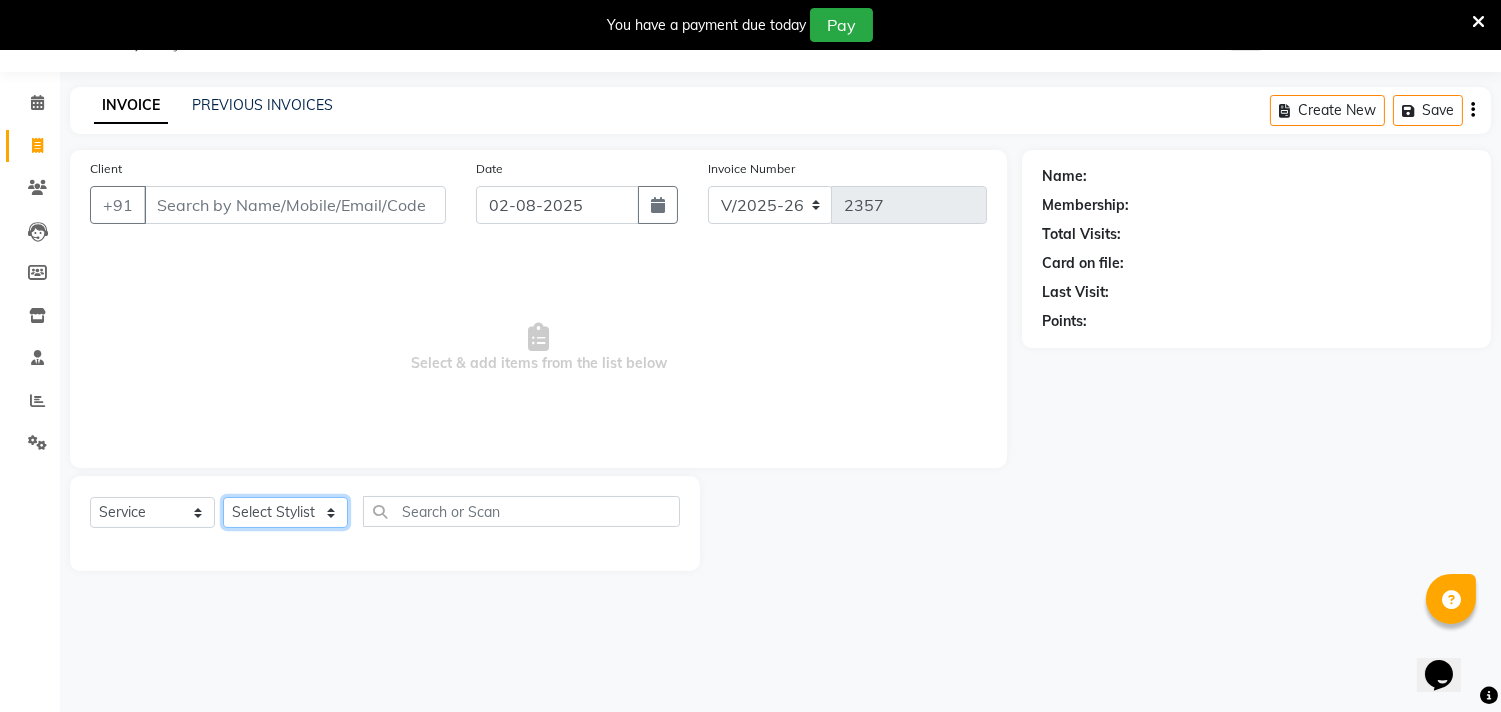select on "28413" 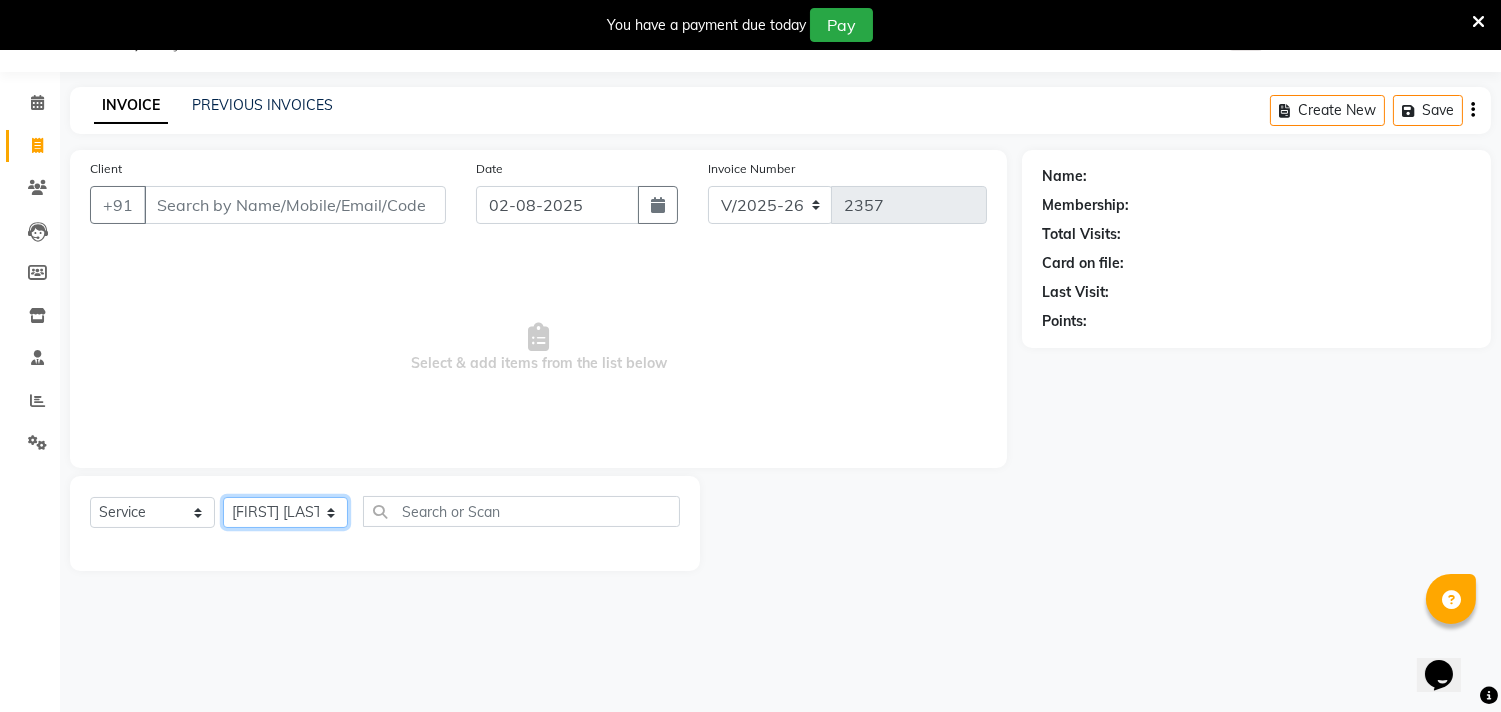 click on "Select Stylist aniket  Anu  AYAZ KADRI  Front Desk Javed kapil KOMAL  Payal  Pooja Jadhav Rahul Datkhile RESHMA SHAIKH rutik shinde SACHIN SAKPAL SADDAM SAHAJAN SAKSHI CHAVAN Sameer  sampada Sanjana  SANU SHUBHAM PEDNEKAR Sikandar Ansari Vijay kharat" 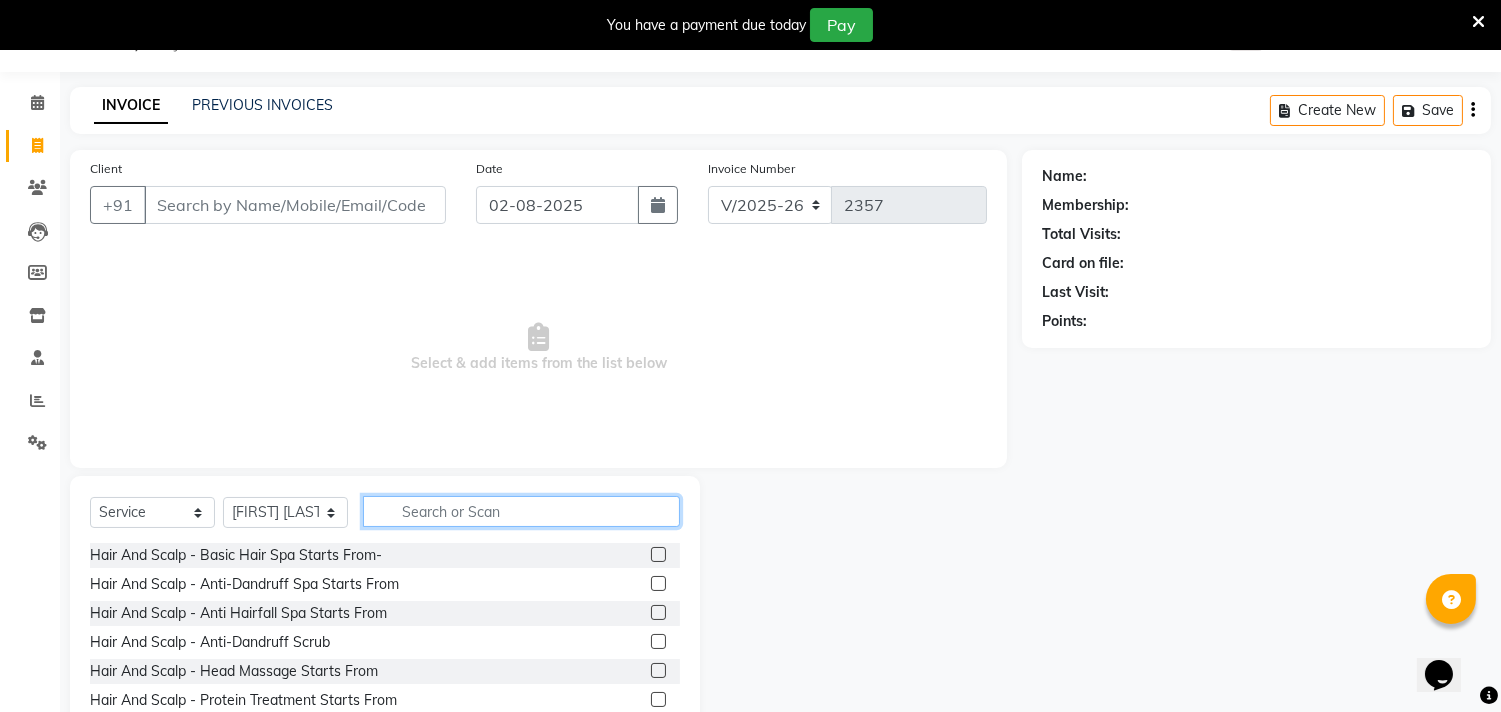 click 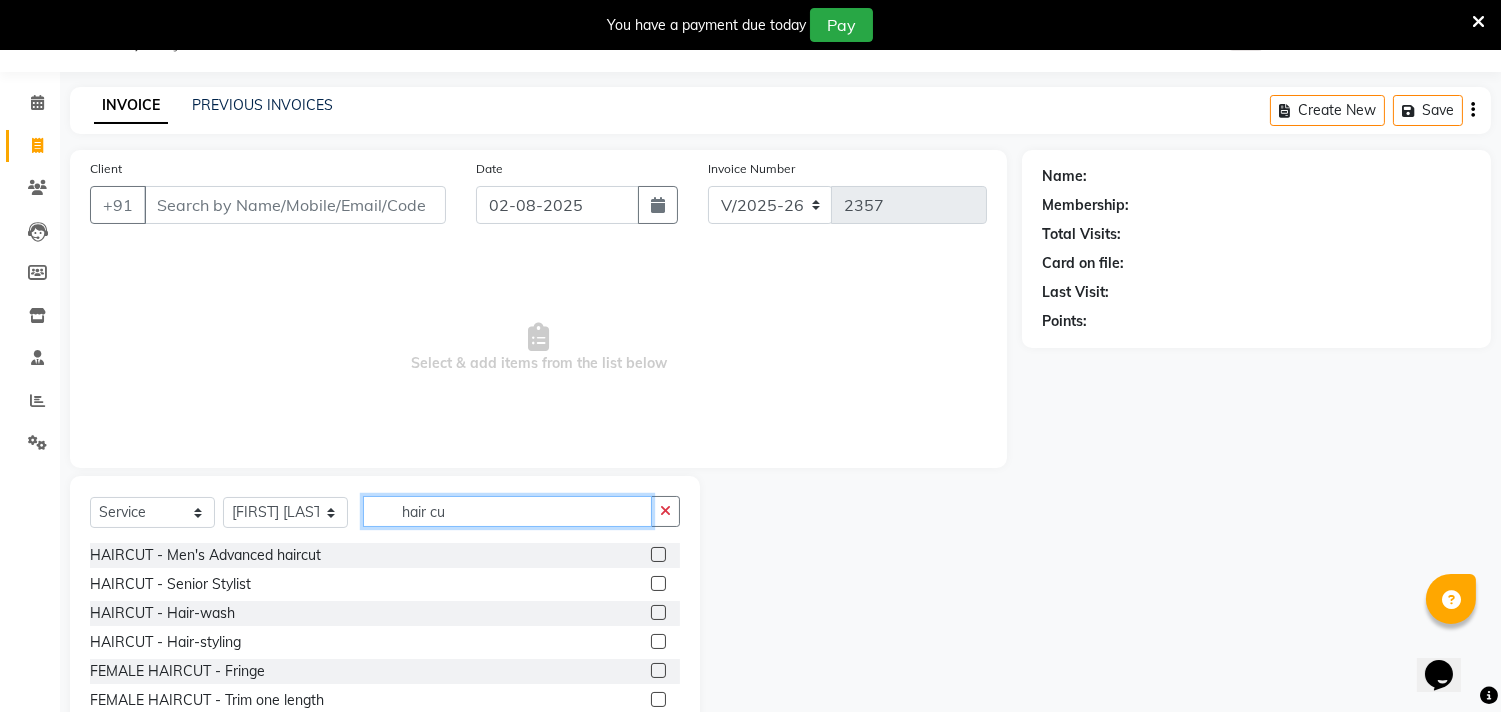 type on "hair cu" 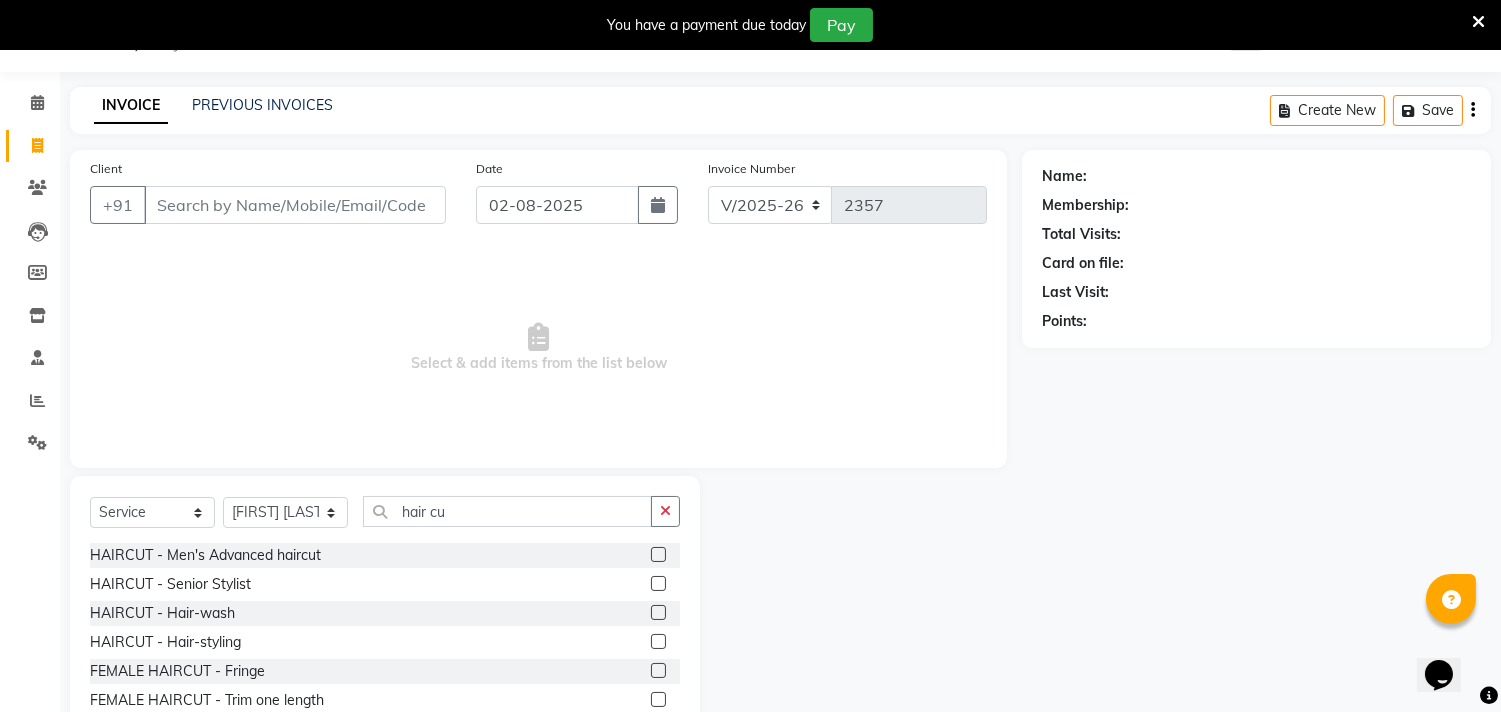 click 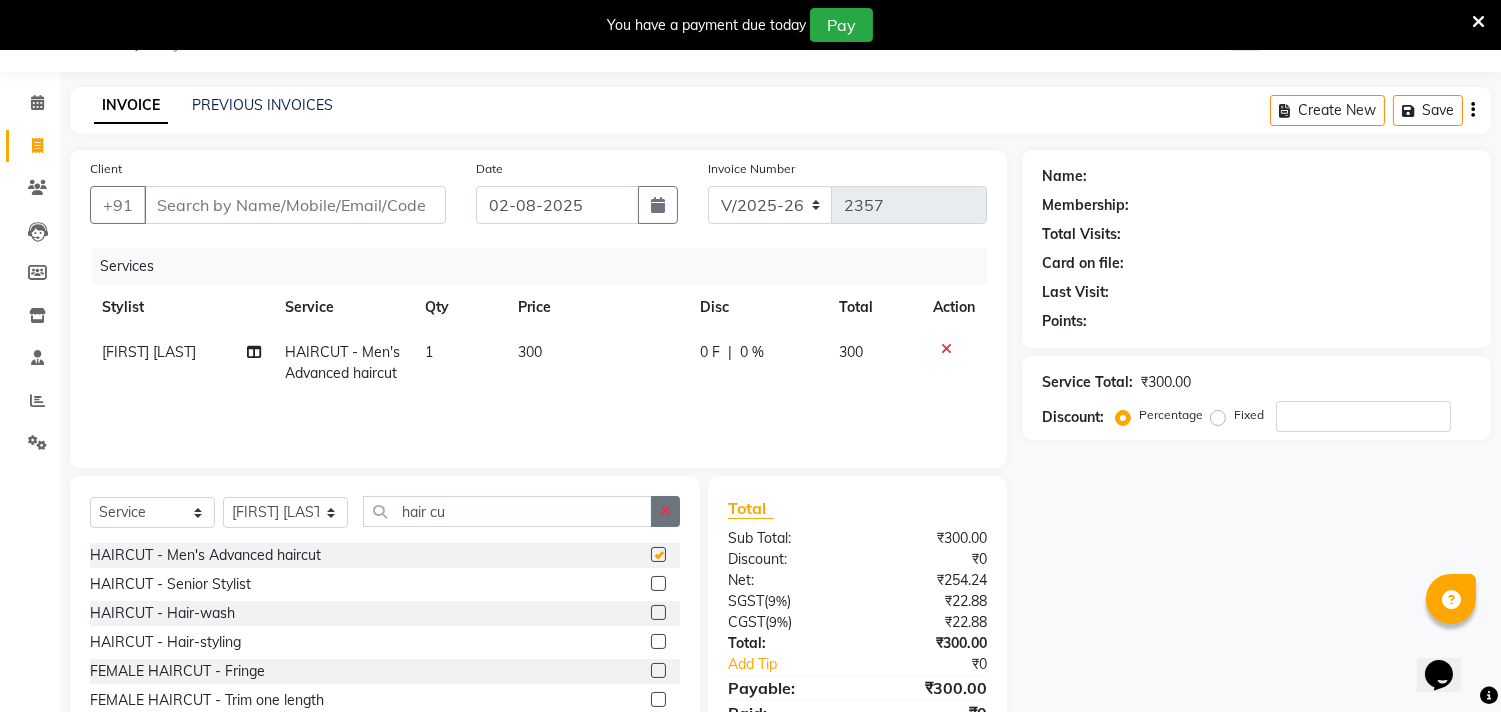 click 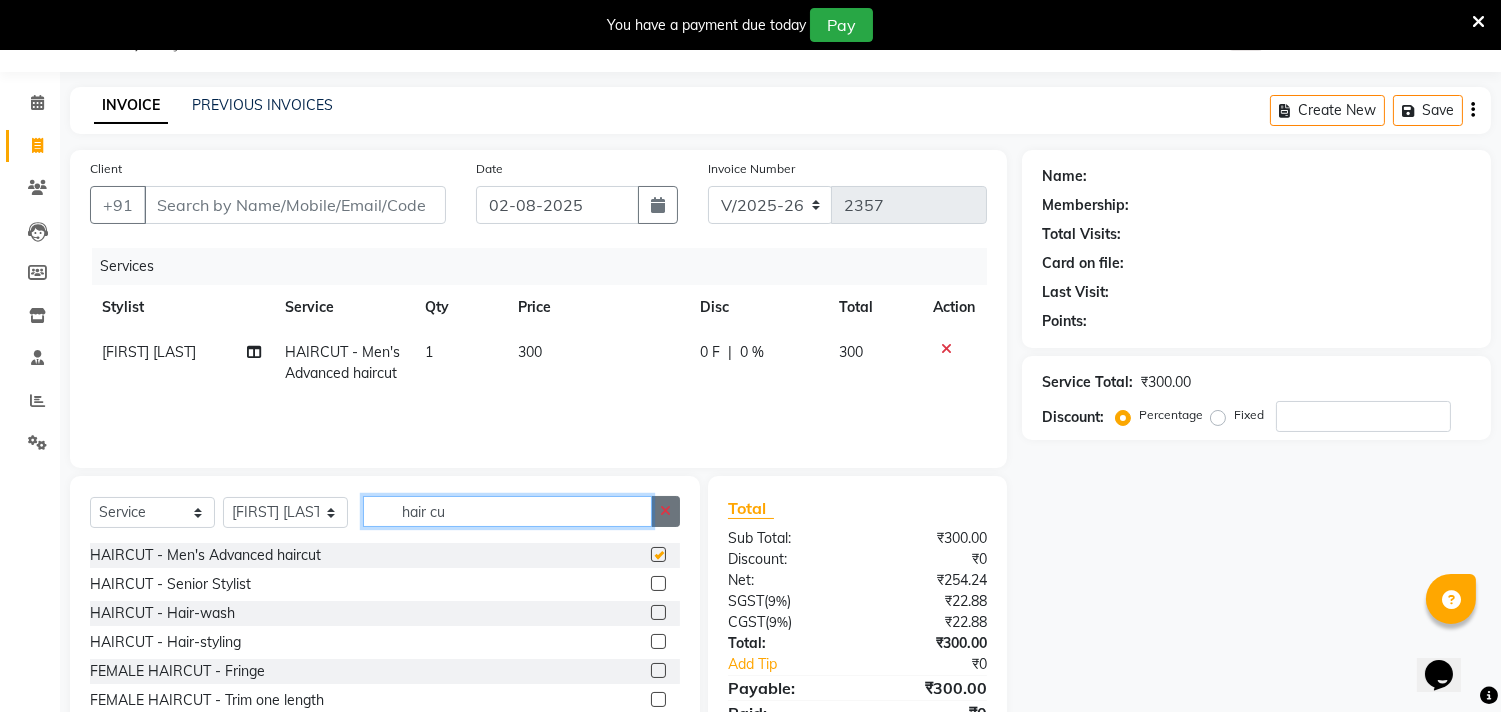 type 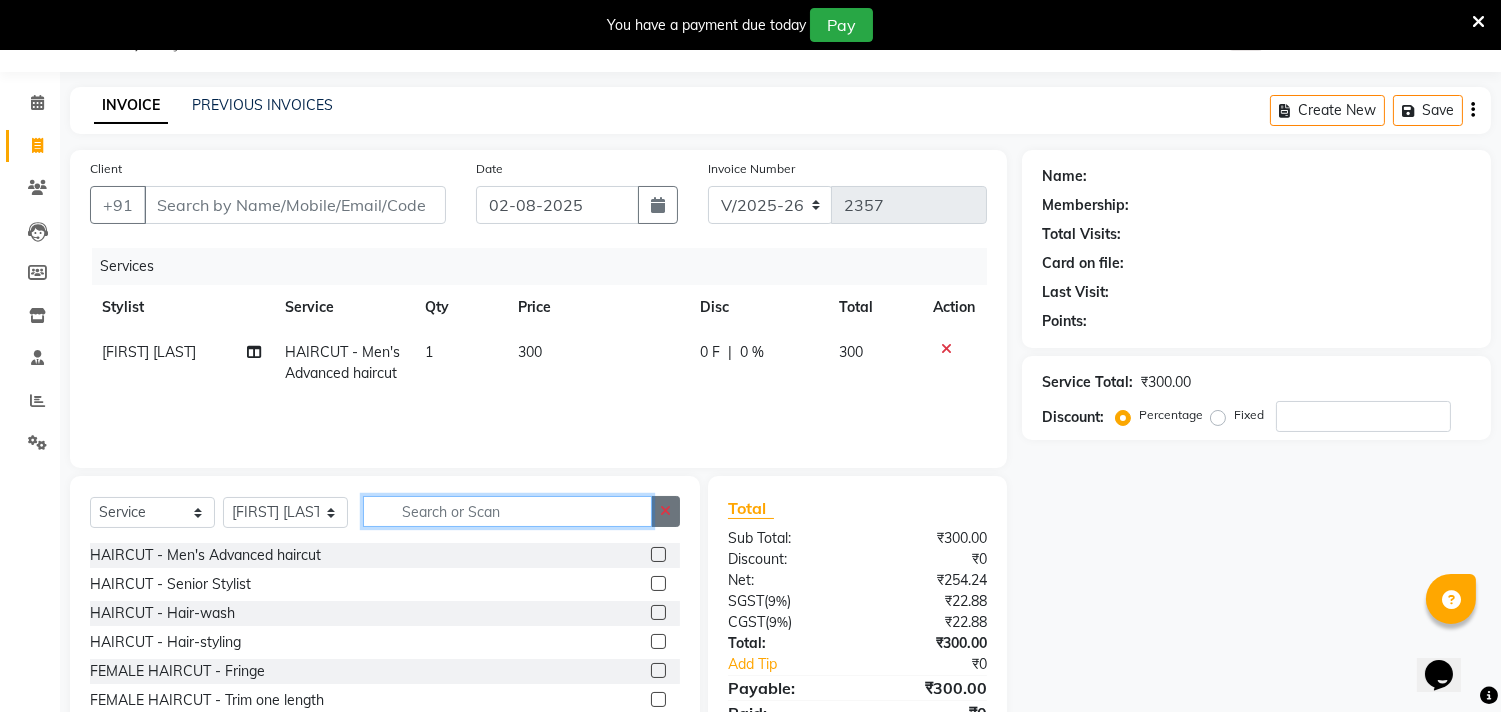 checkbox on "false" 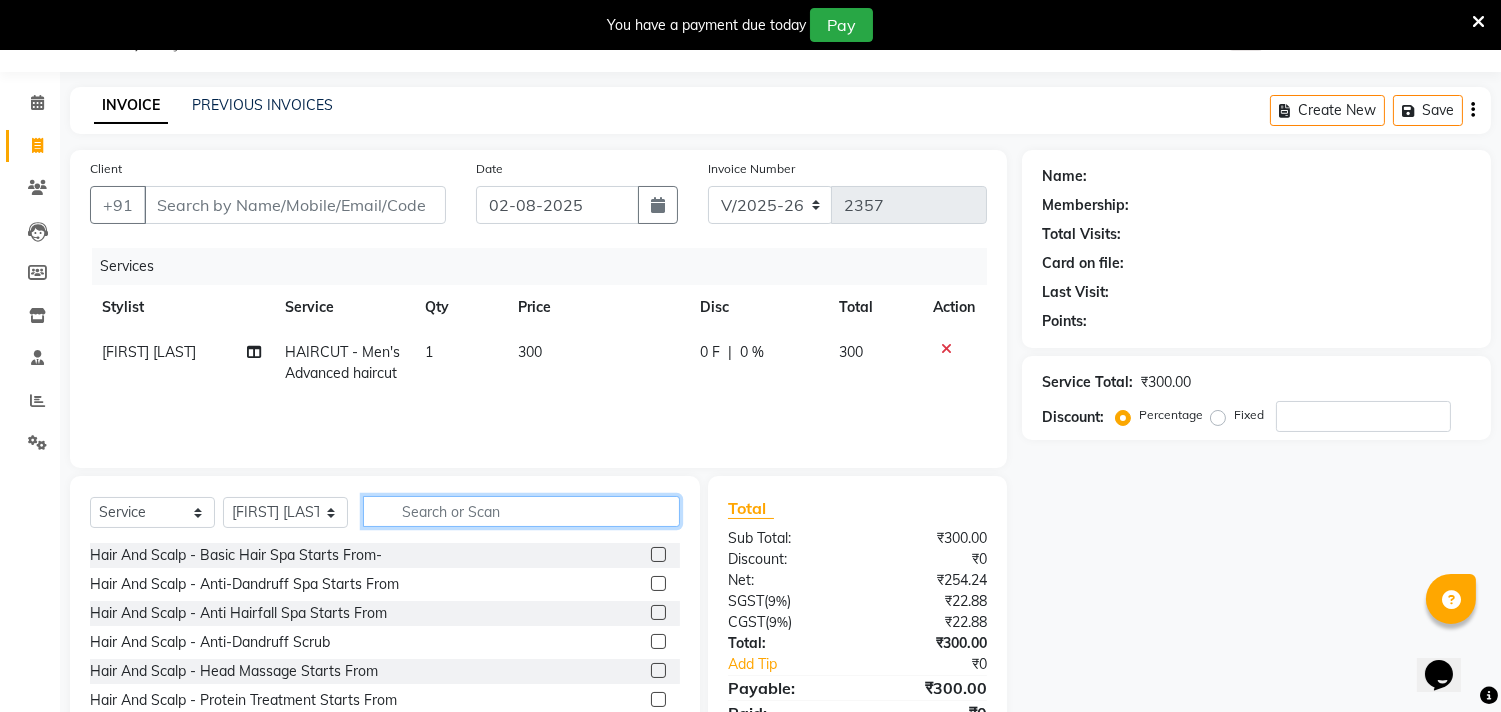 click 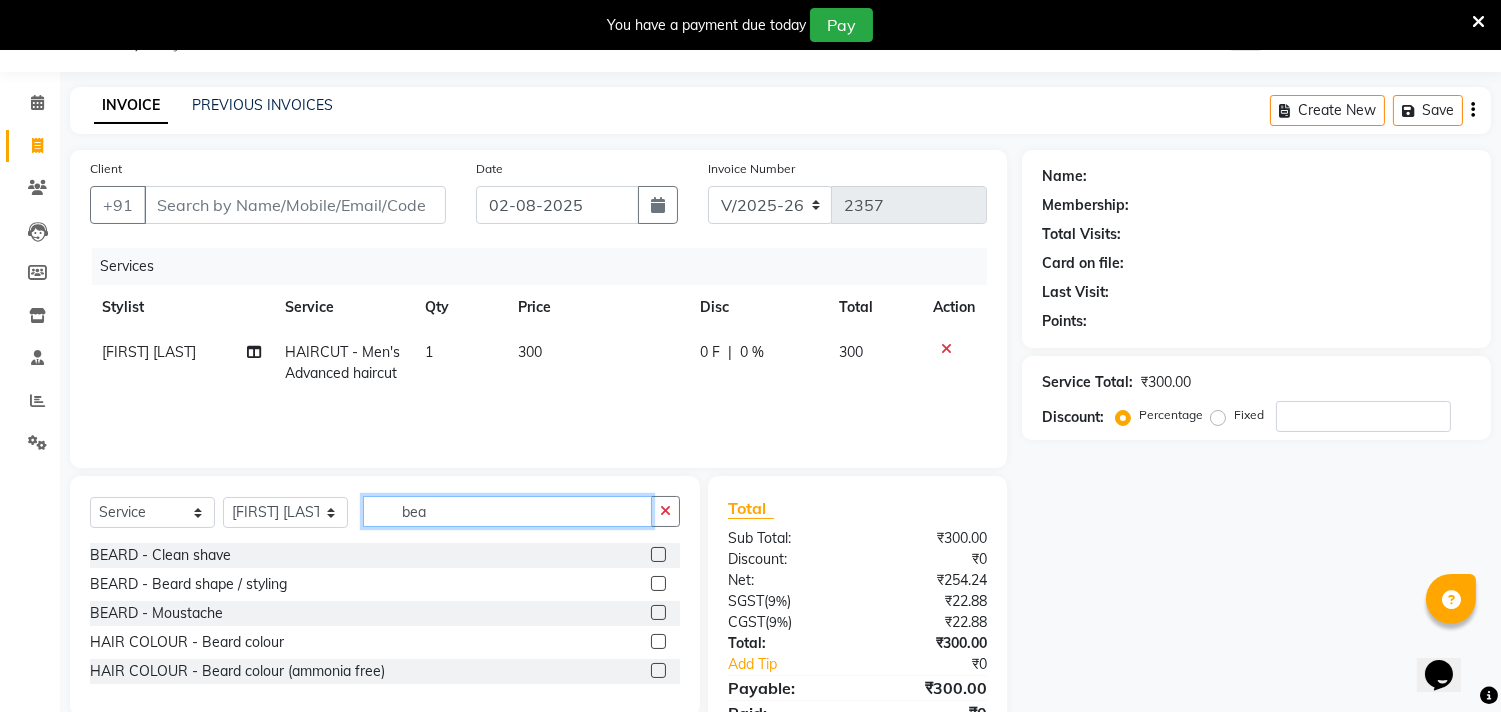 type on "bea" 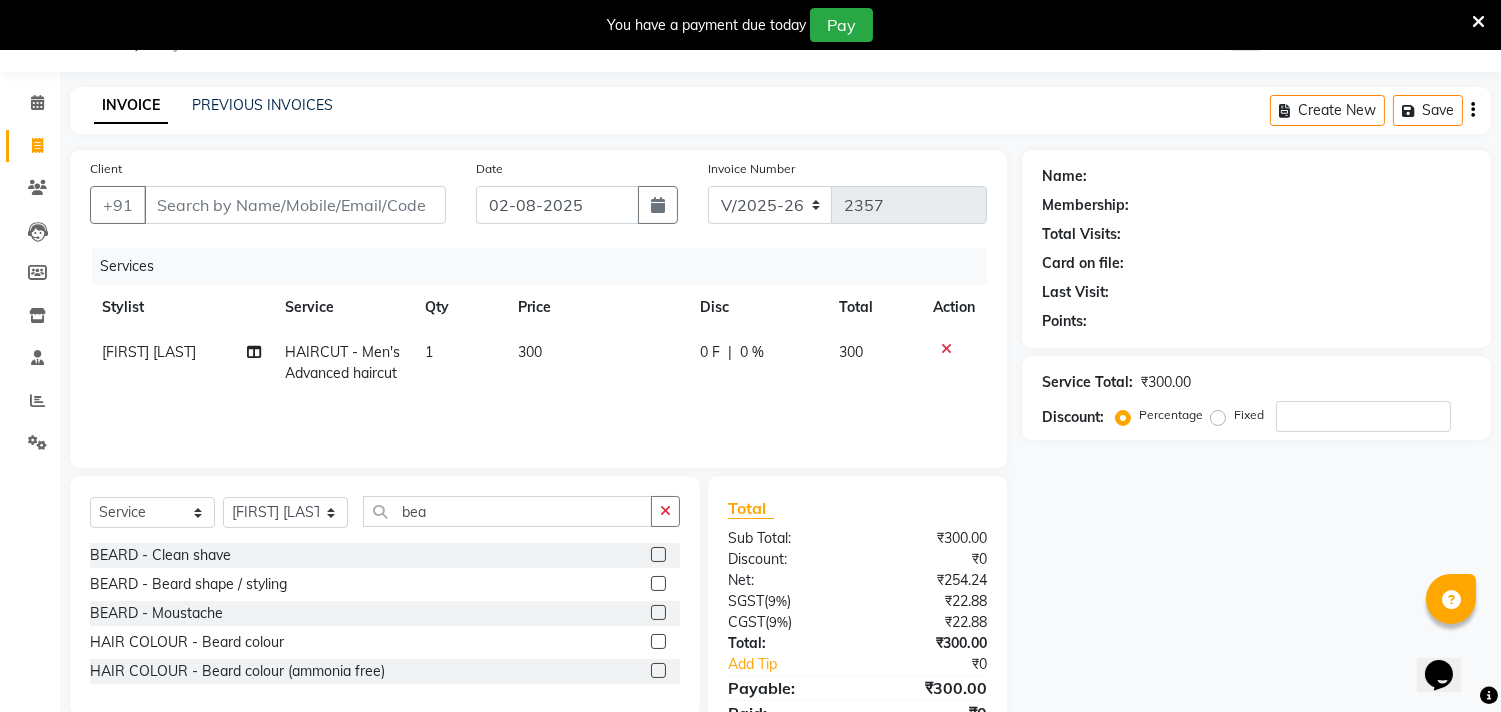 click 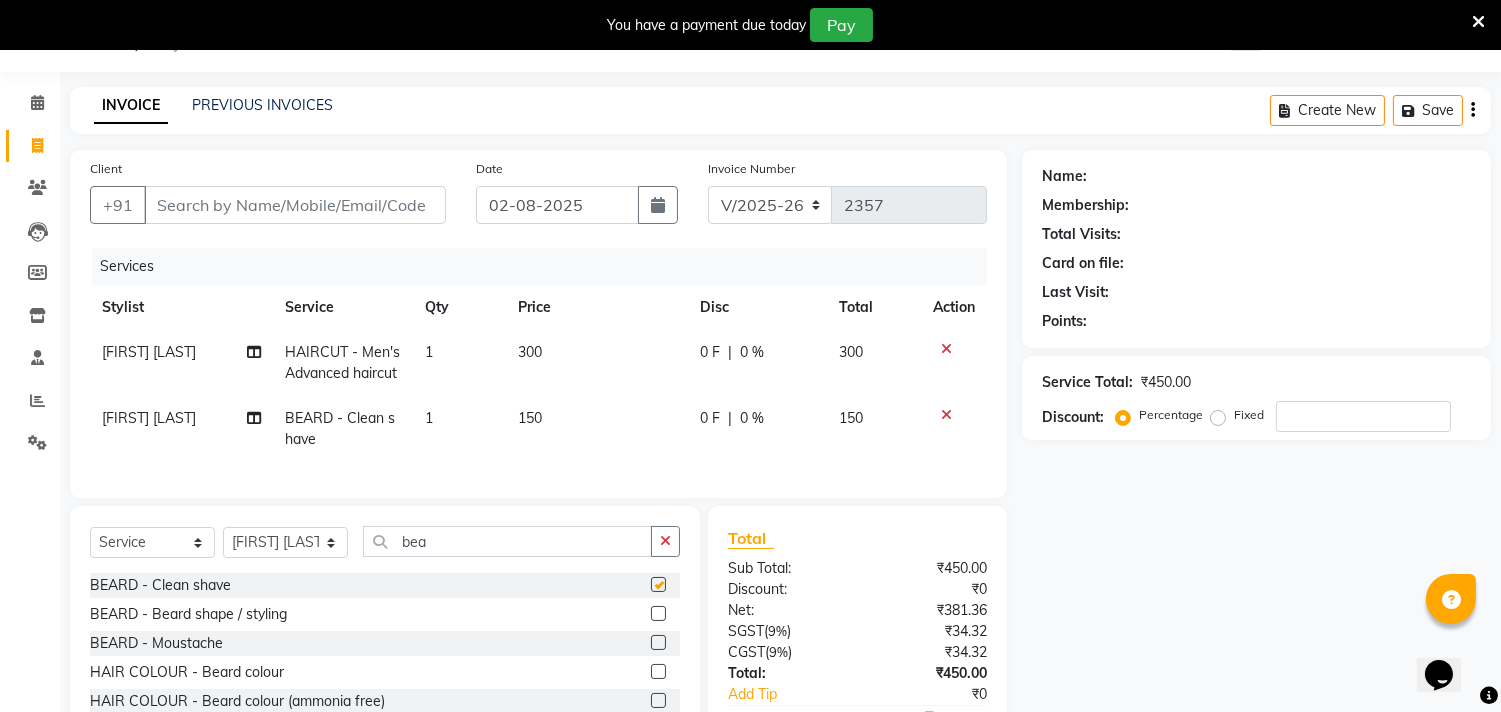 checkbox on "false" 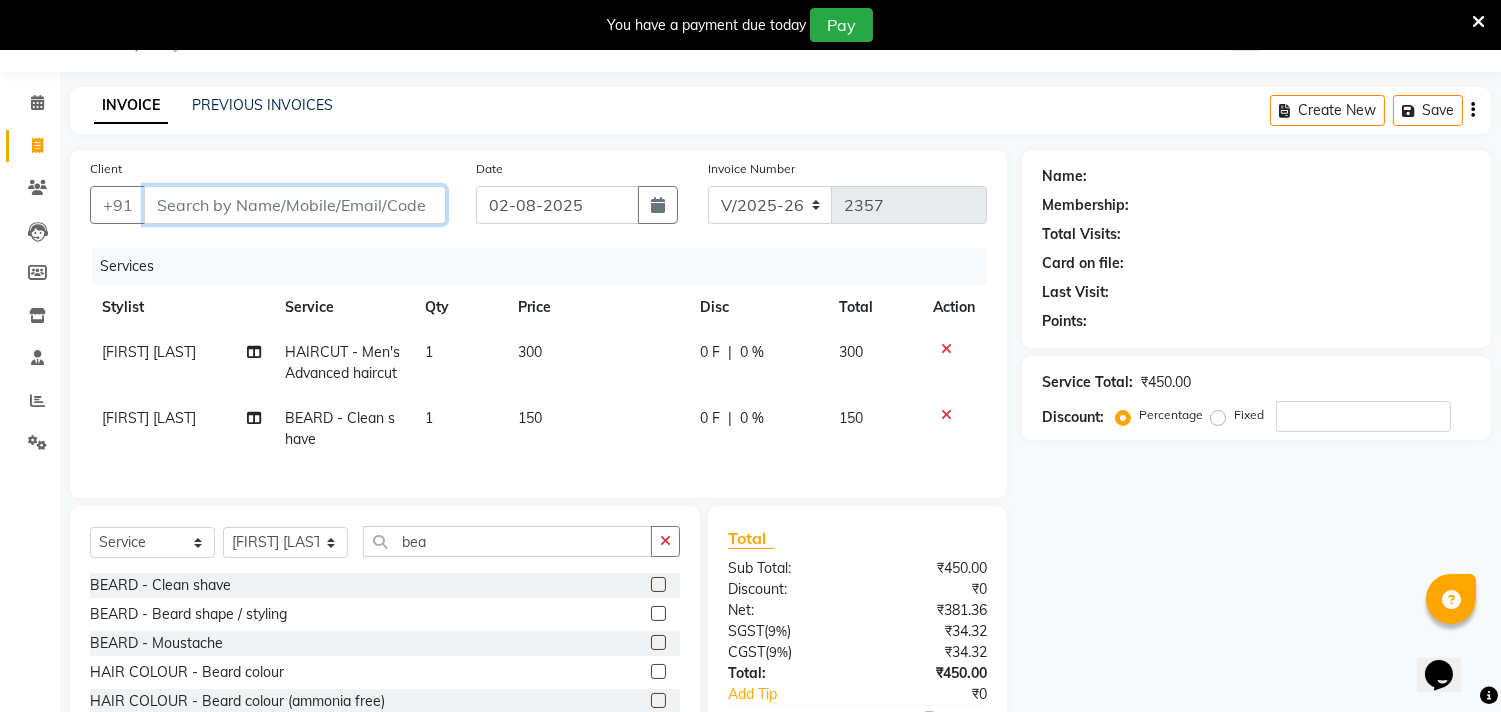 click on "Client" at bounding box center (295, 205) 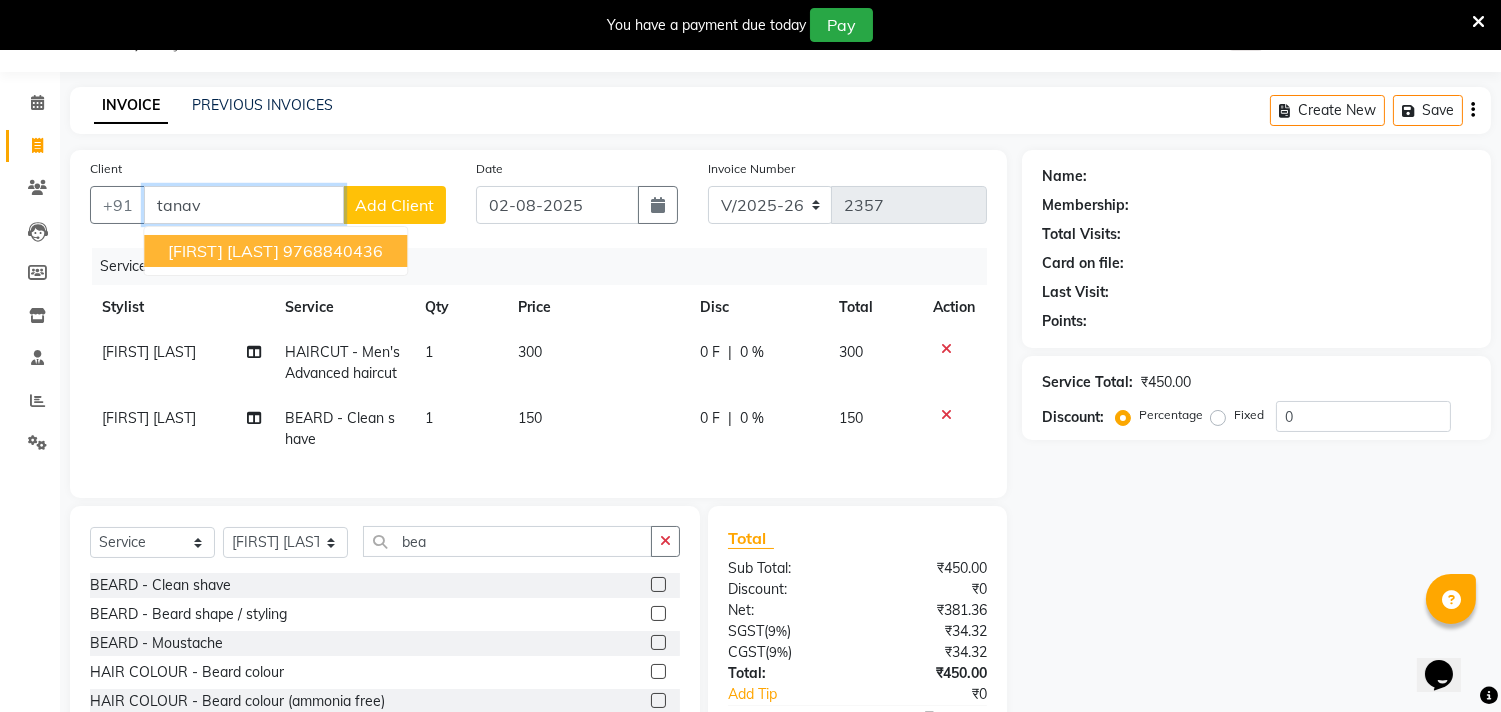 click on "[FIRST] [LAST] [PHONE]" at bounding box center (275, 251) 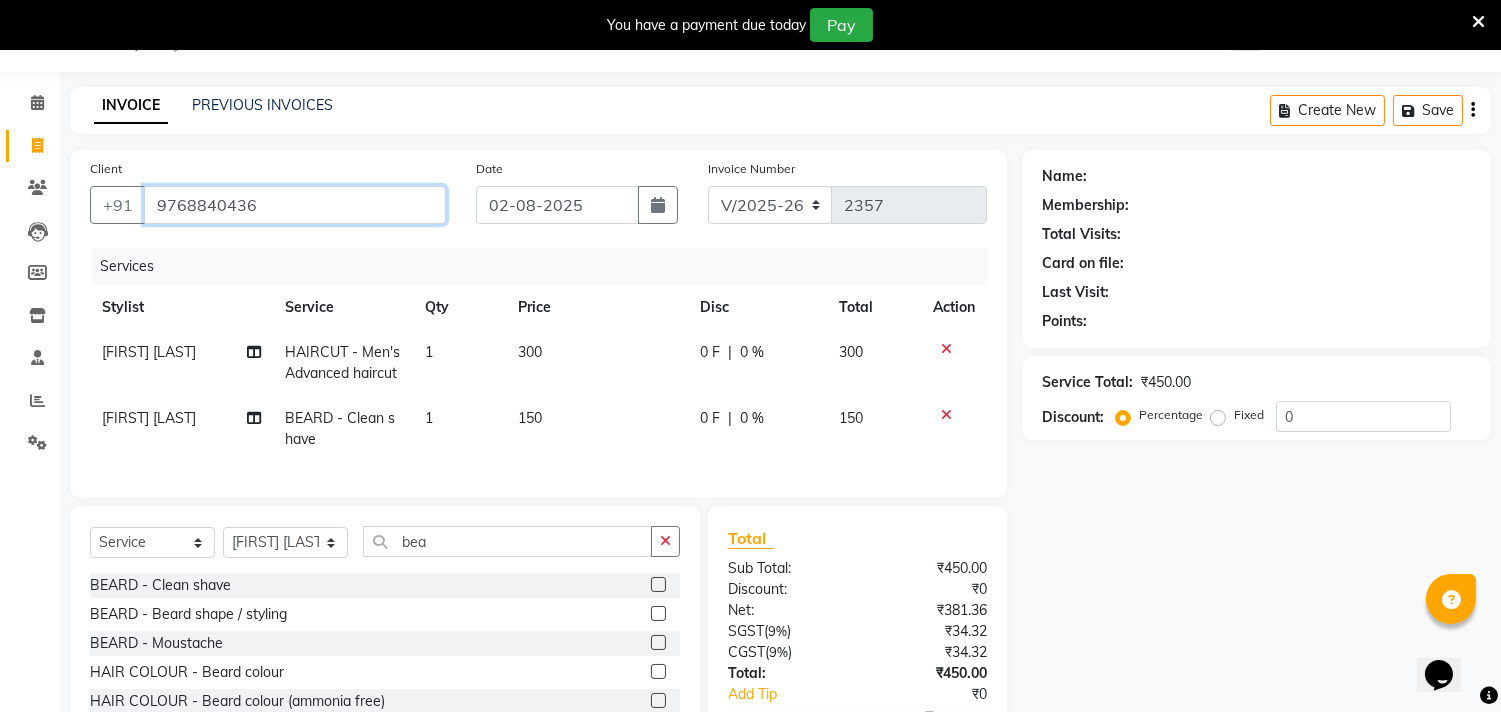 type on "9768840436" 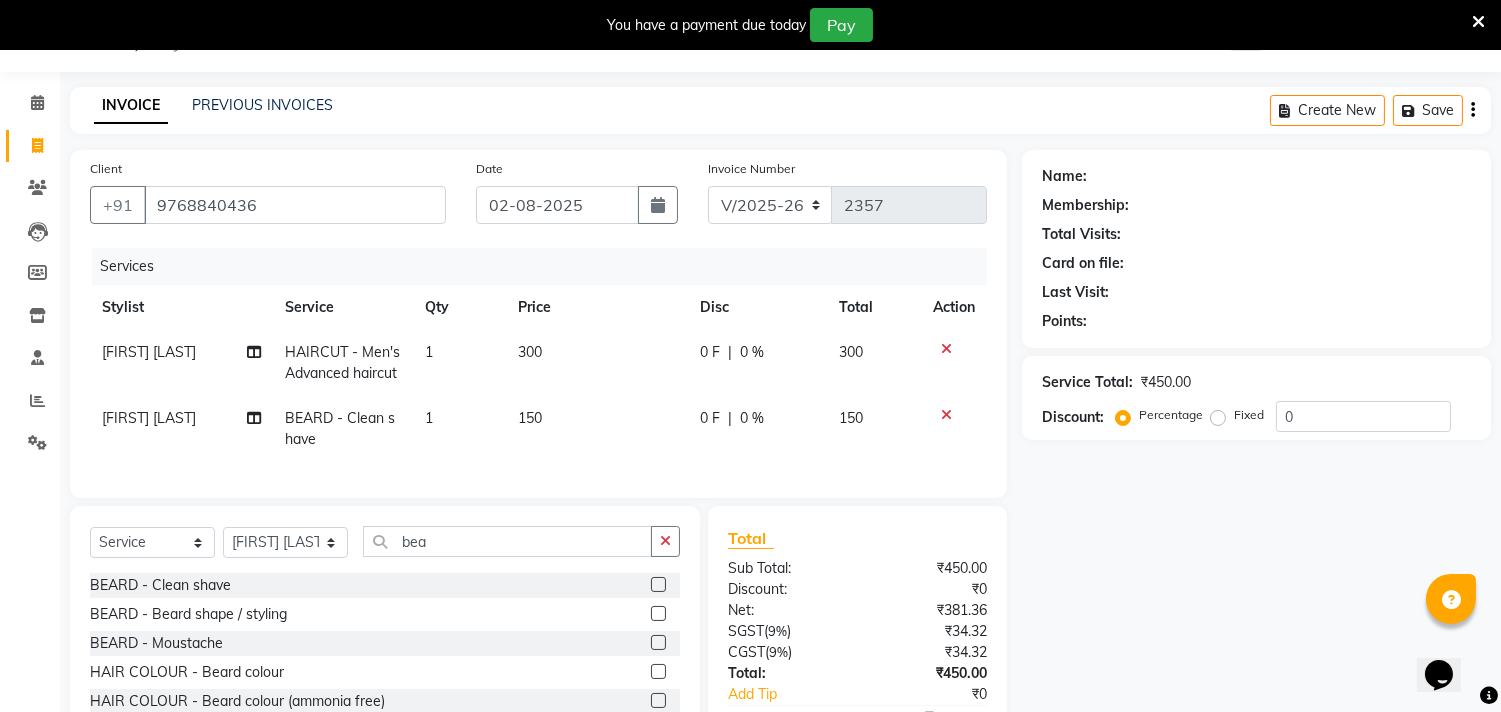 select on "1: Object" 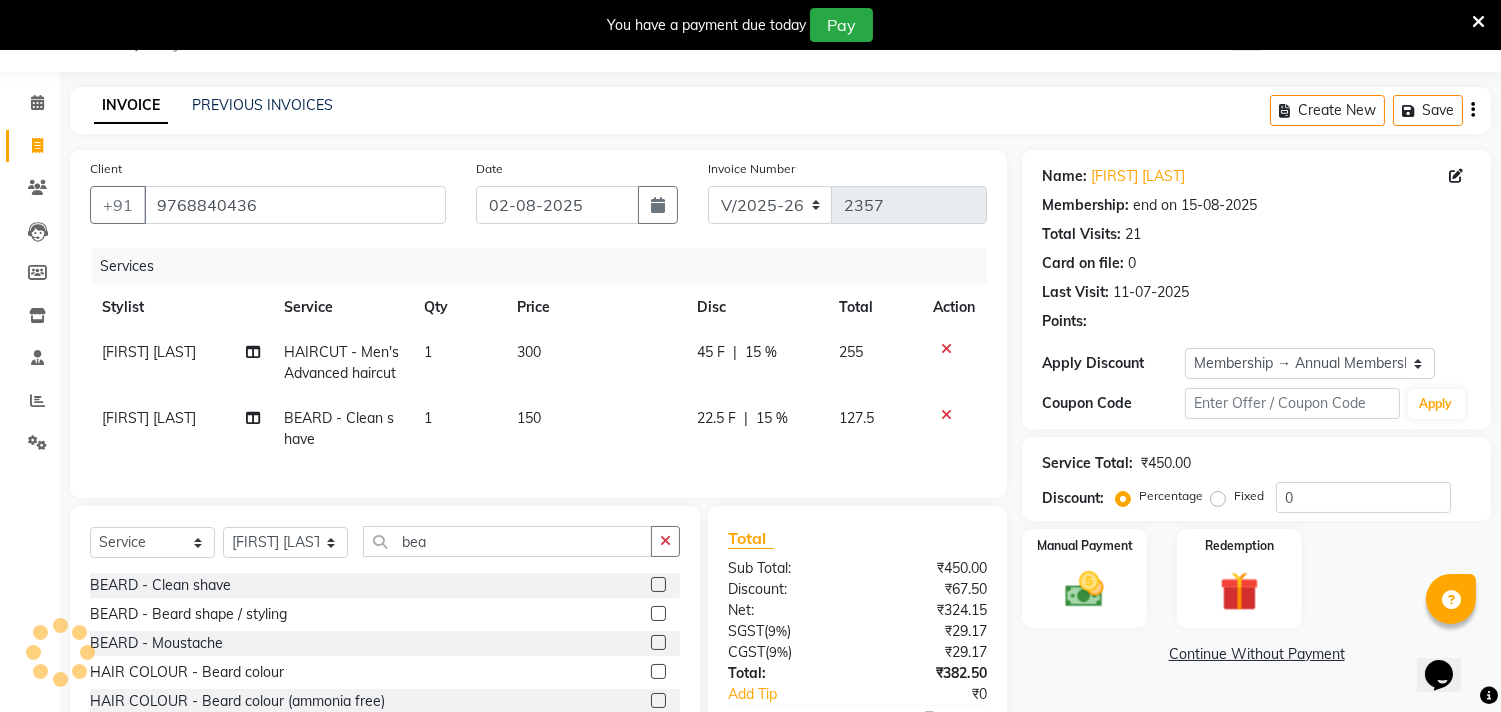 type on "15" 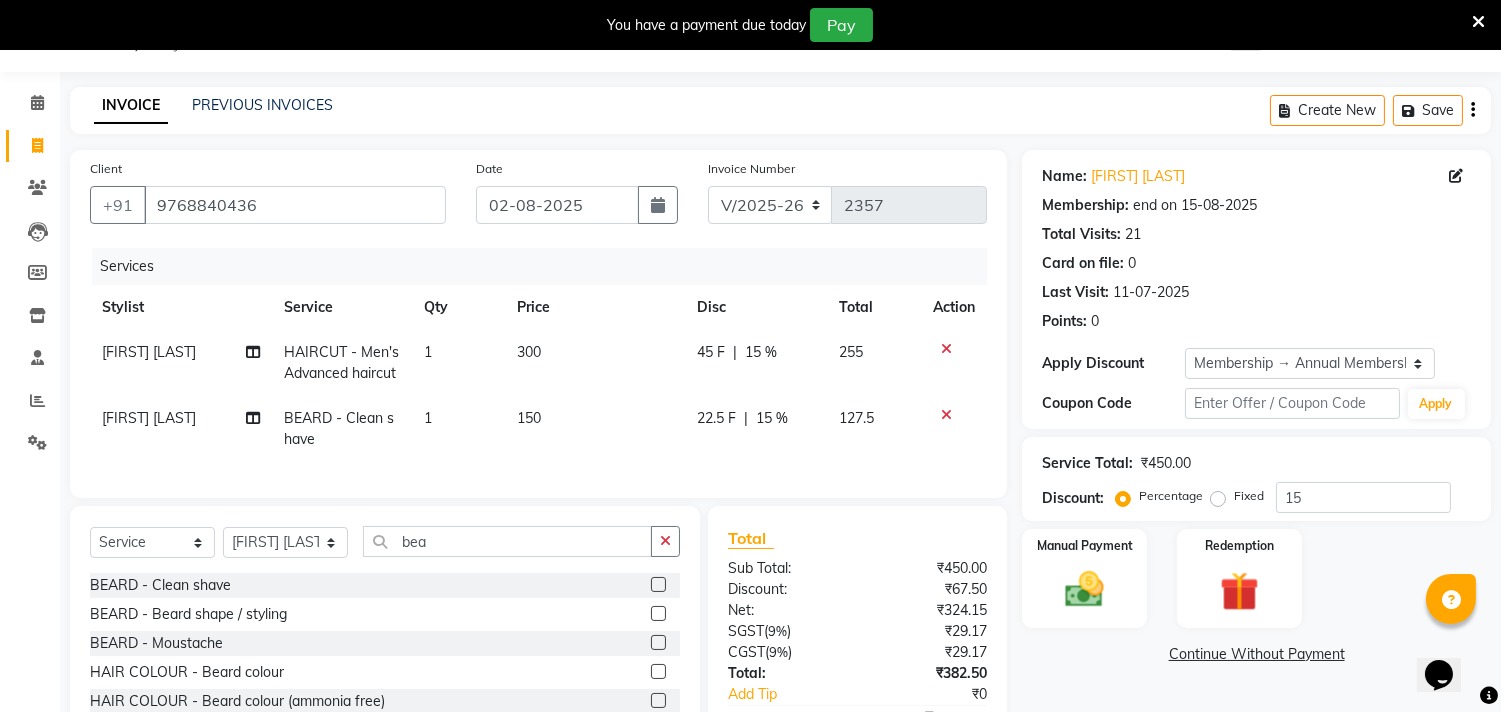 click on "255" 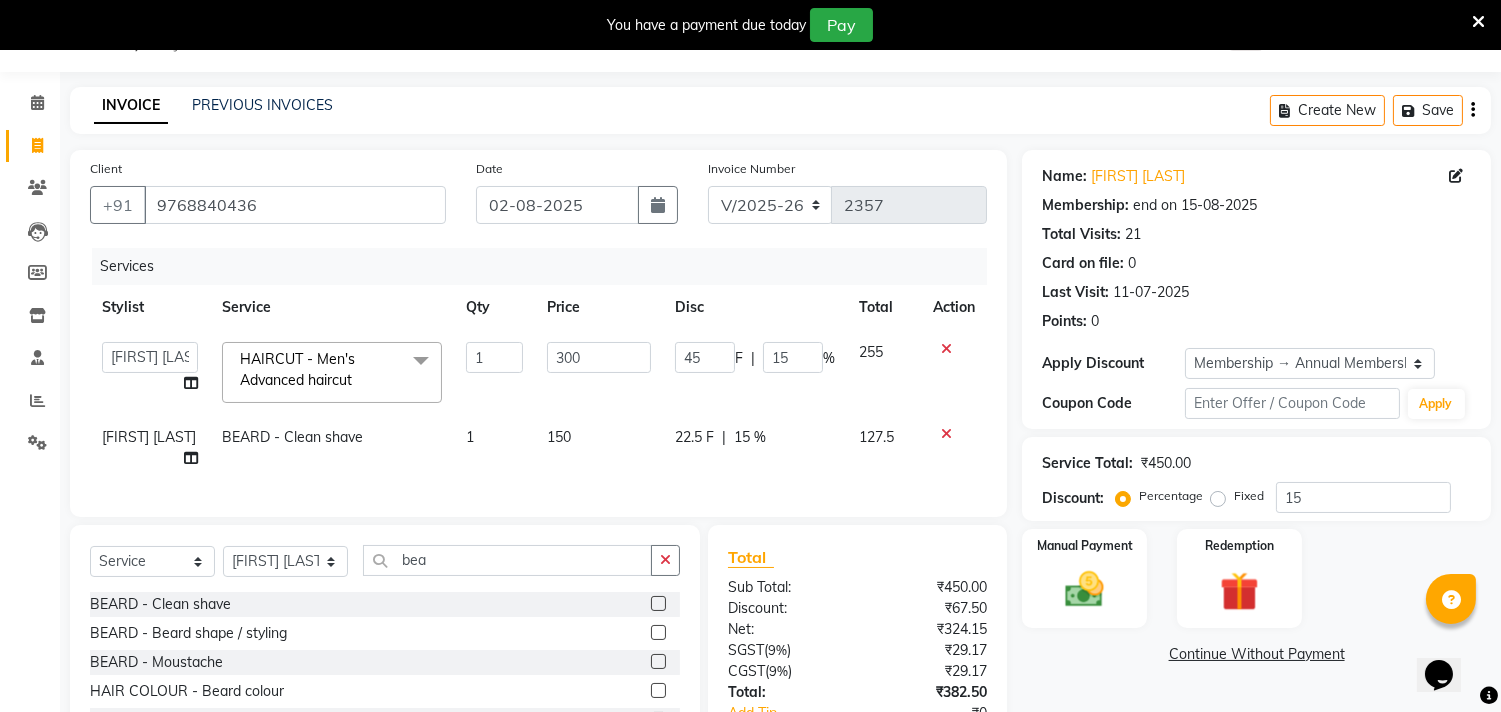 click on "22.5 F" 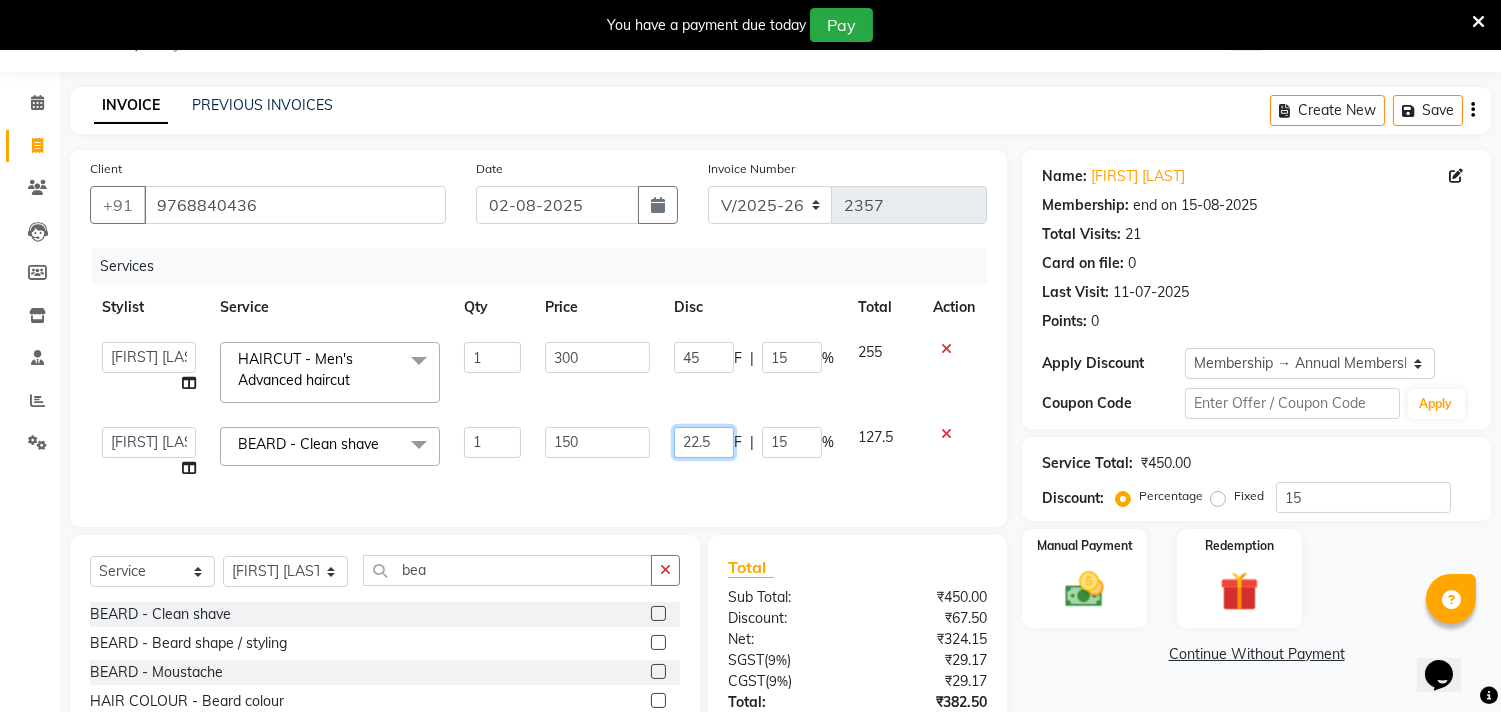 click on "22.5" 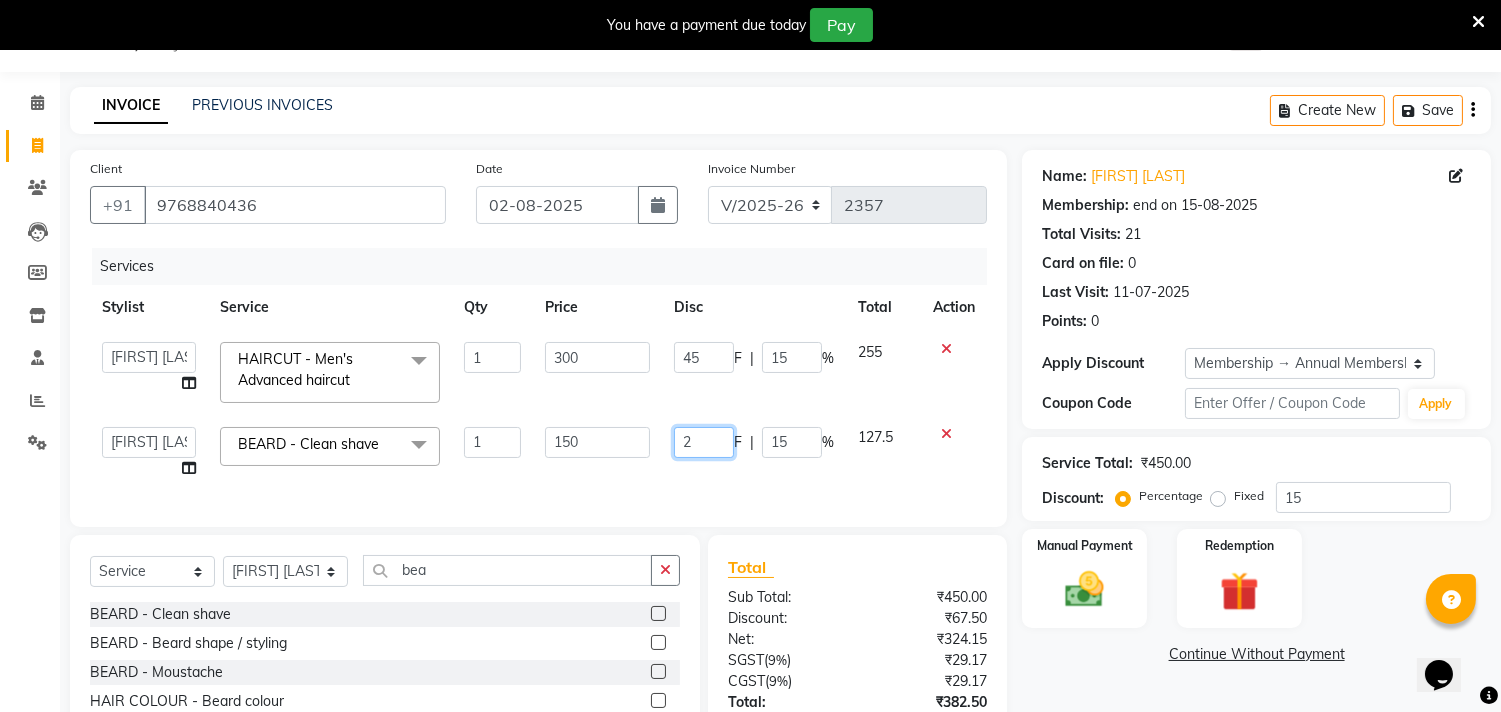 type on "22" 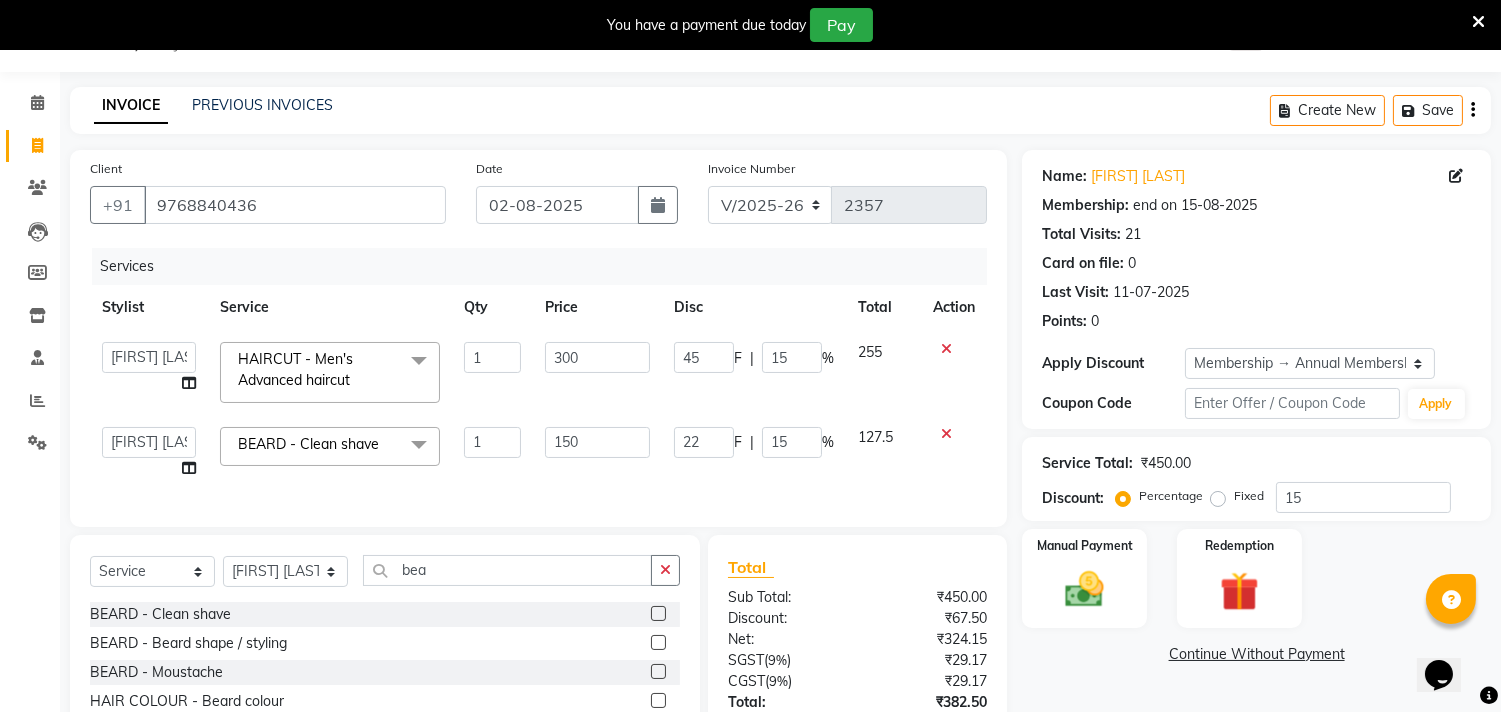 click on "Services" 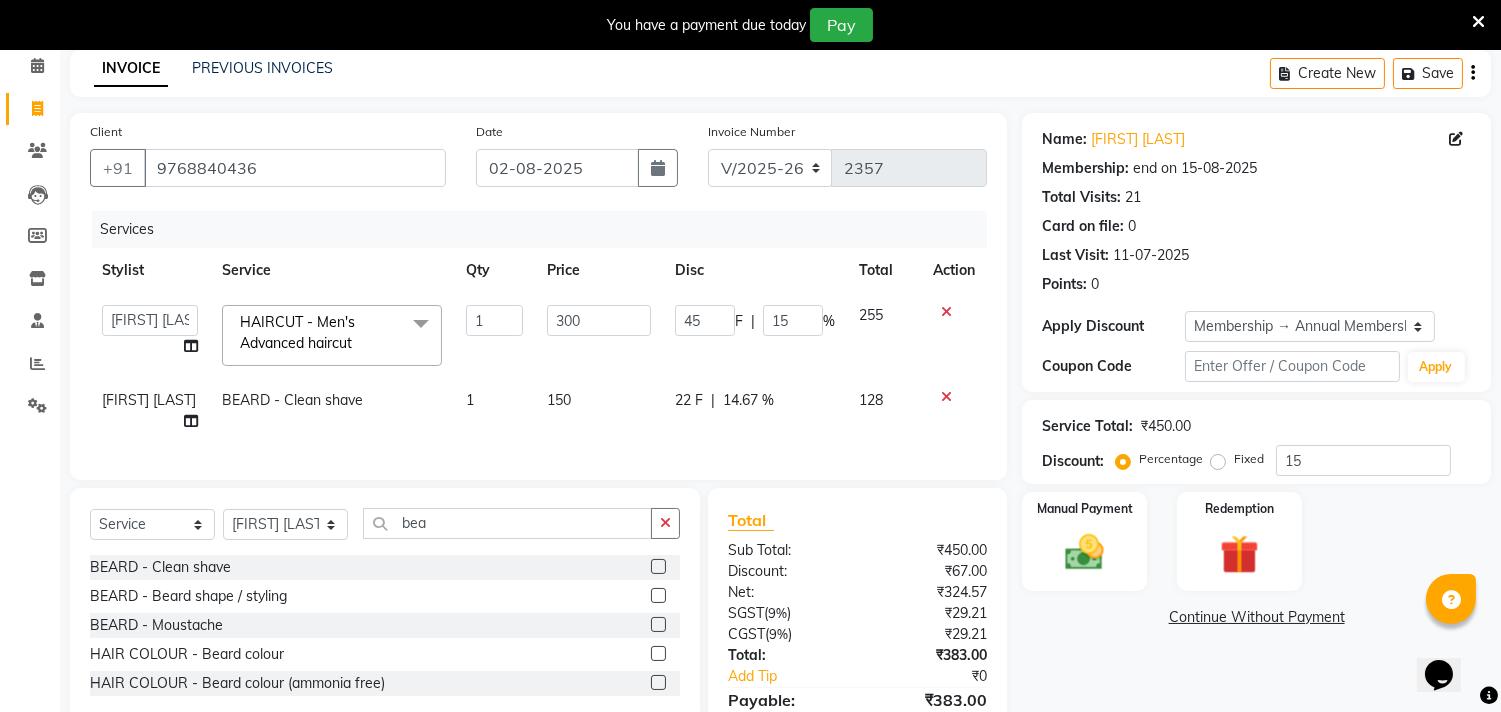 scroll, scrollTop: 203, scrollLeft: 0, axis: vertical 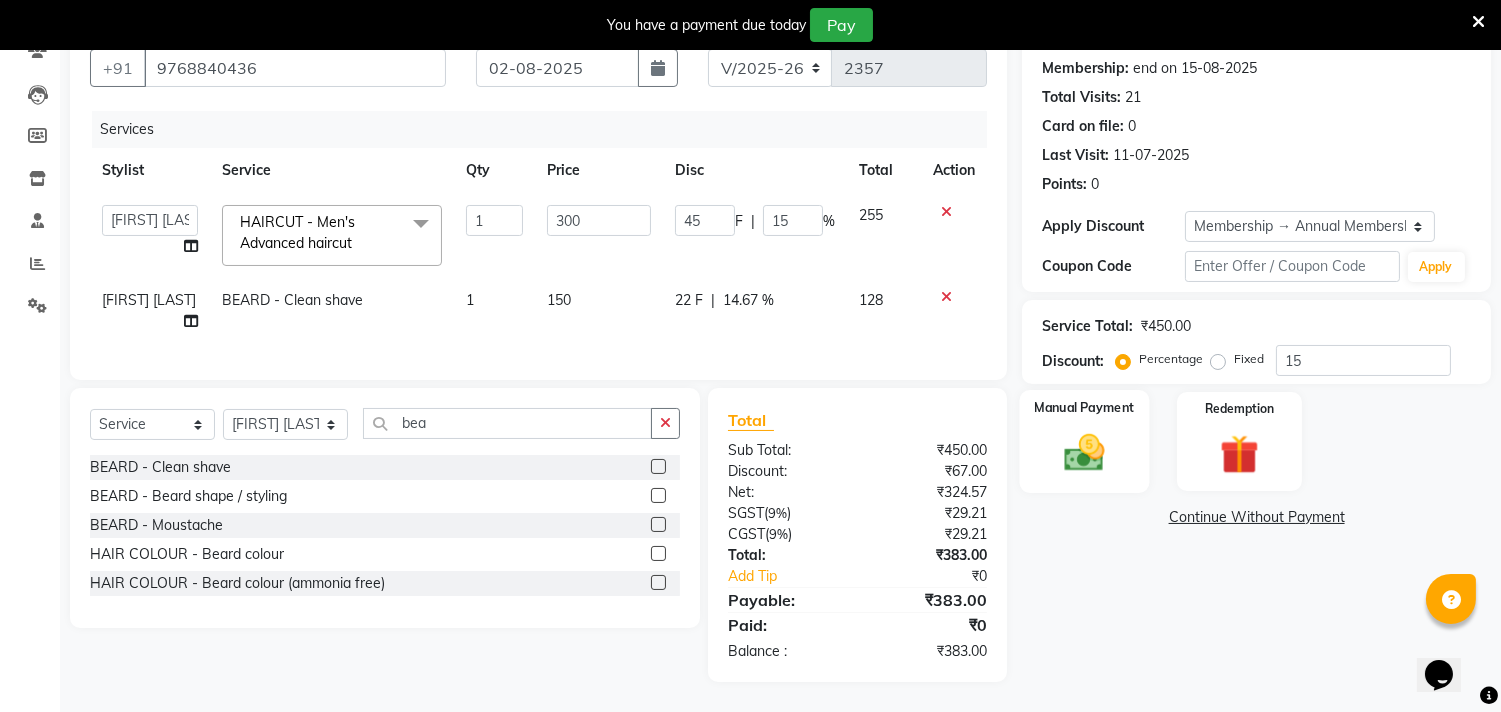 click 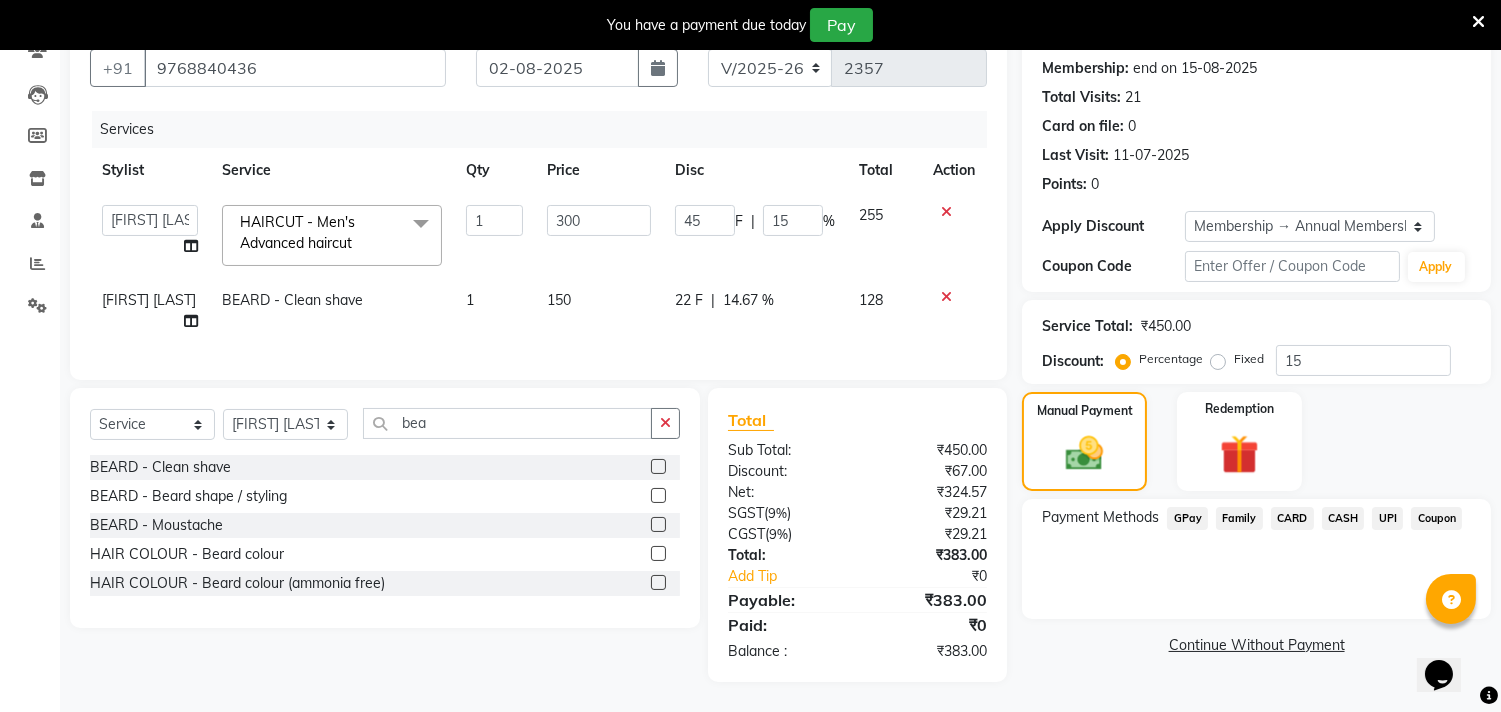 click on "CARD" 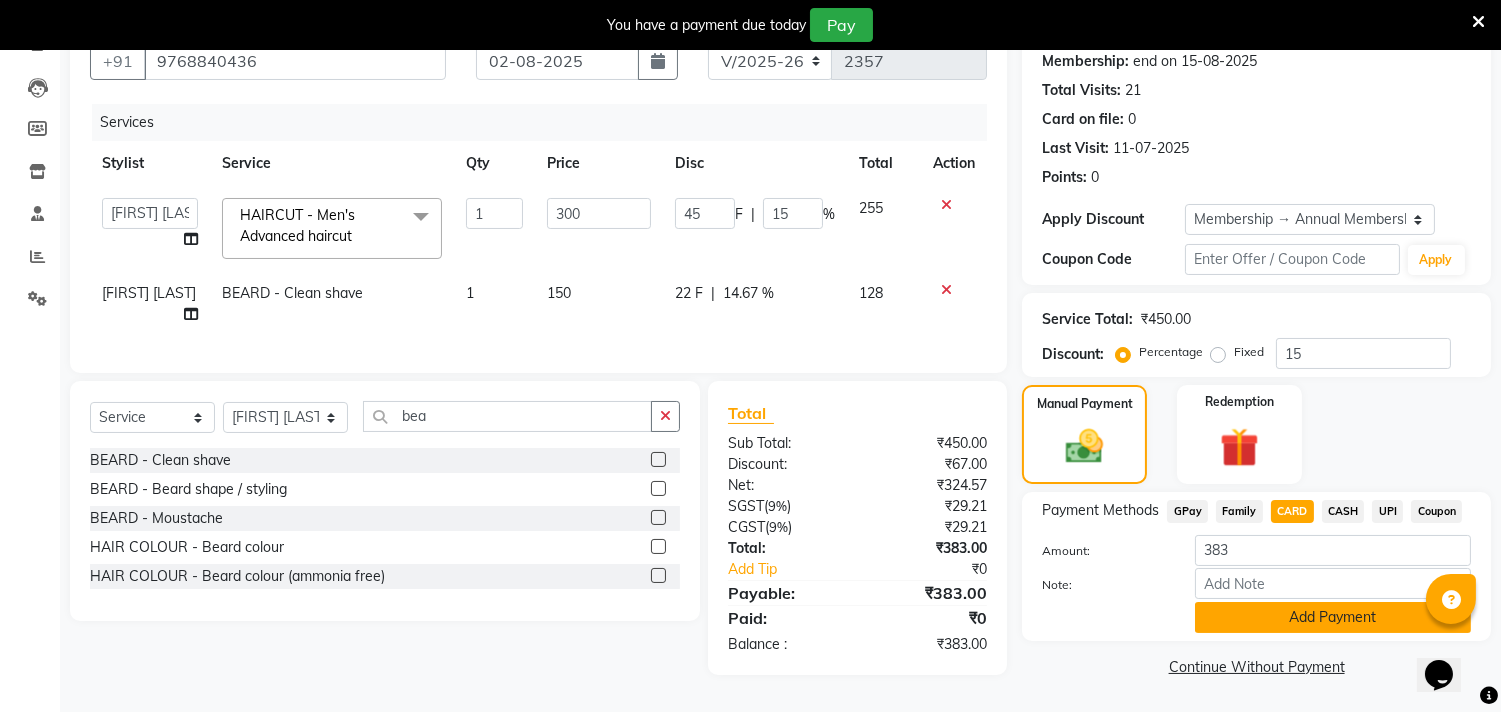 click on "Add Payment" 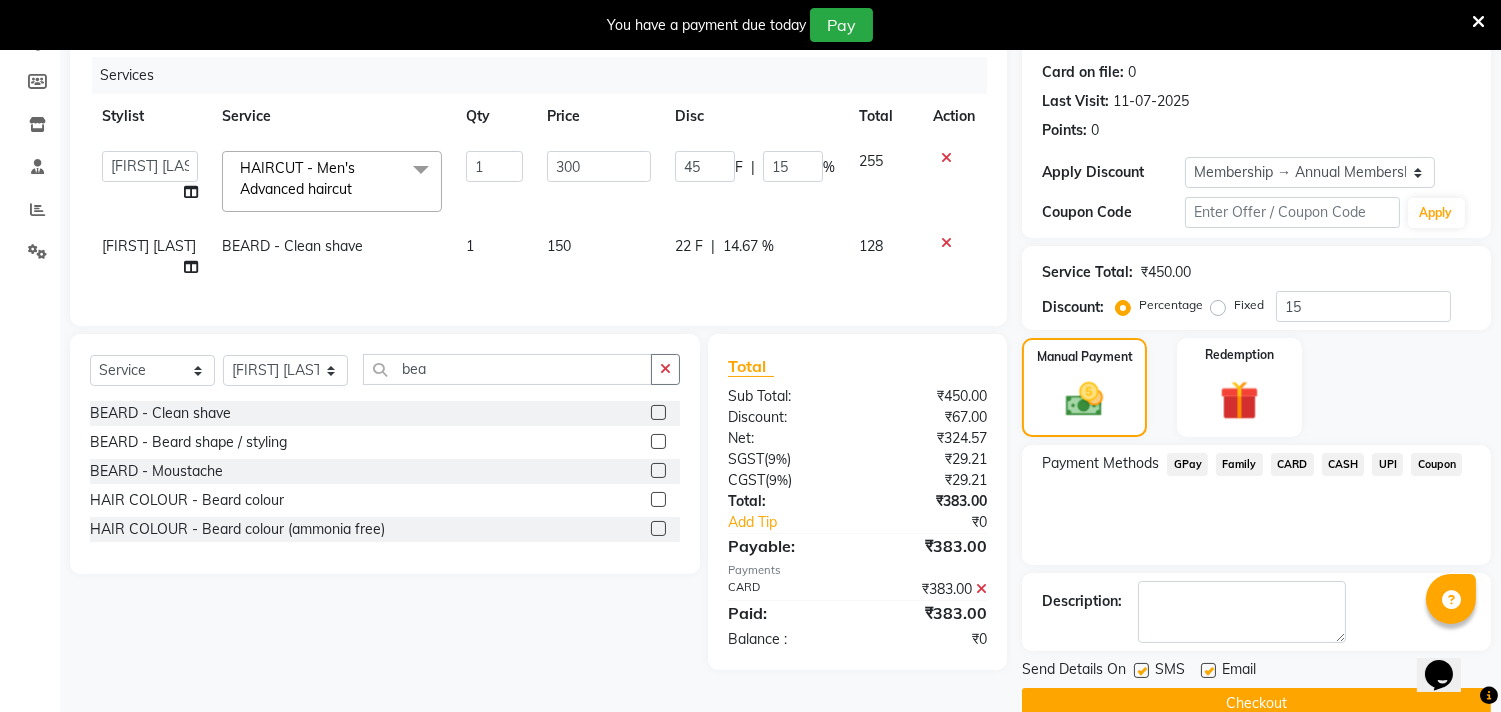 scroll, scrollTop: 277, scrollLeft: 0, axis: vertical 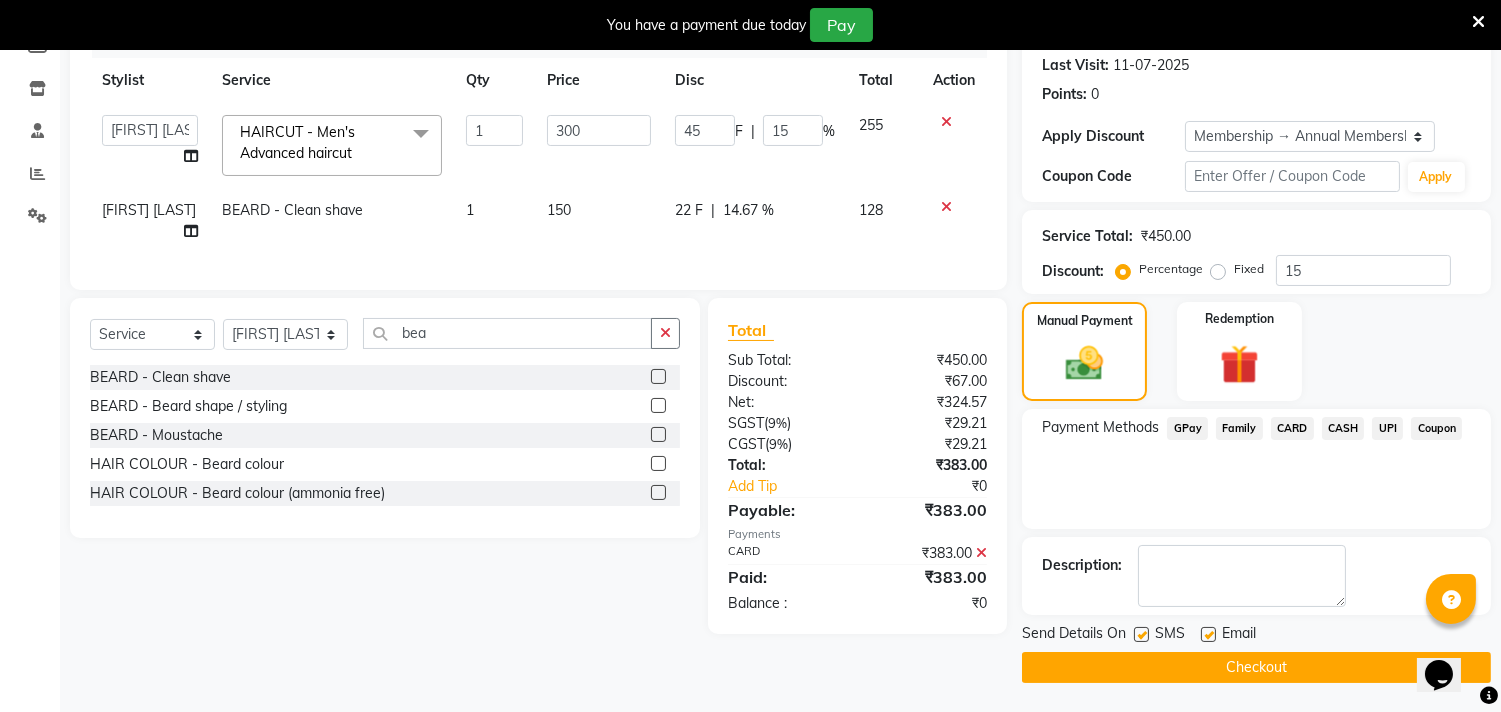 click on "Checkout" 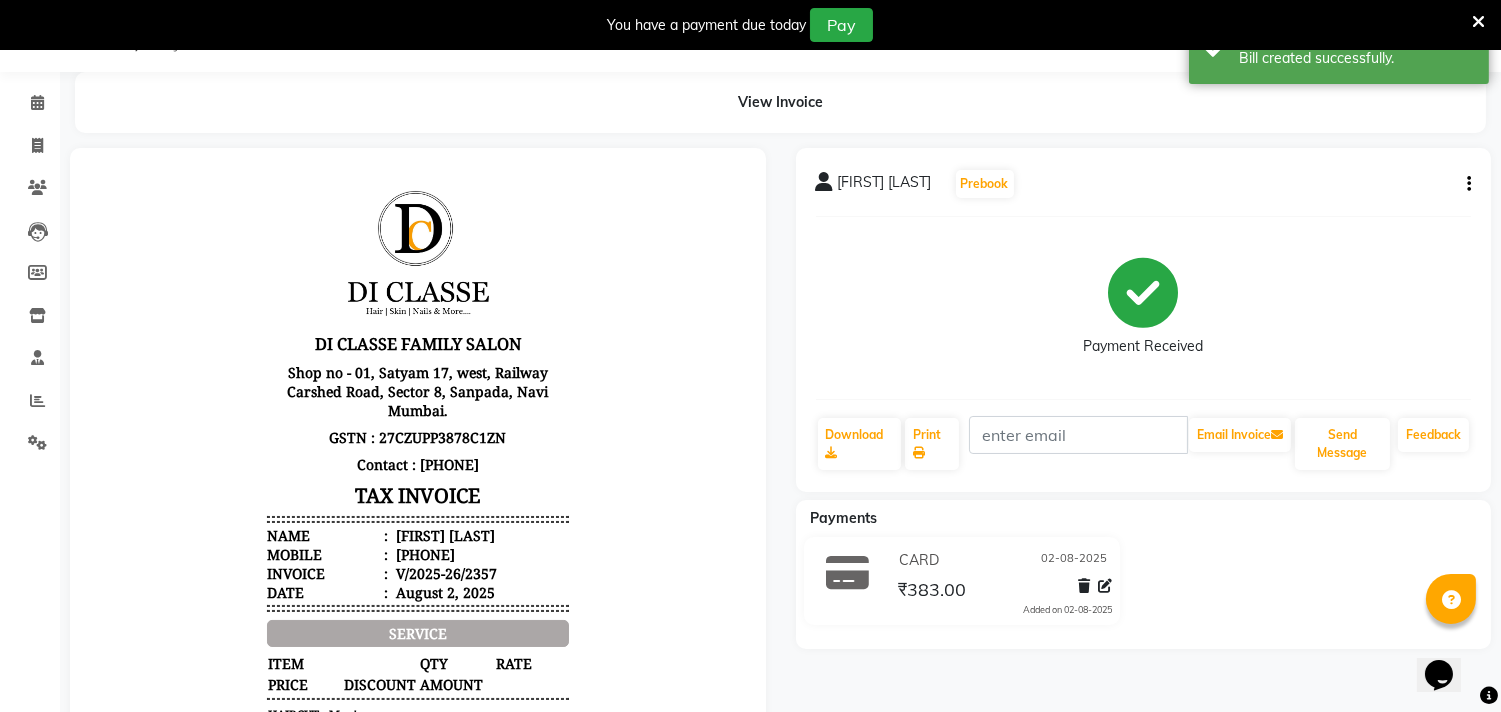 scroll, scrollTop: 277, scrollLeft: 0, axis: vertical 